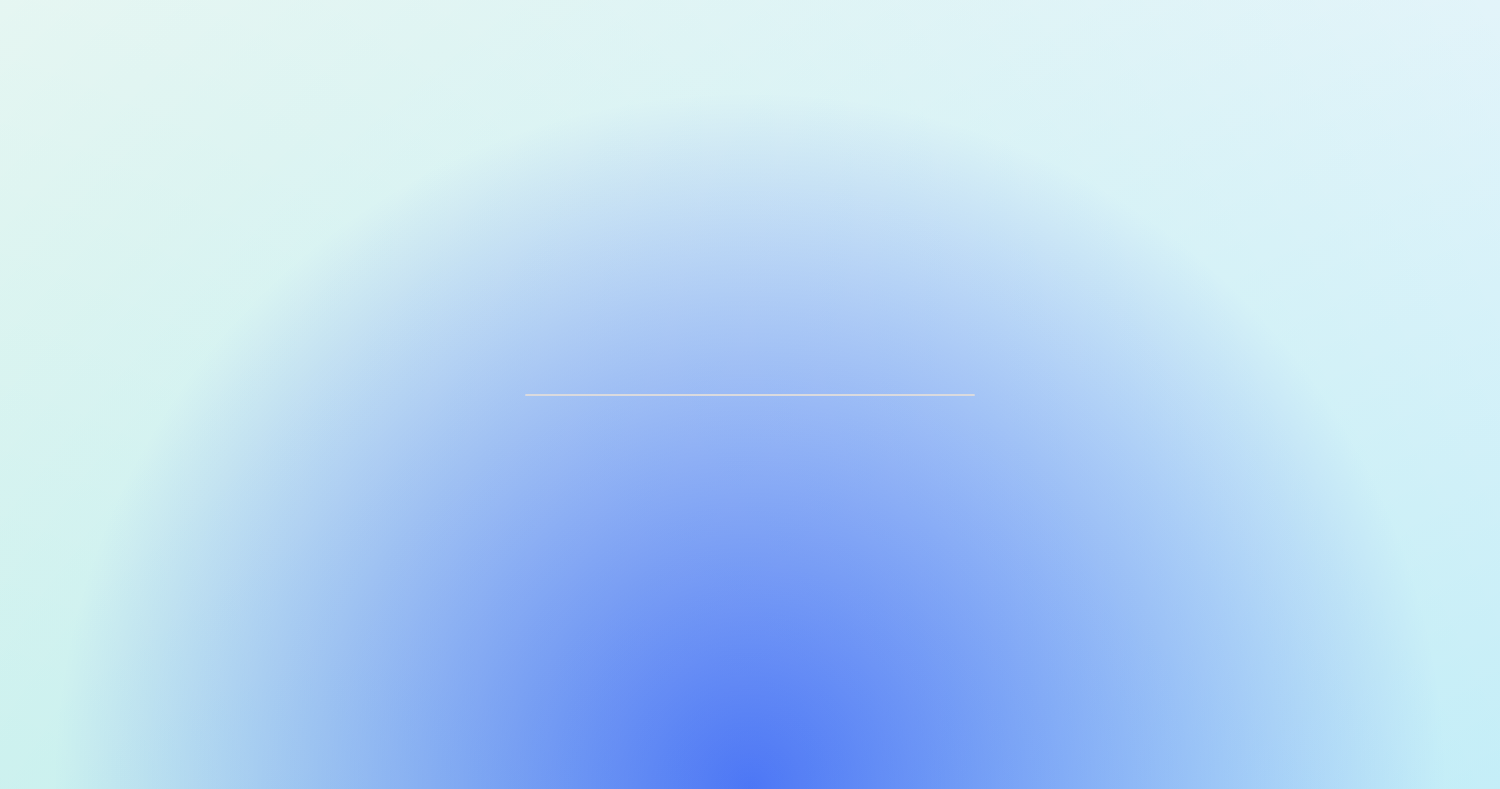 scroll, scrollTop: 0, scrollLeft: 0, axis: both 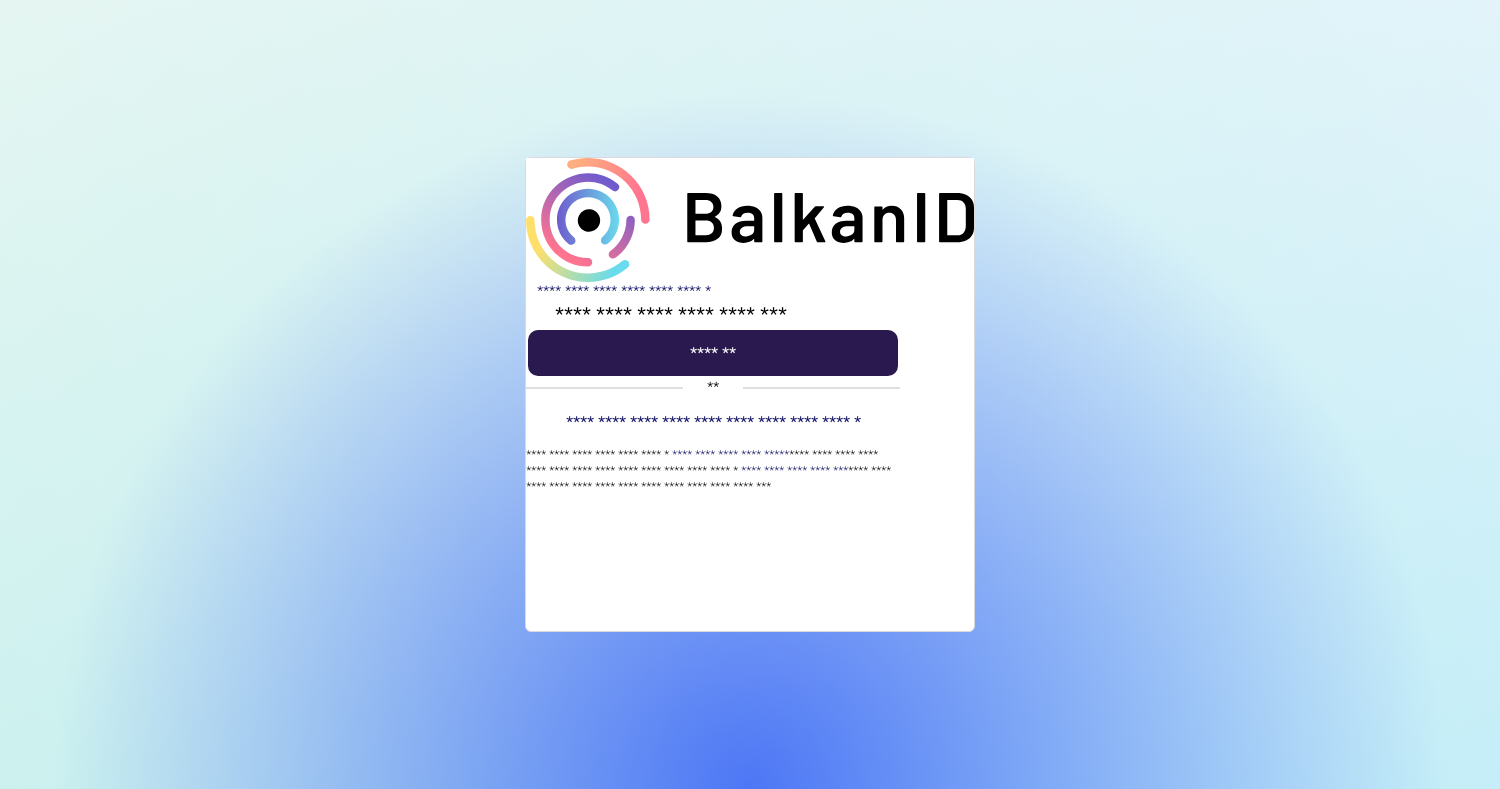 click at bounding box center [713, 353] 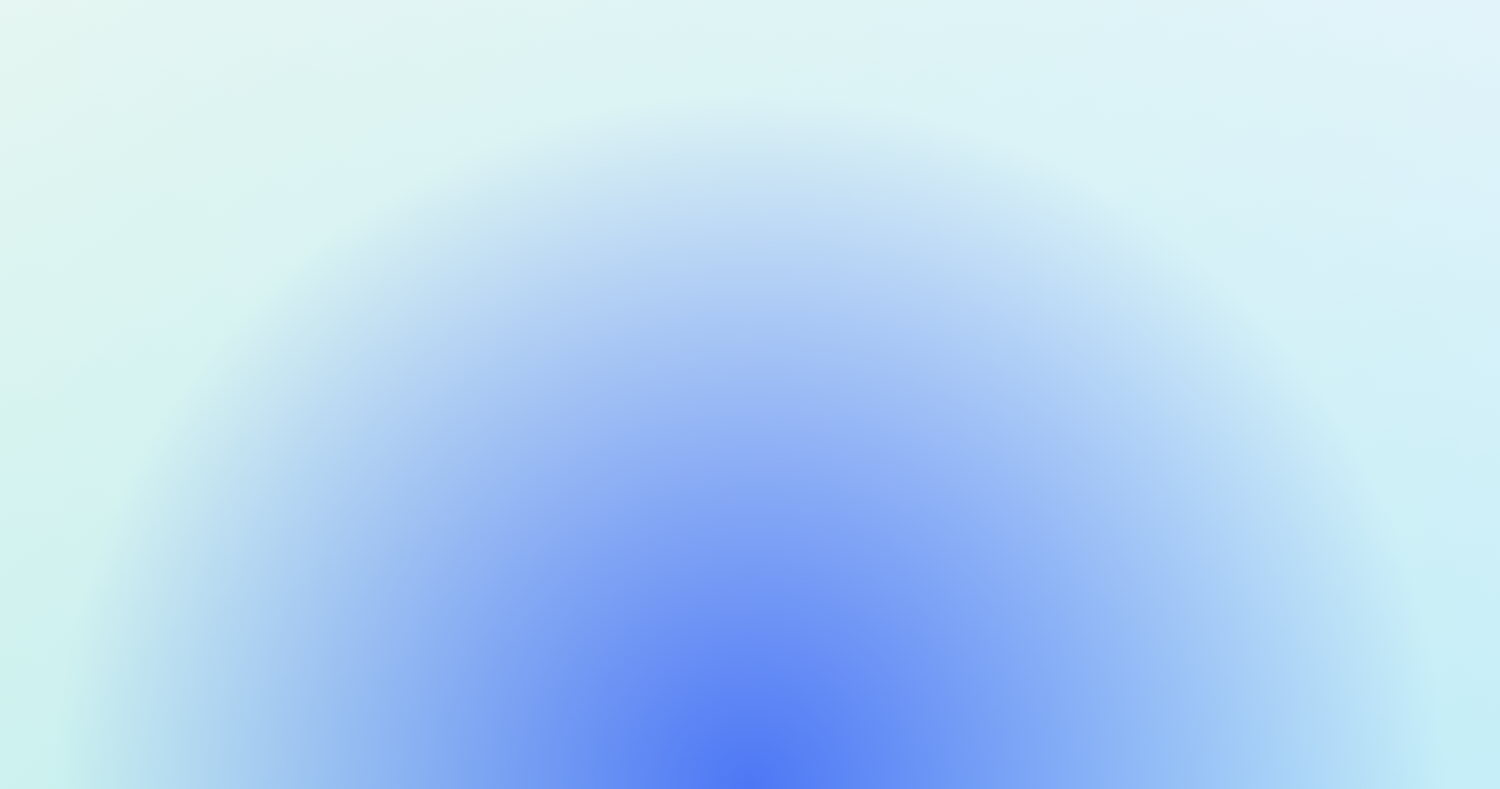 scroll, scrollTop: 0, scrollLeft: 0, axis: both 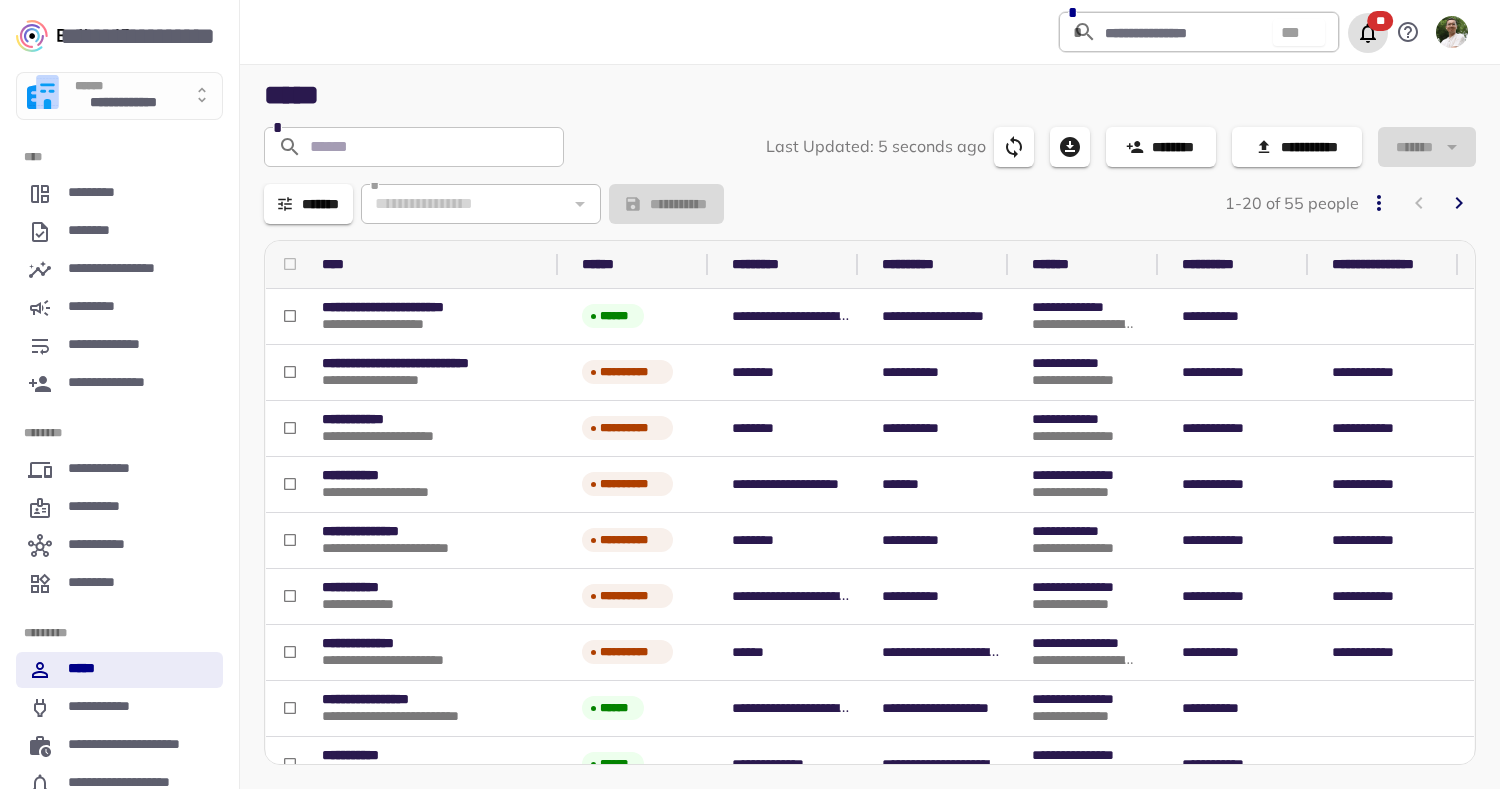 click on "**" at bounding box center [1380, 21] 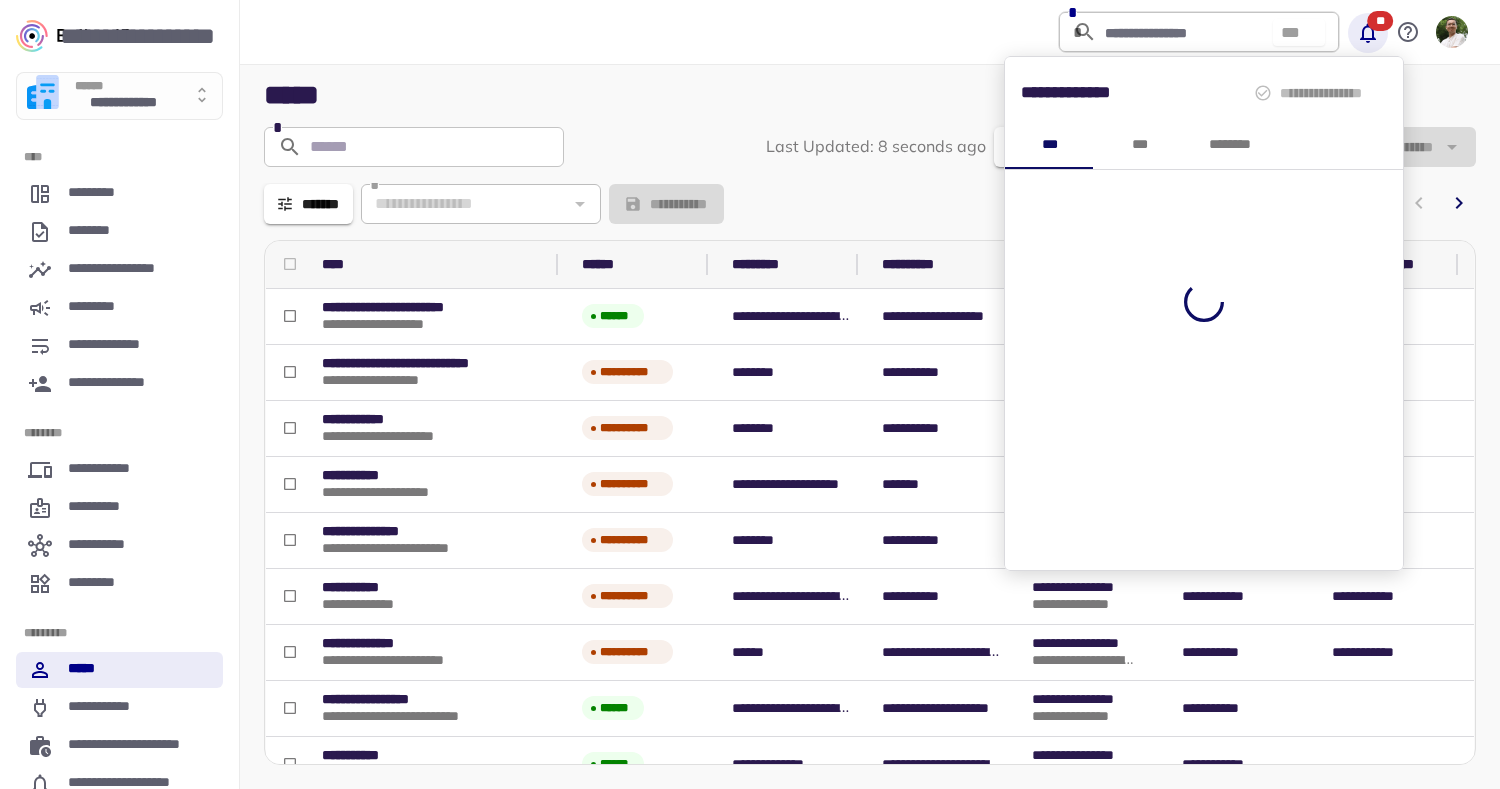 click at bounding box center [750, 394] 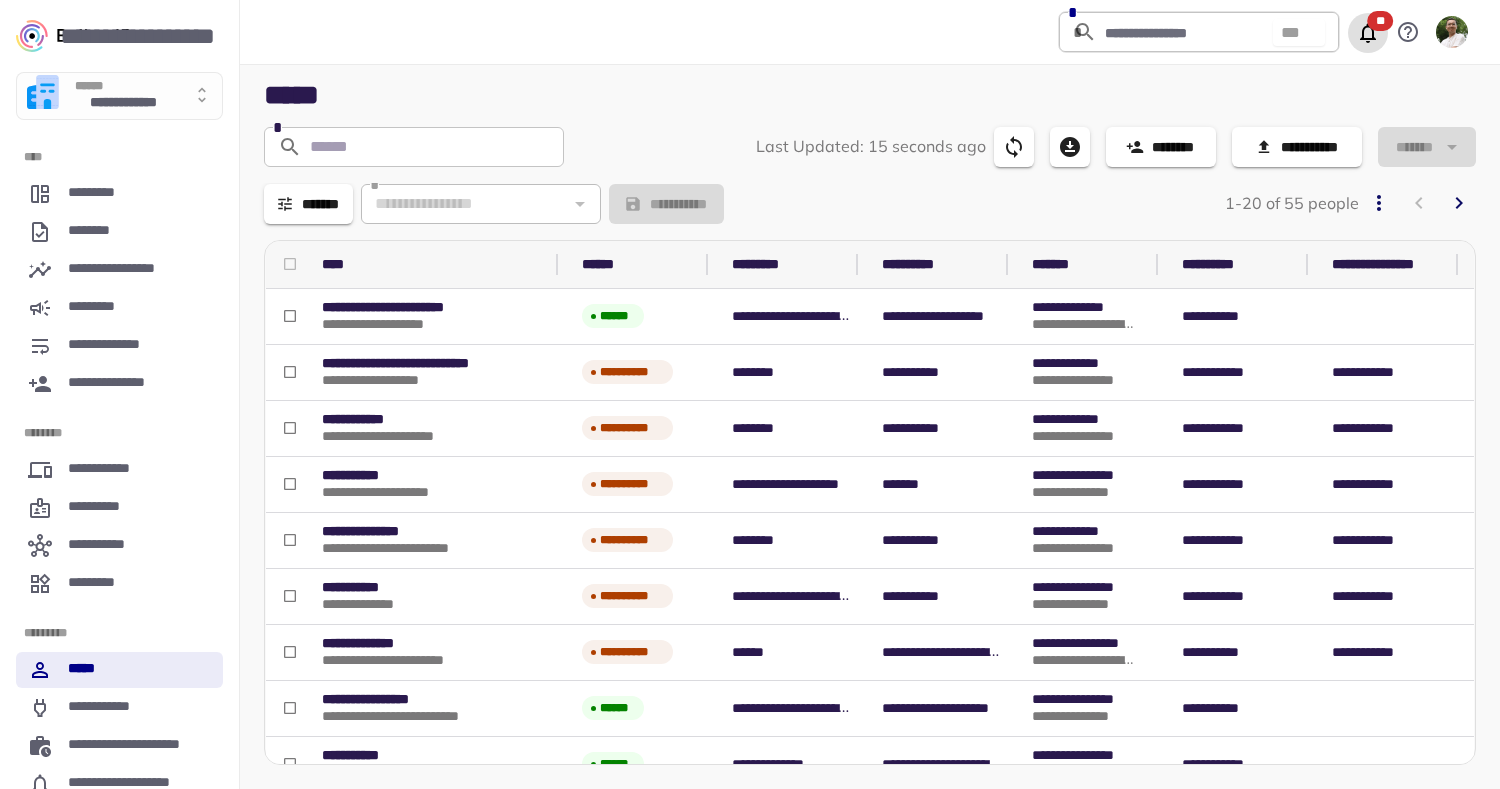 click 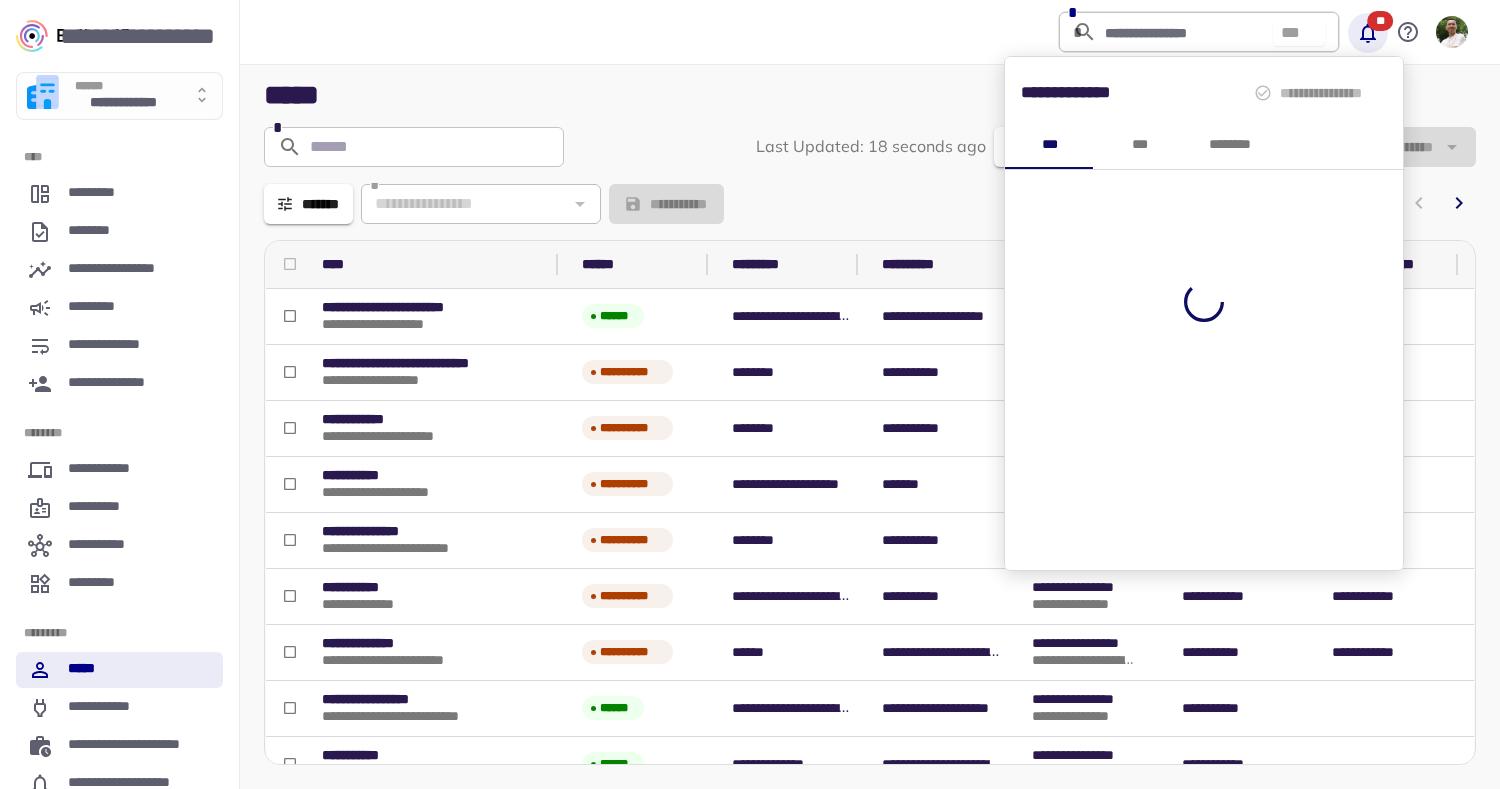 click at bounding box center (750, 394) 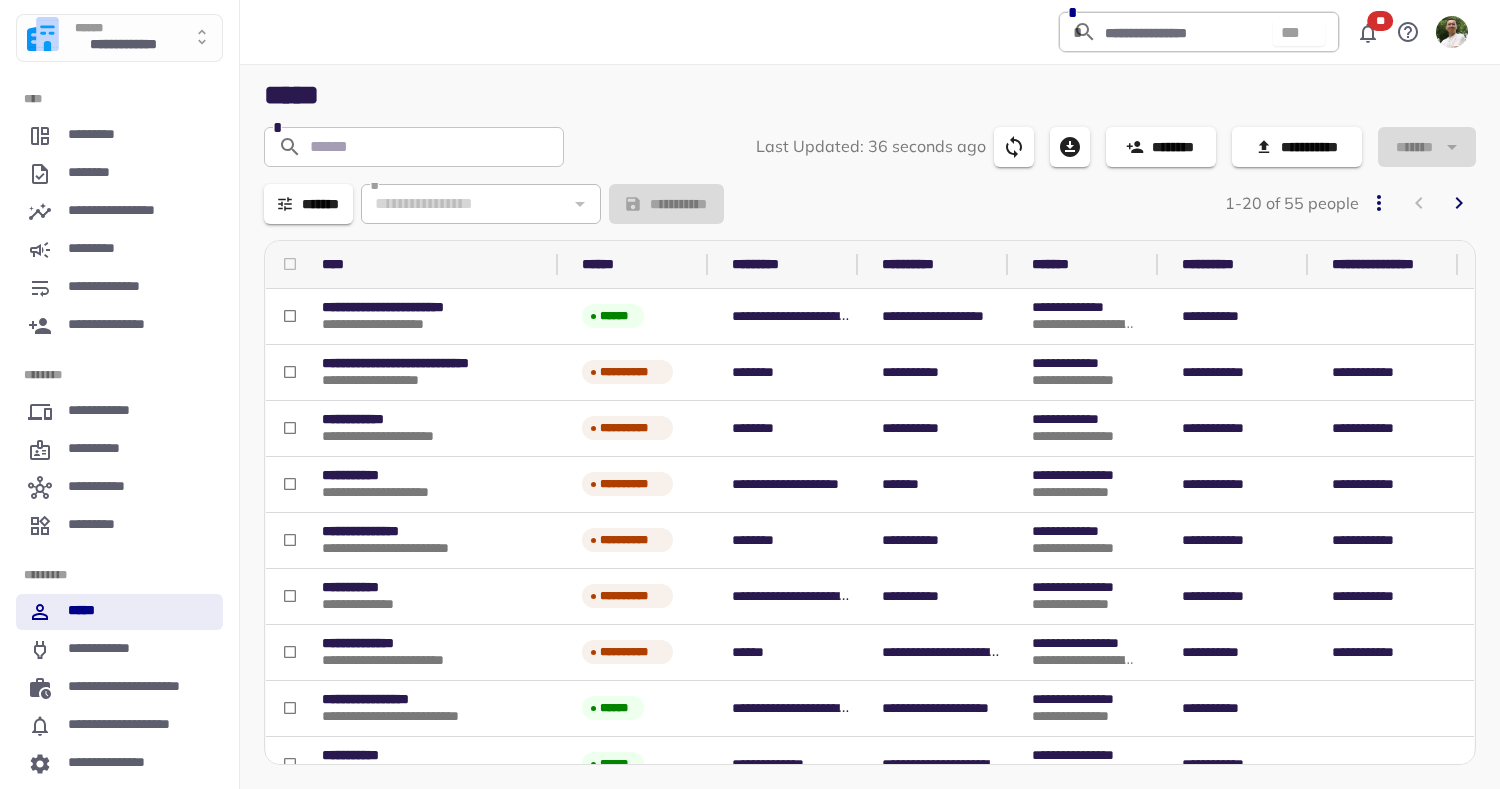 scroll, scrollTop: 59, scrollLeft: 0, axis: vertical 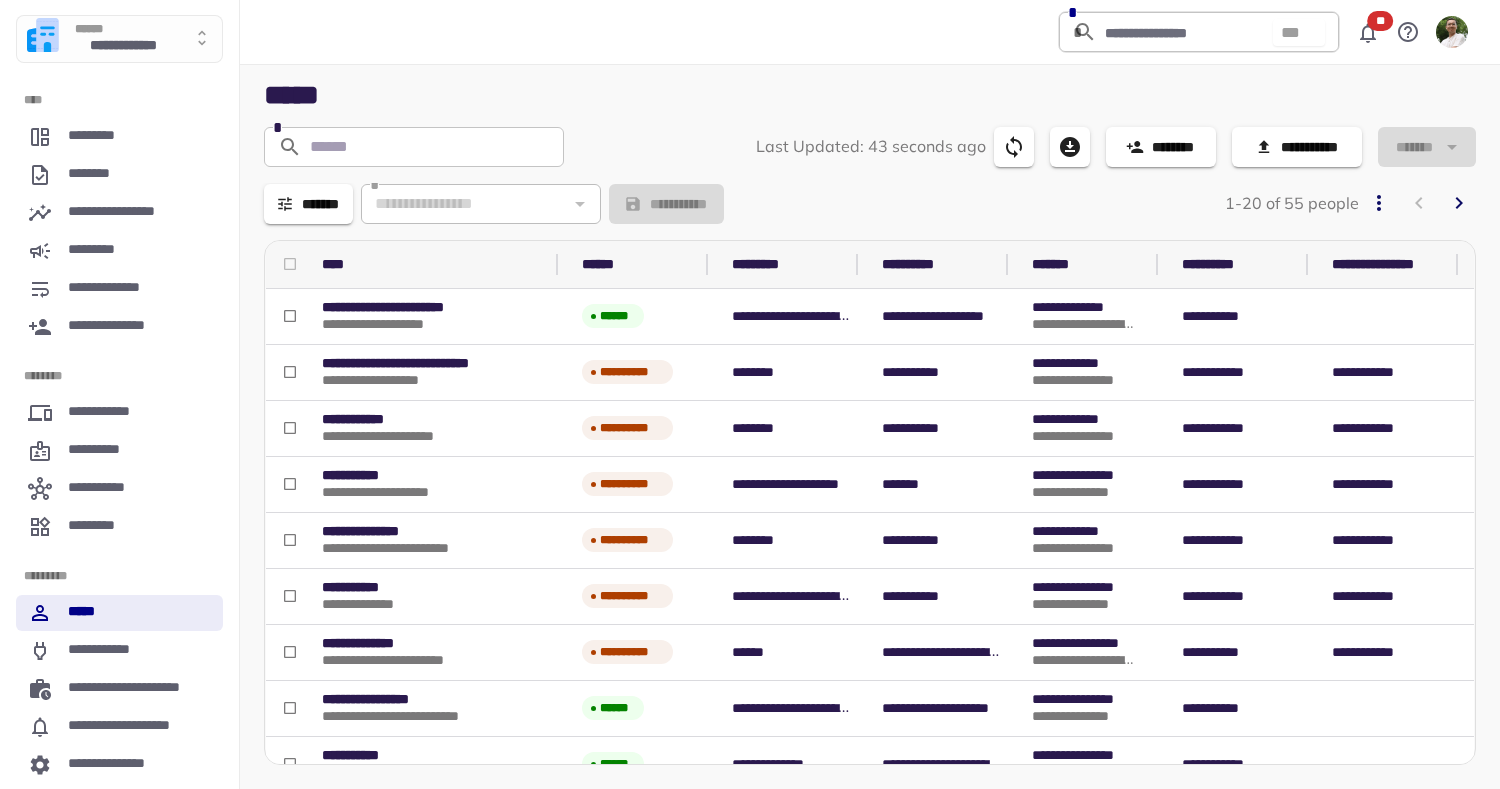 click on "*****" at bounding box center [870, 95] 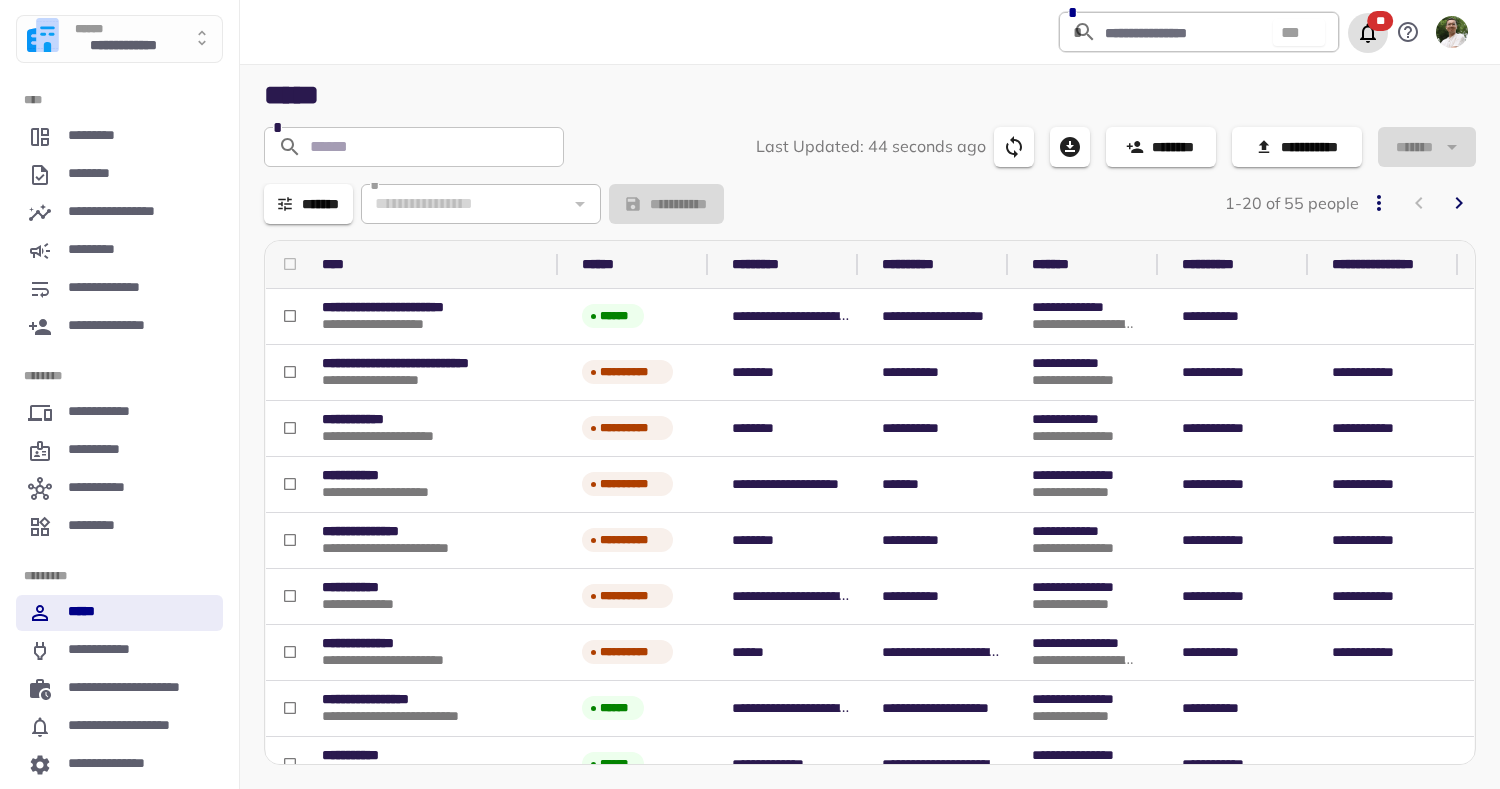 click 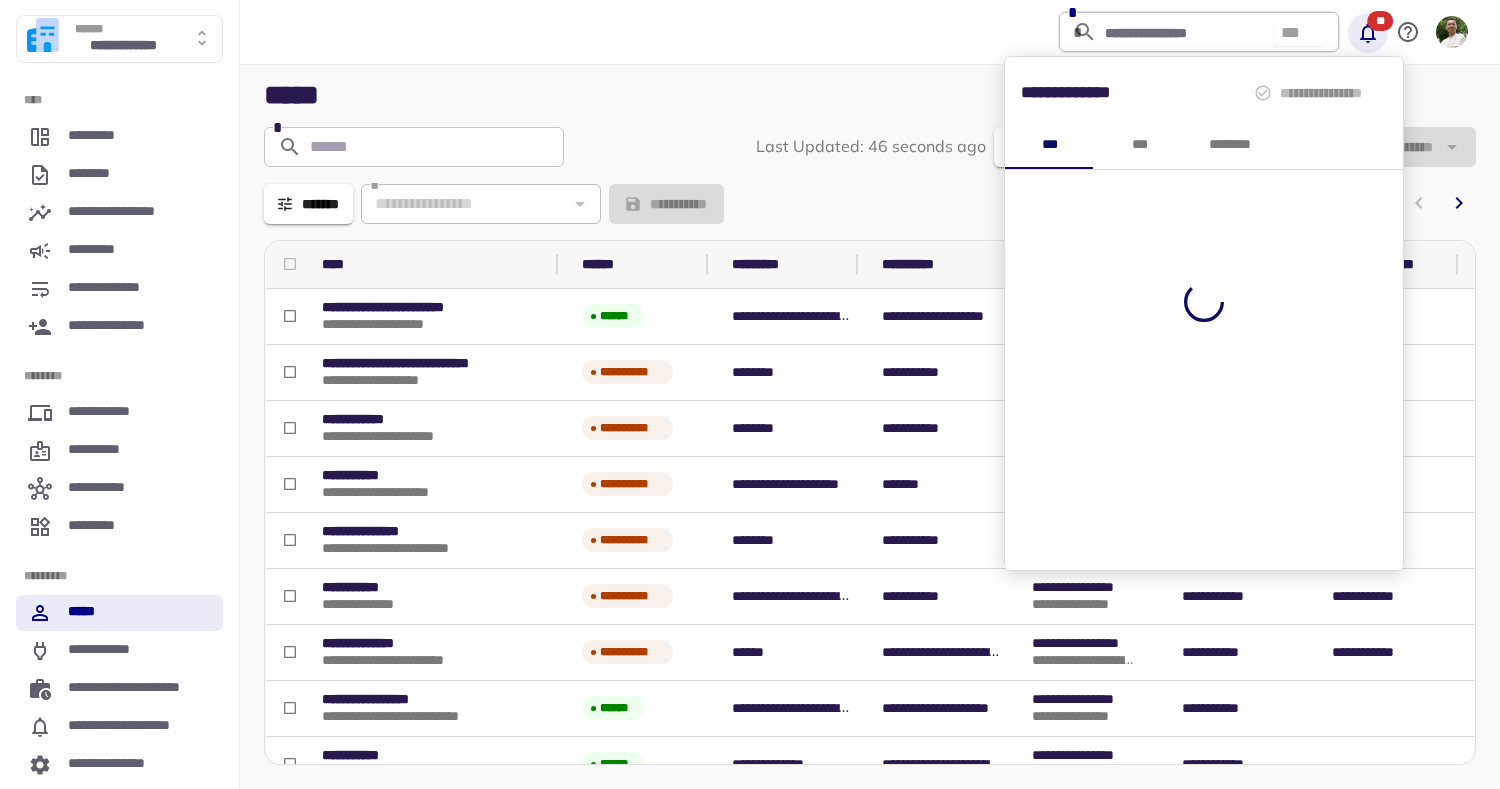 click at bounding box center (750, 394) 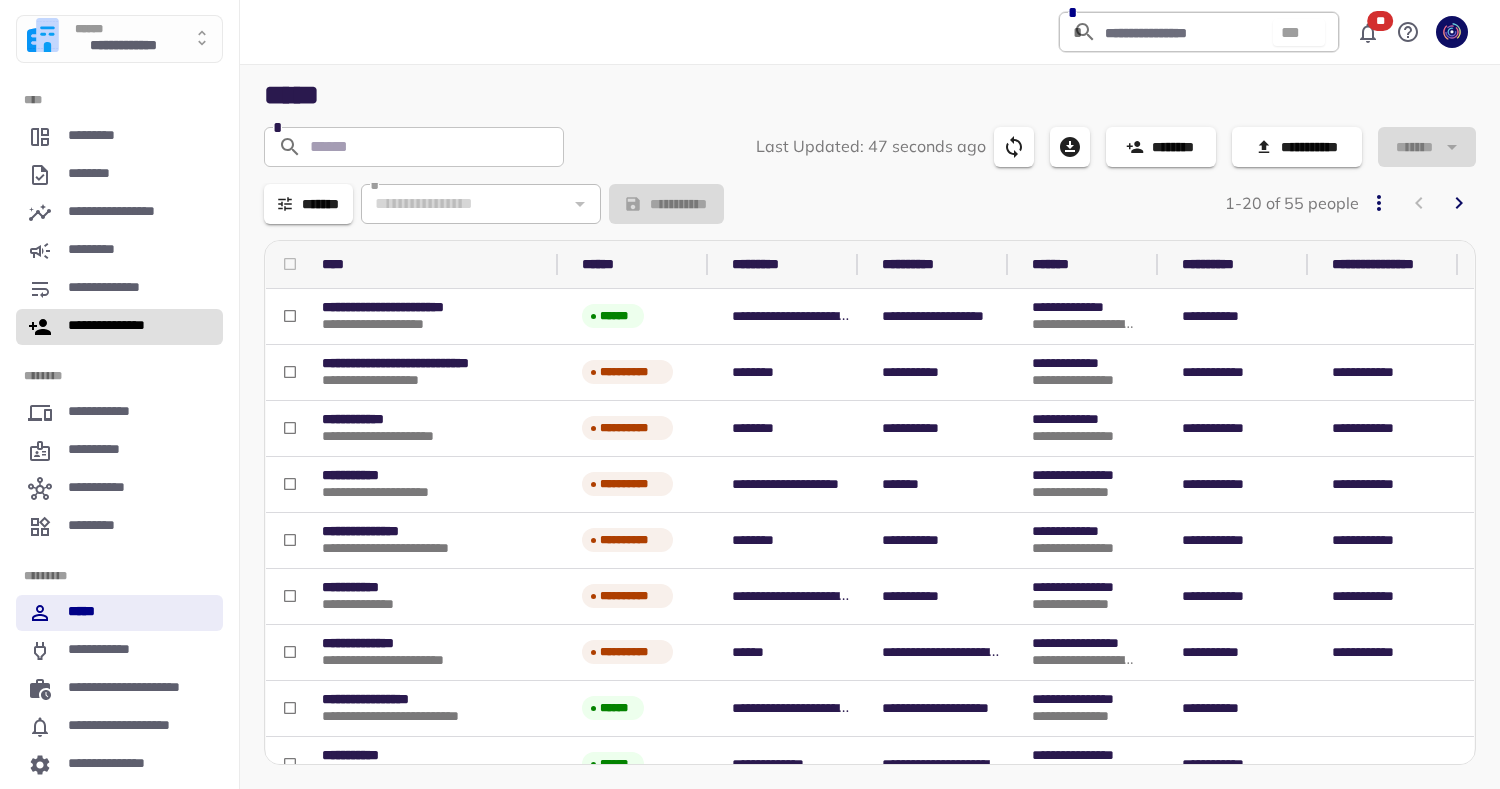 scroll, scrollTop: 0, scrollLeft: 0, axis: both 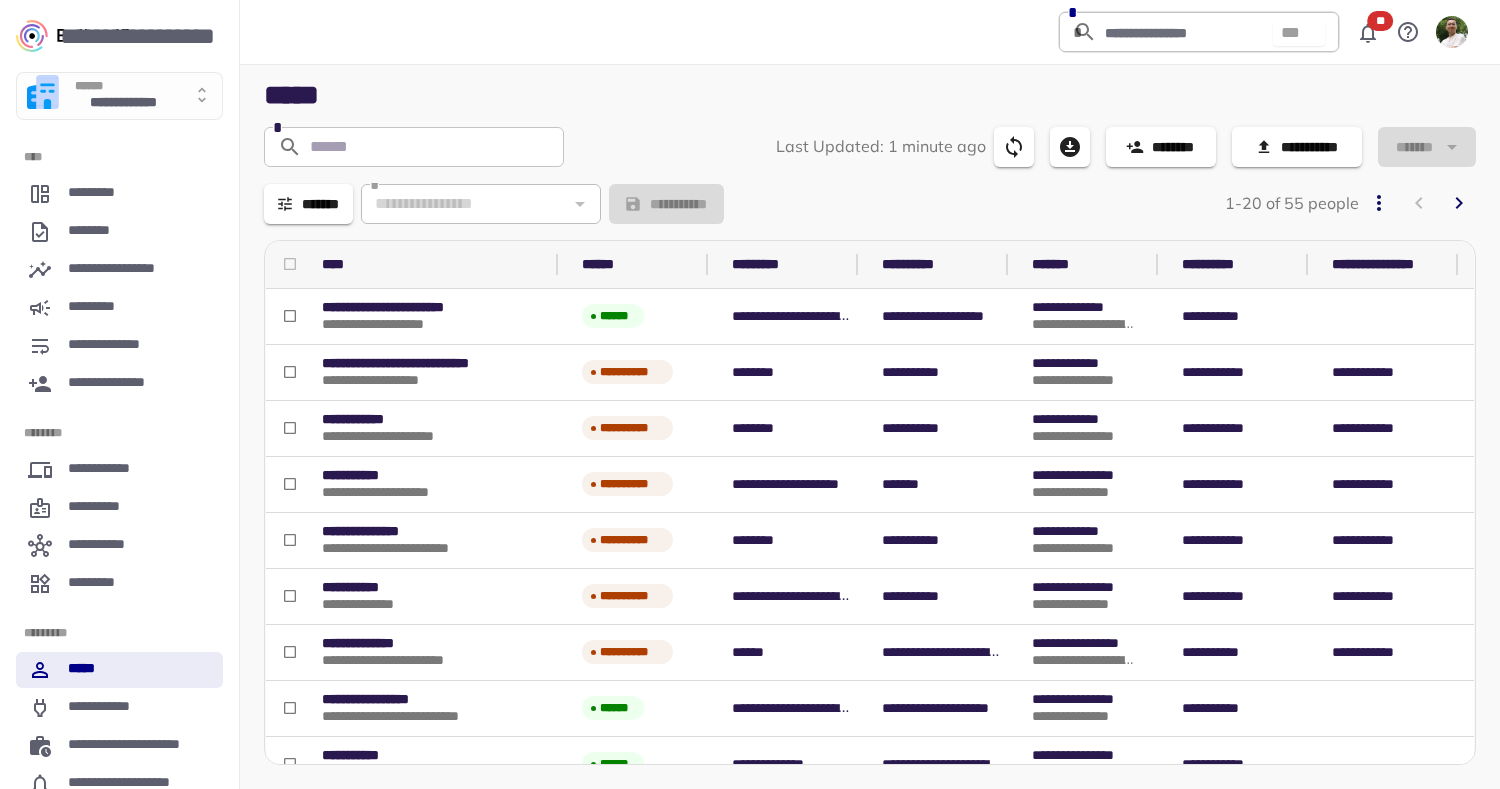 click on "* * ** * **" at bounding box center (1263, 32) 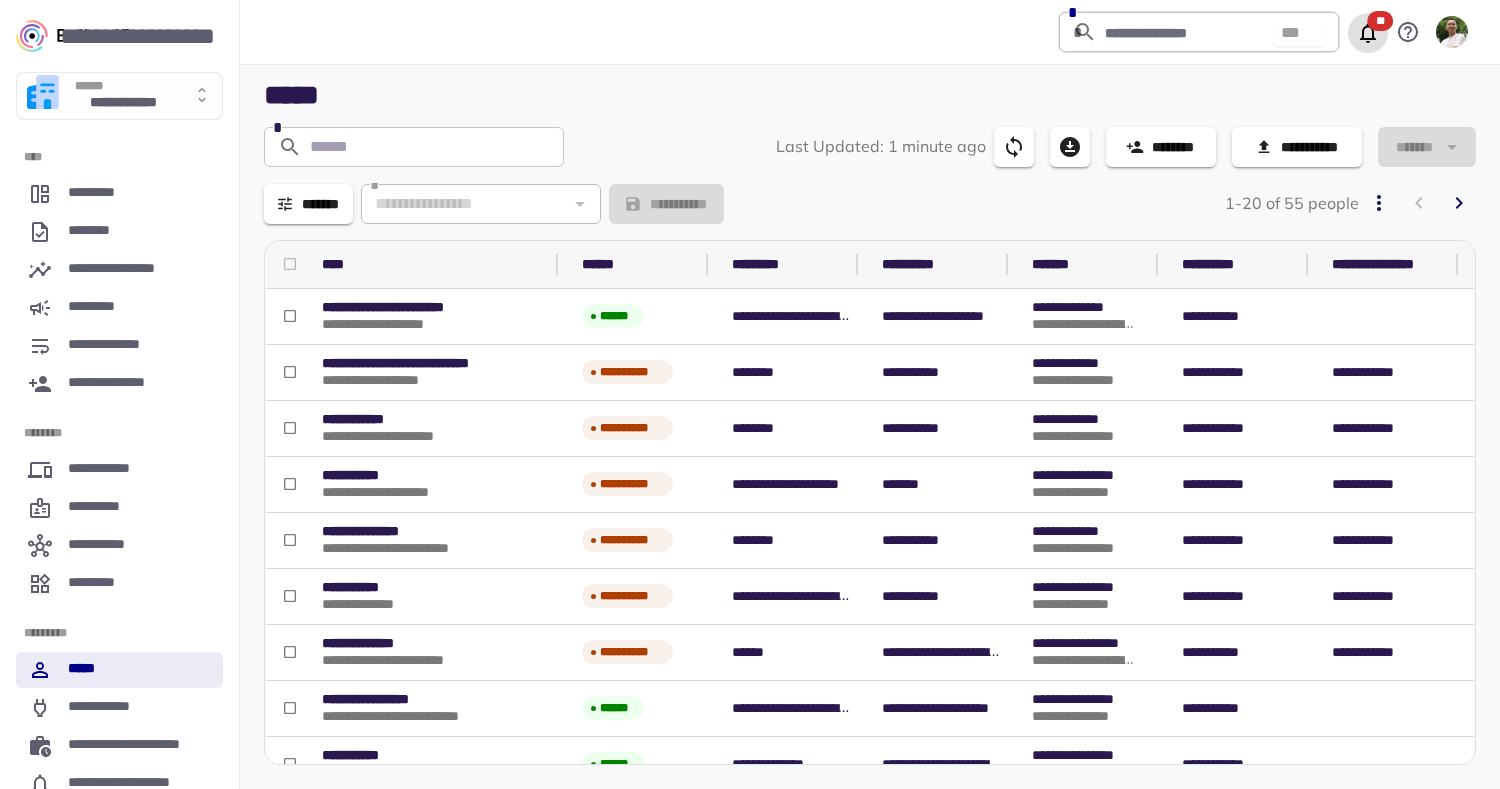 click 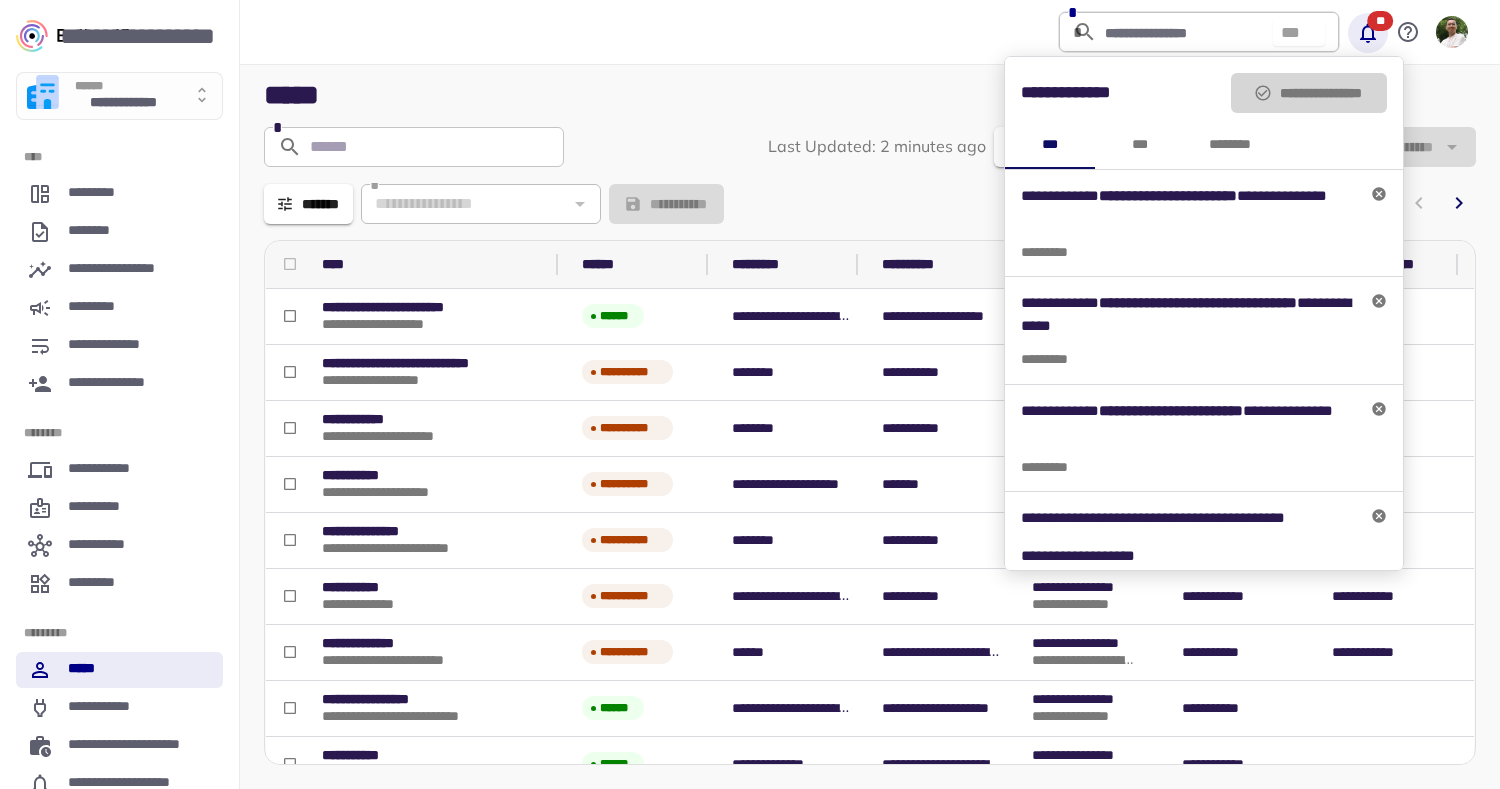 click on "**********" at bounding box center [1309, 93] 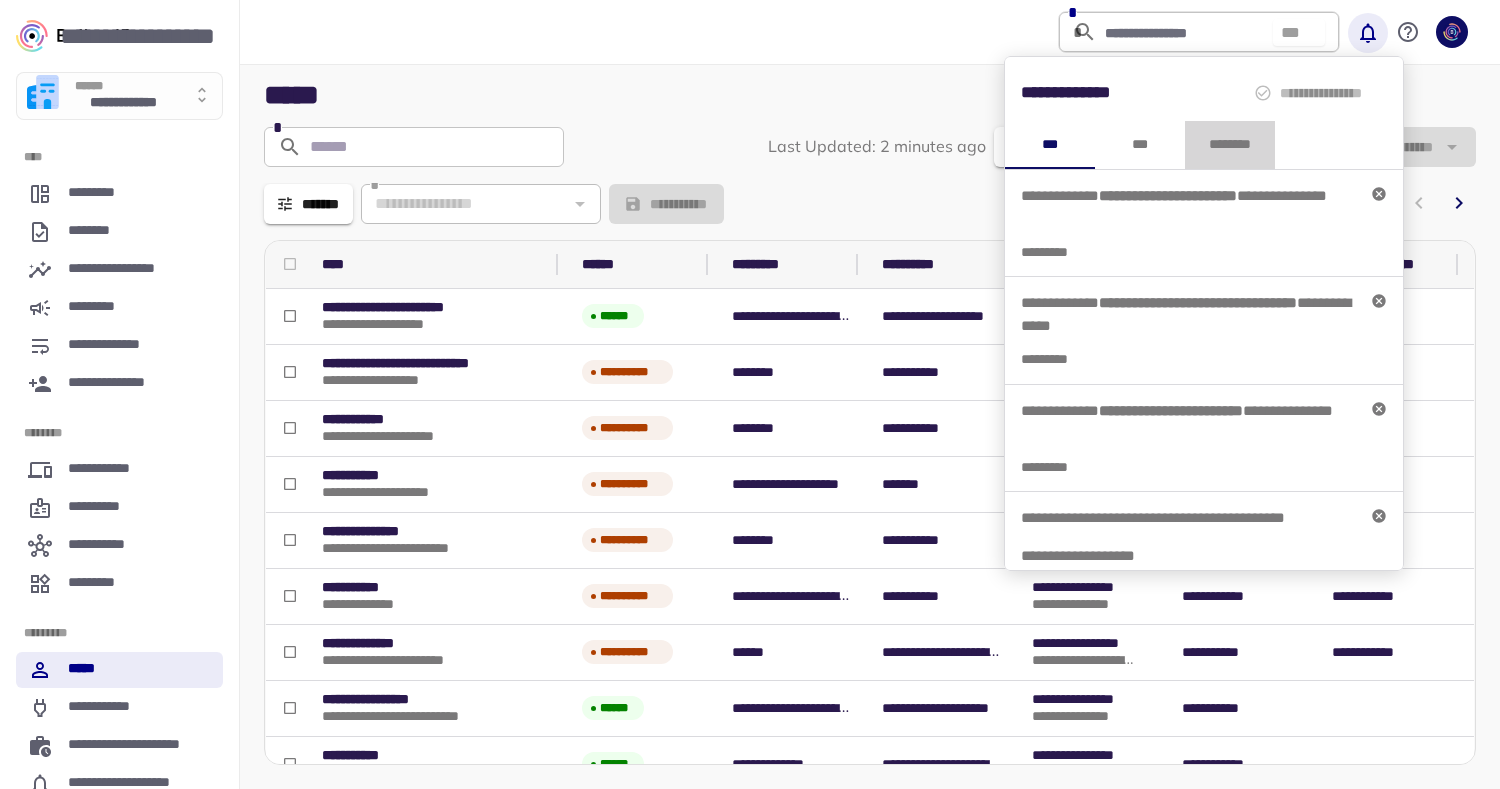 click on "********" at bounding box center (1230, 145) 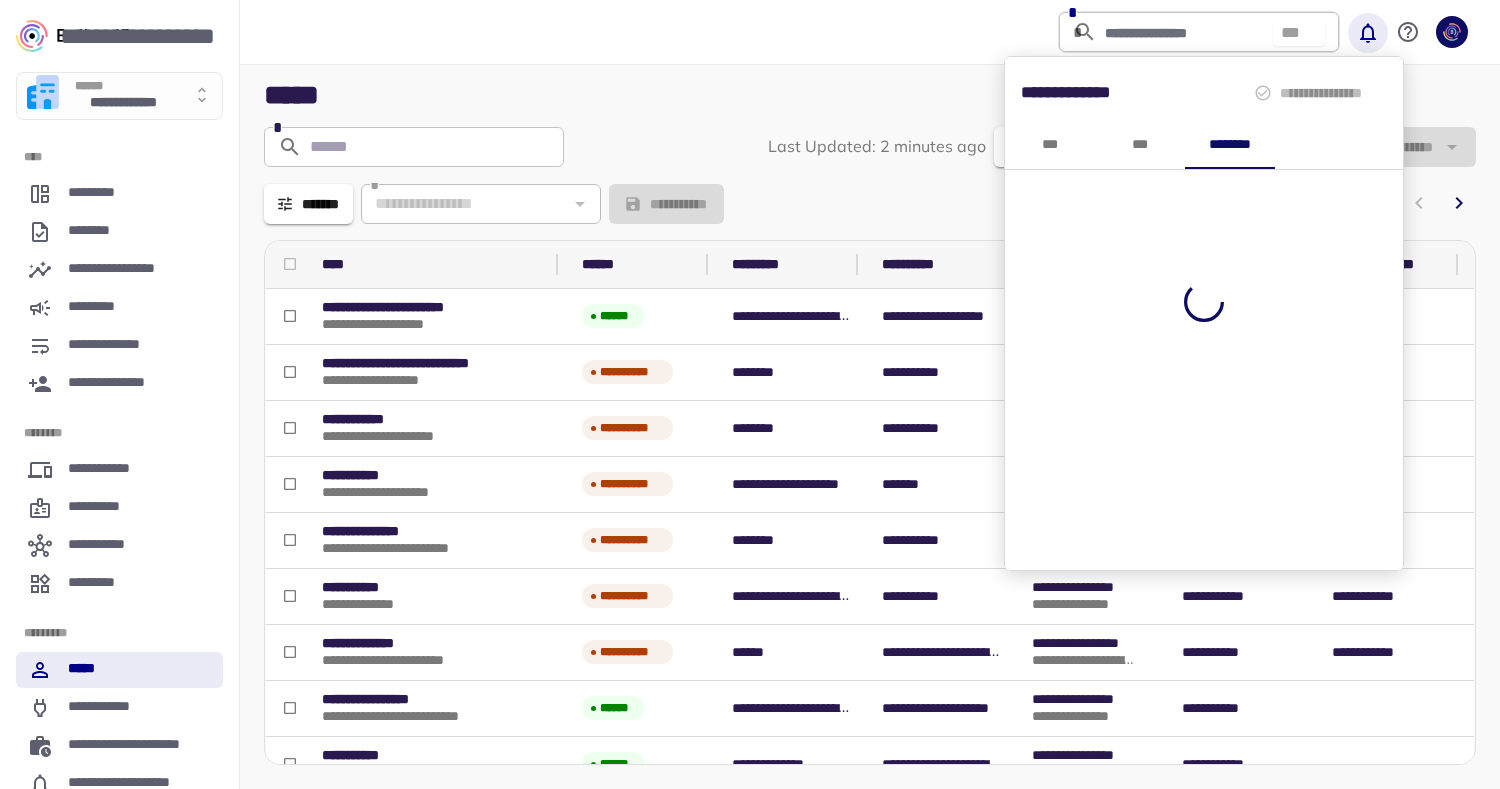 click on "***" at bounding box center [1140, 145] 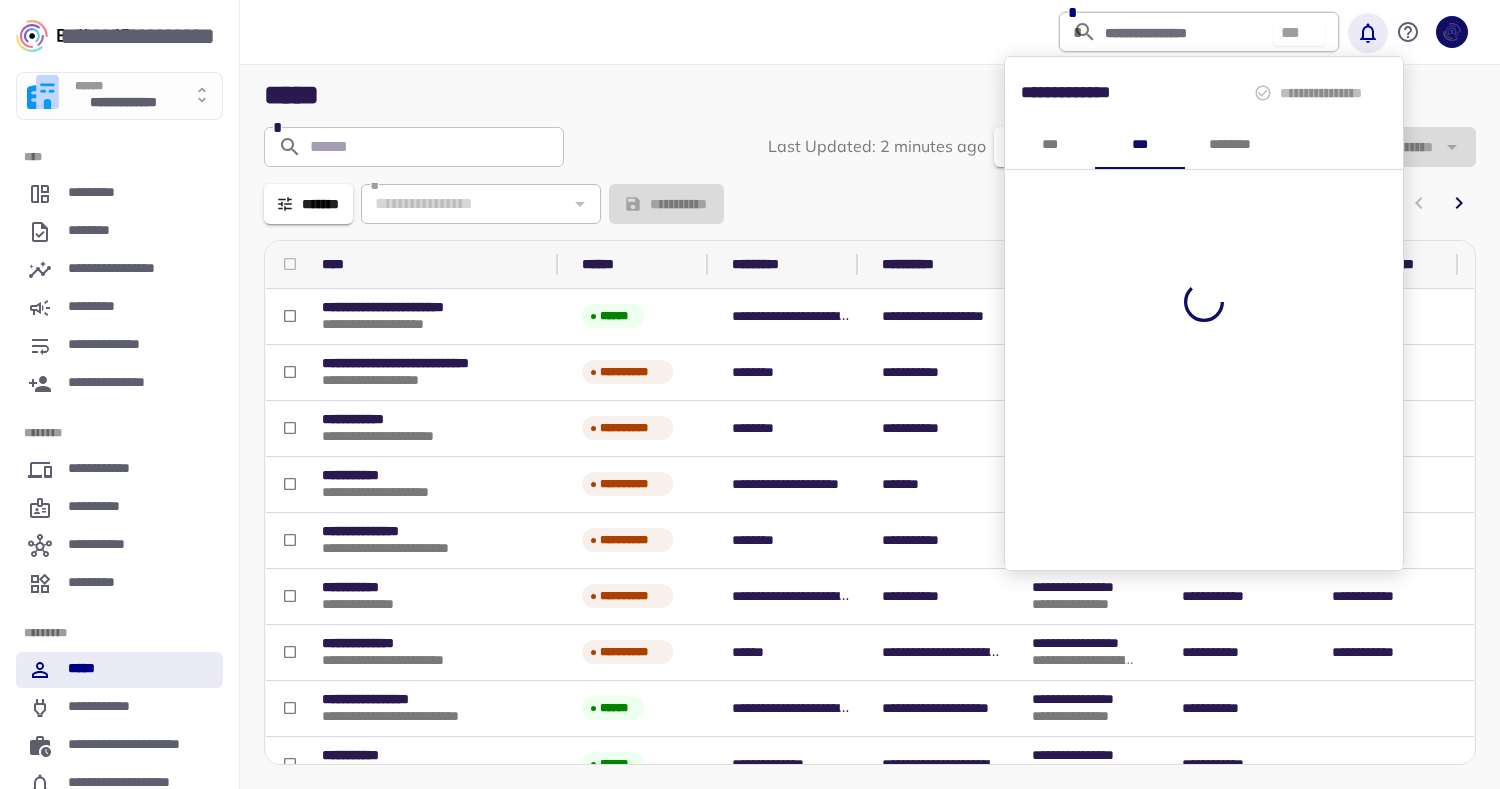 click at bounding box center (750, 394) 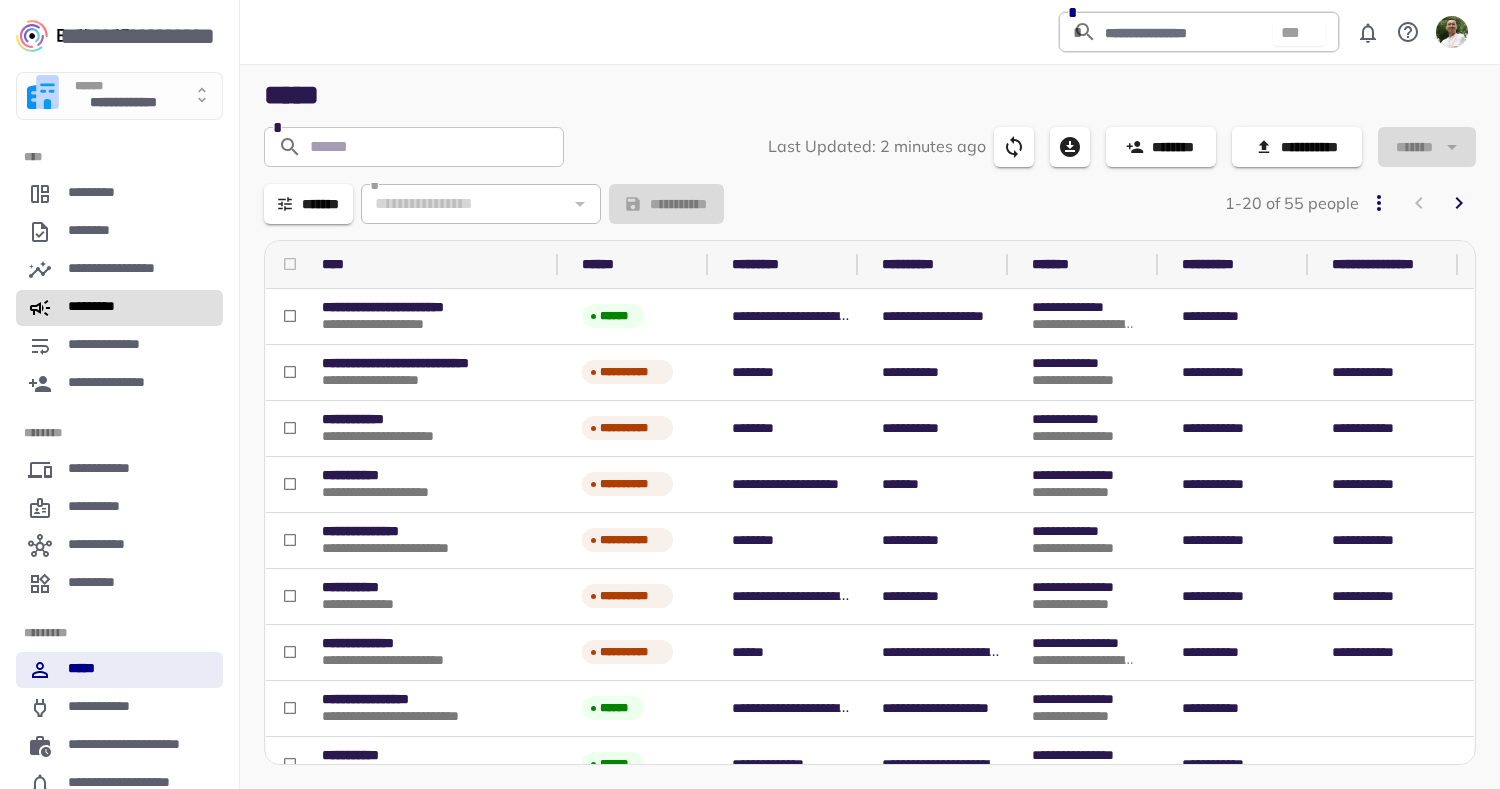 click on "*********" at bounding box center (119, 308) 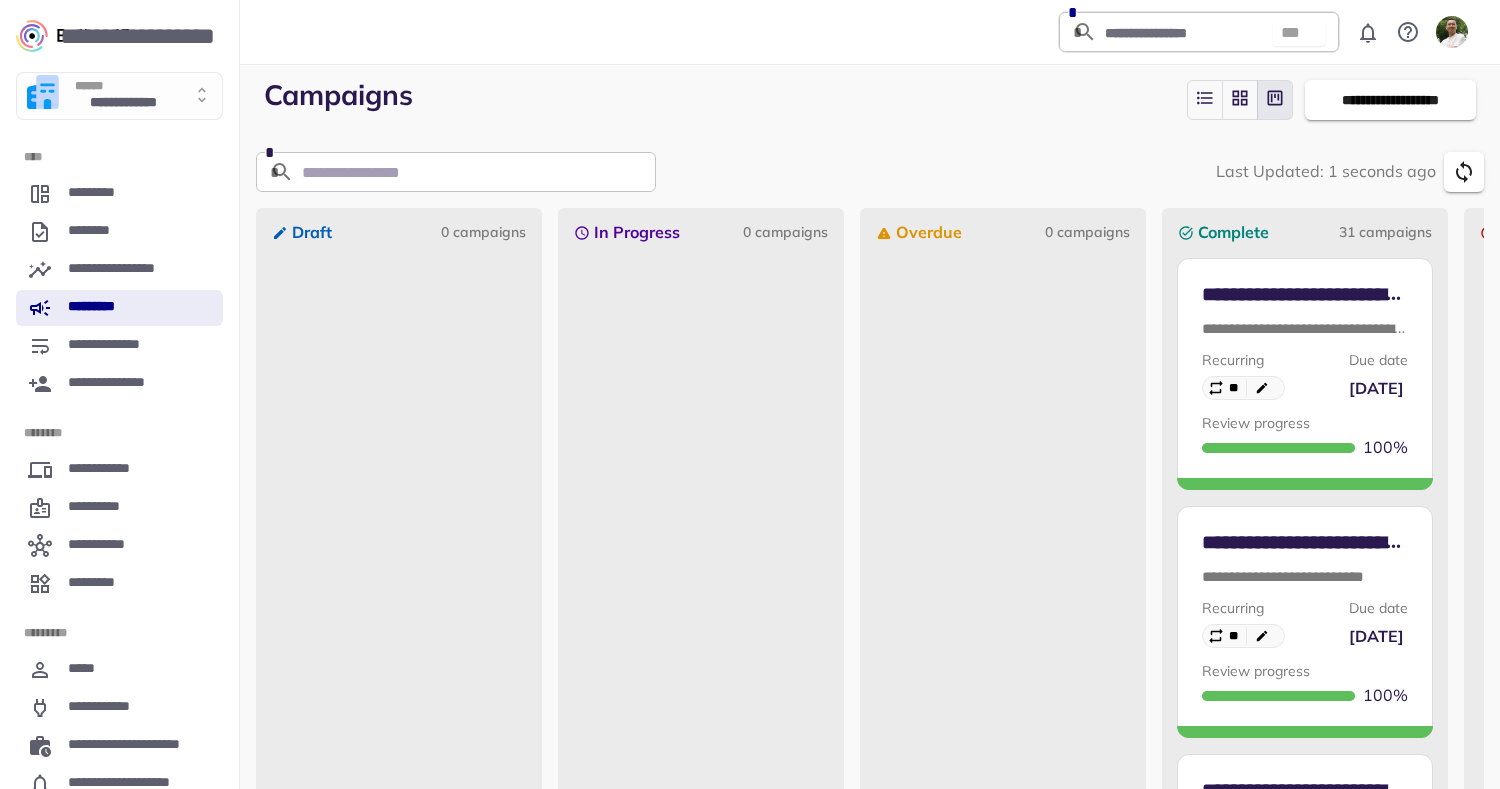 click on "**********" at bounding box center [1305, 342] 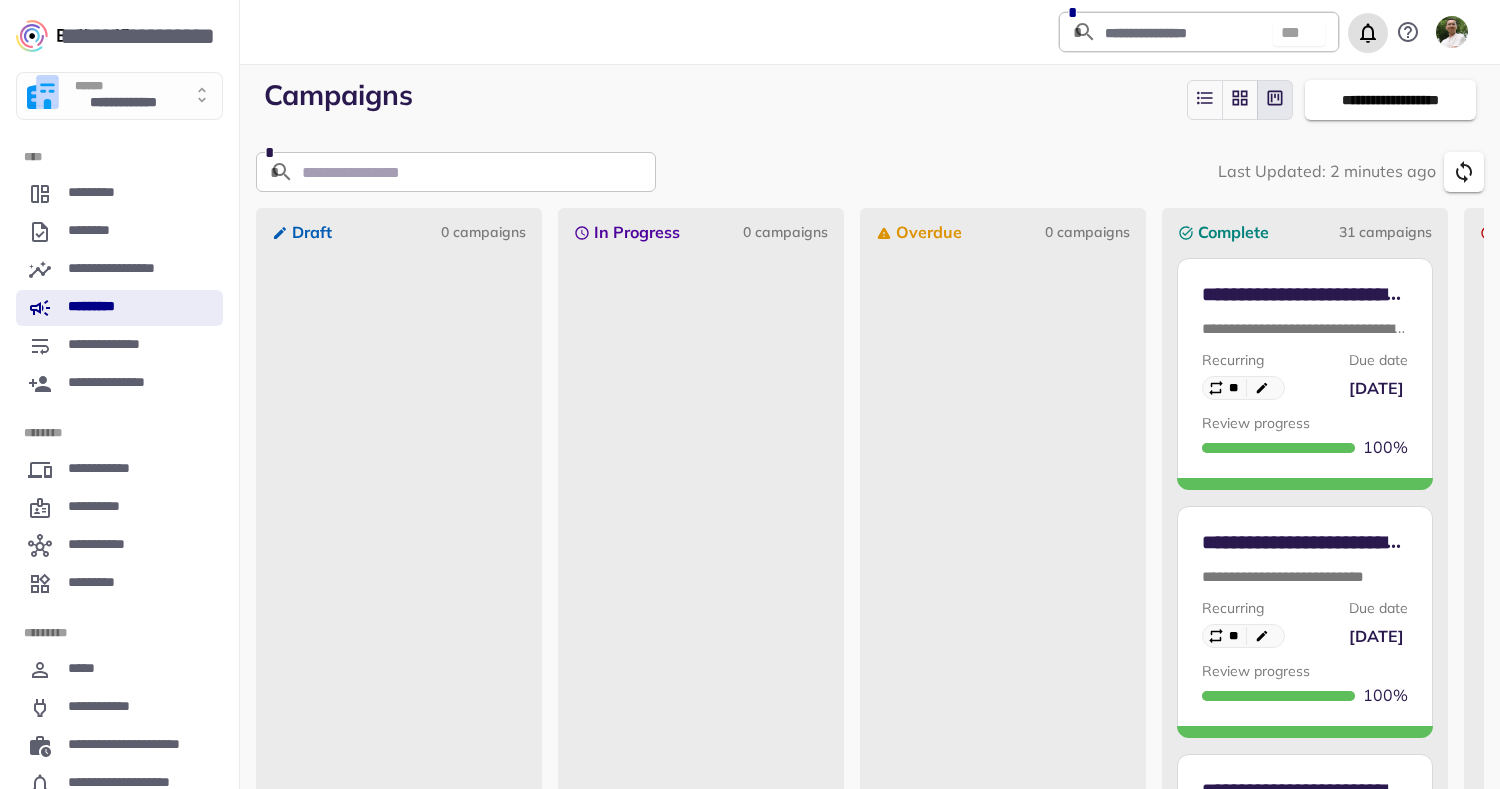 click 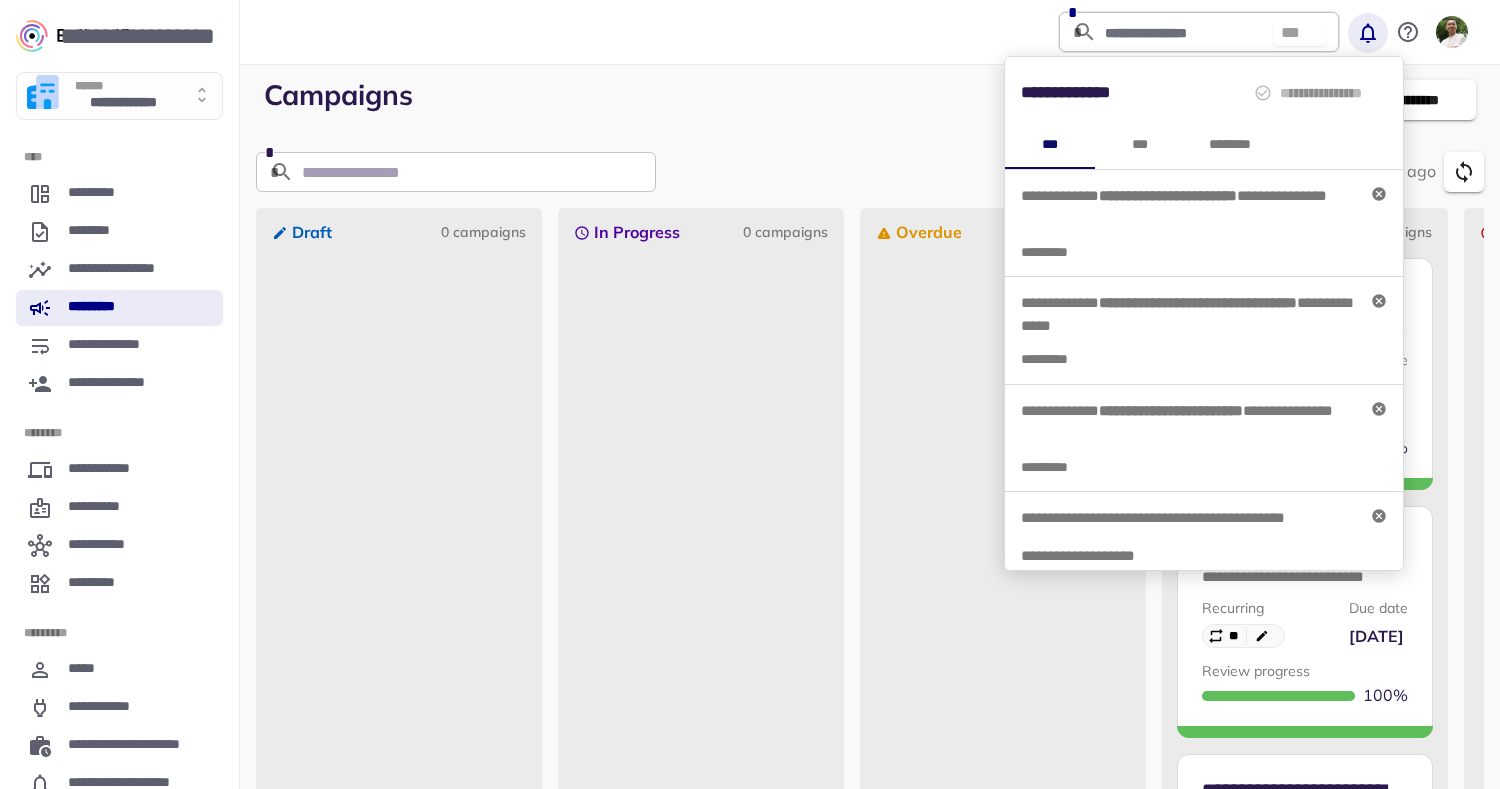 click at bounding box center (750, 394) 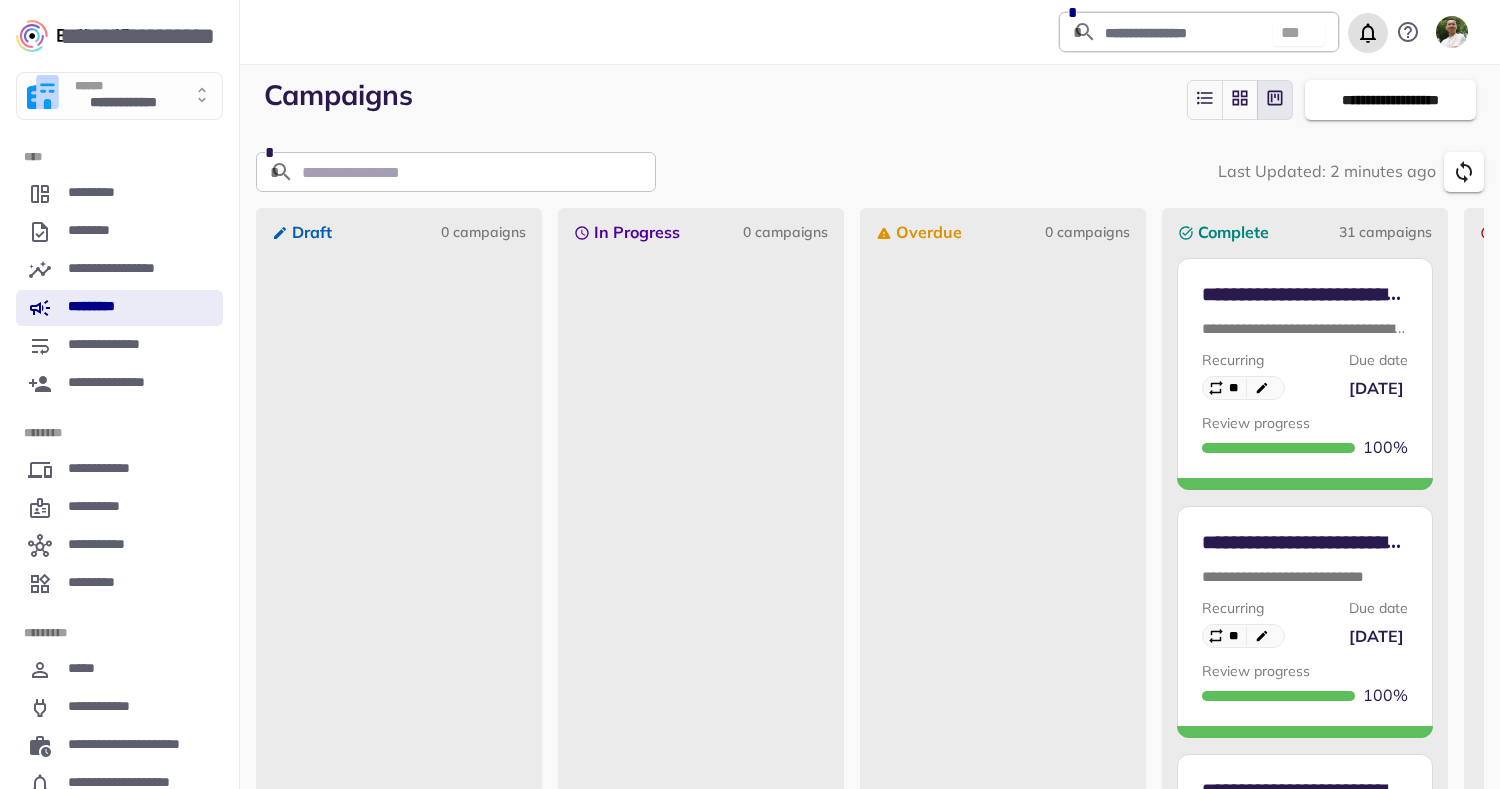 click 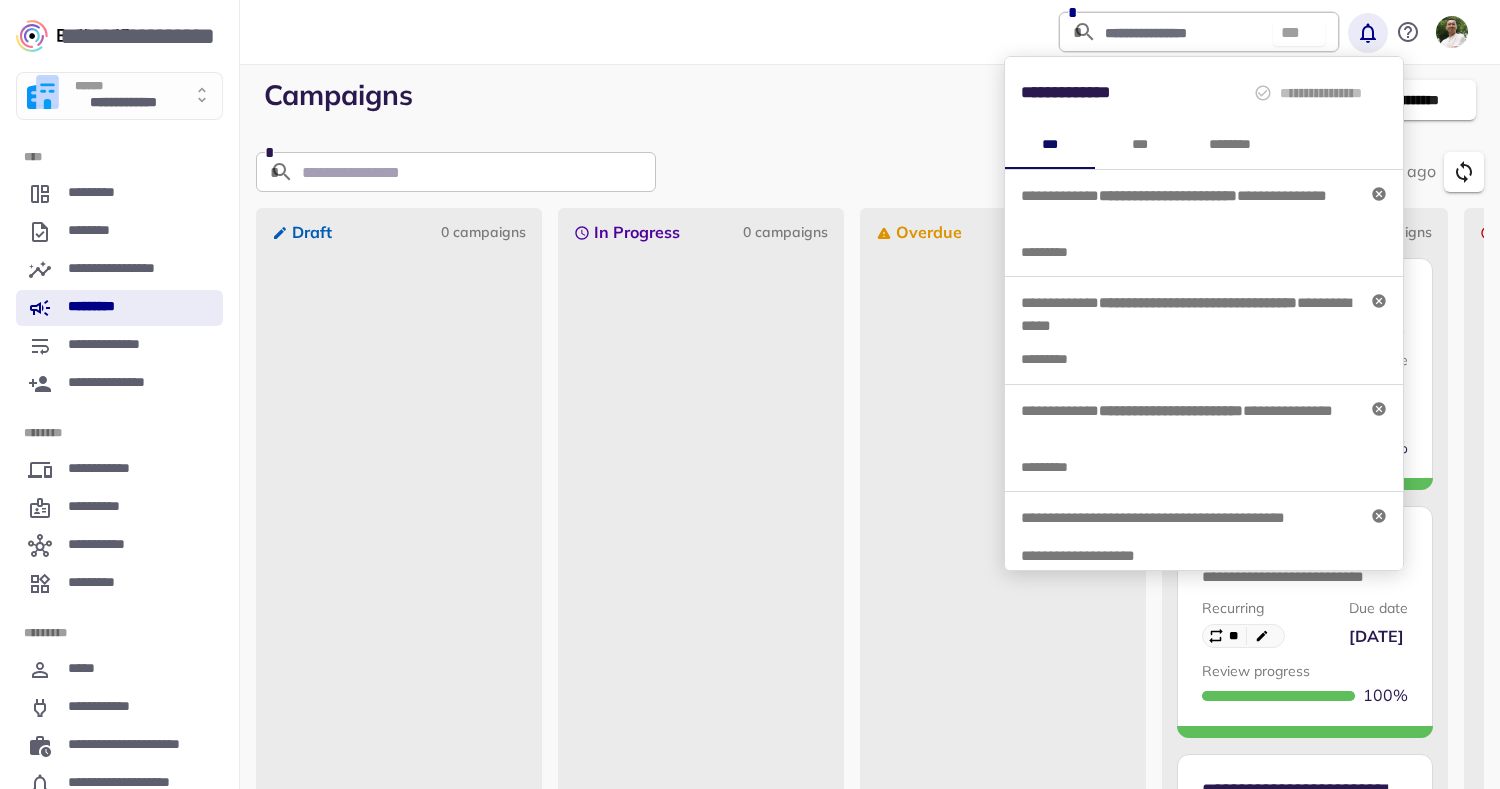 click at bounding box center (750, 394) 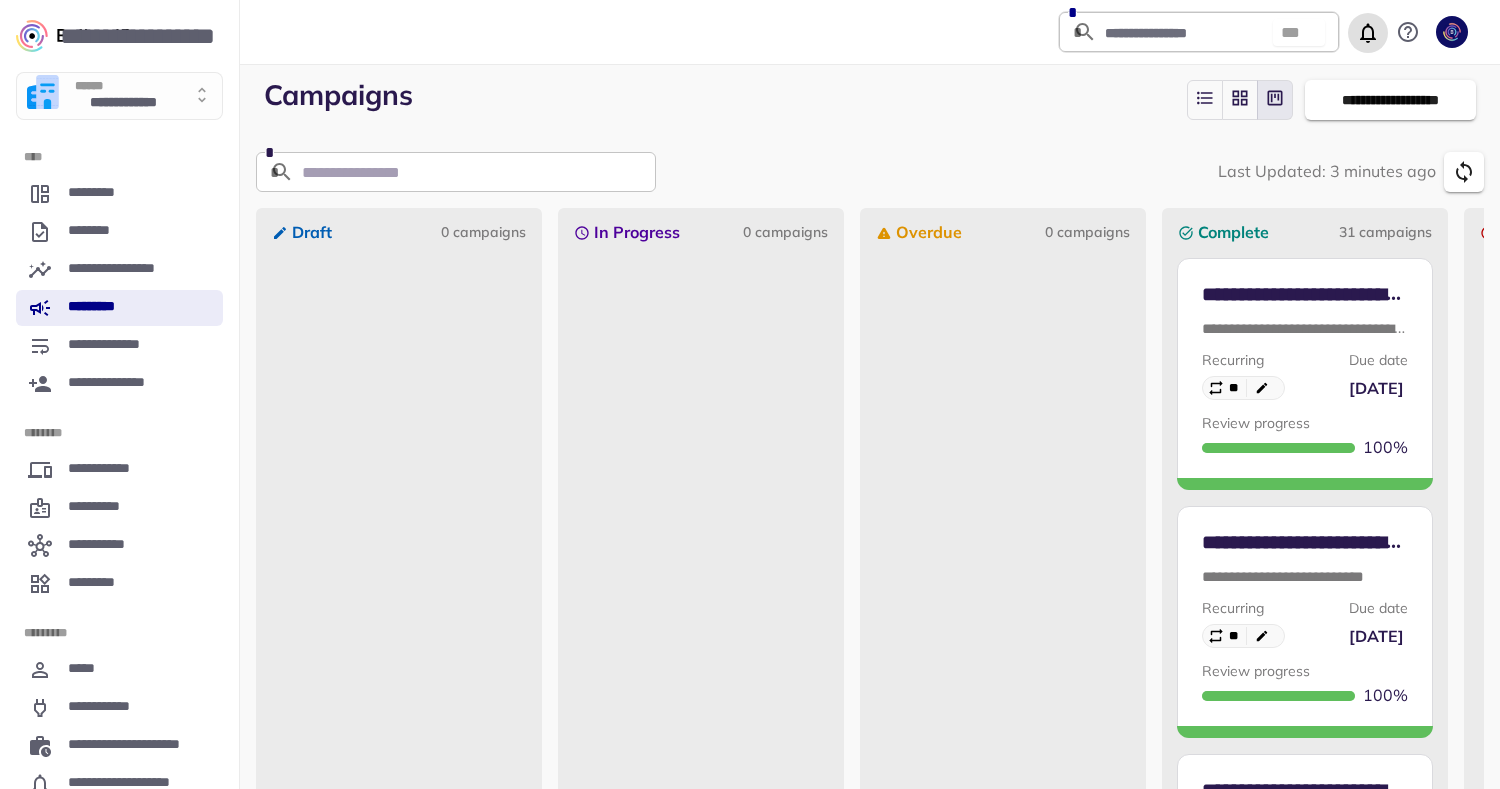 click on "*" at bounding box center (1368, 33) 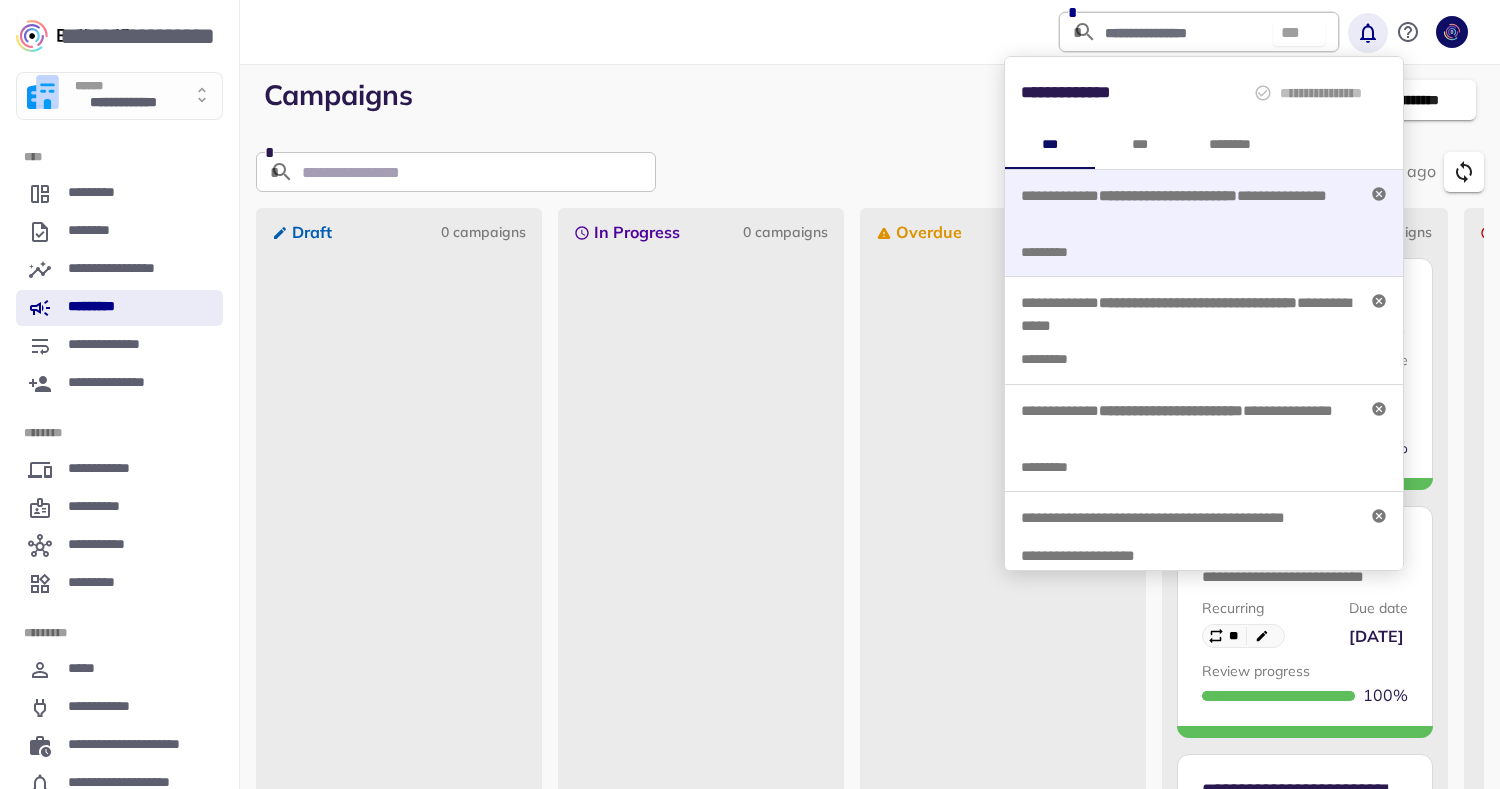 click 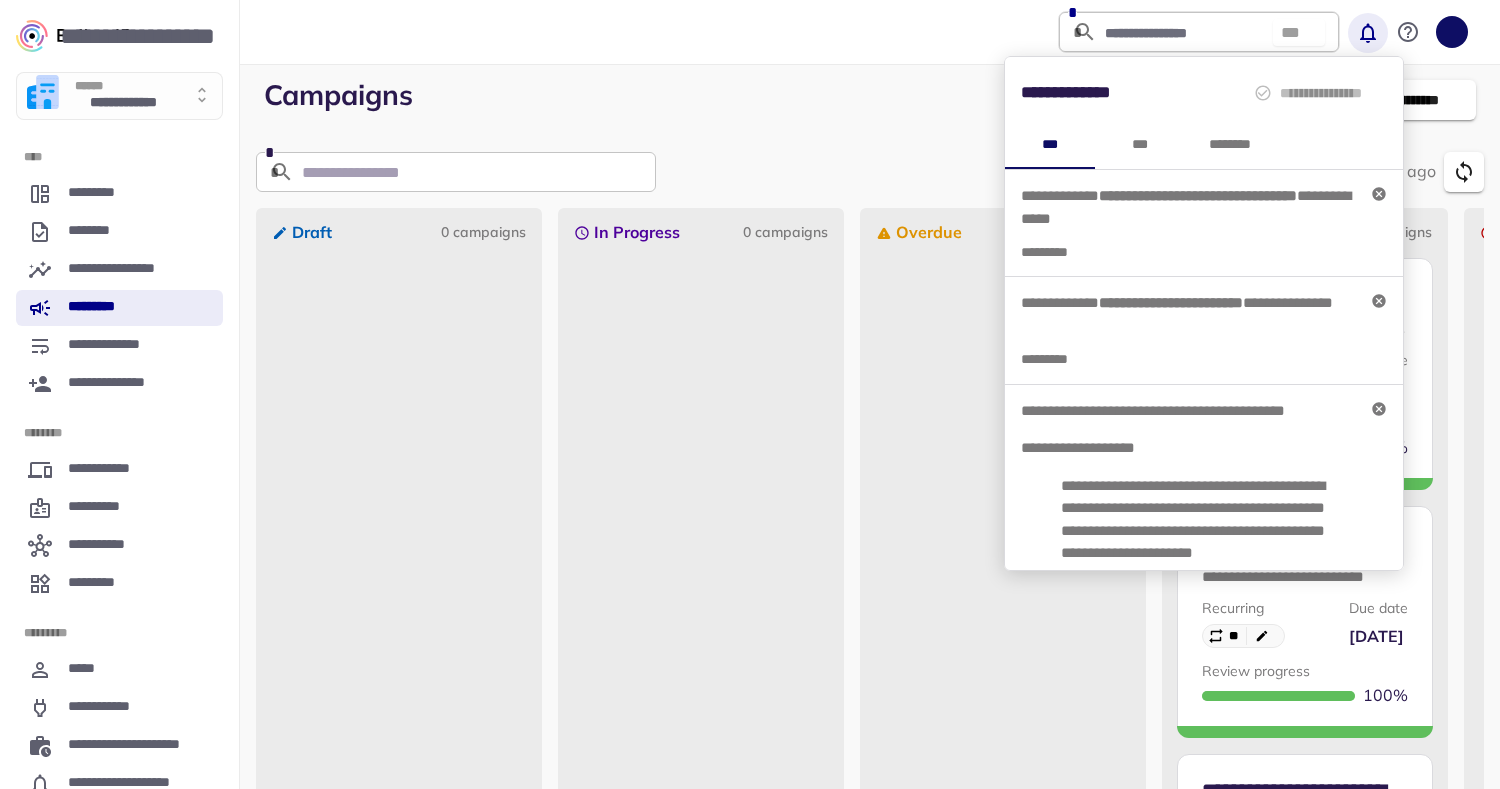 click 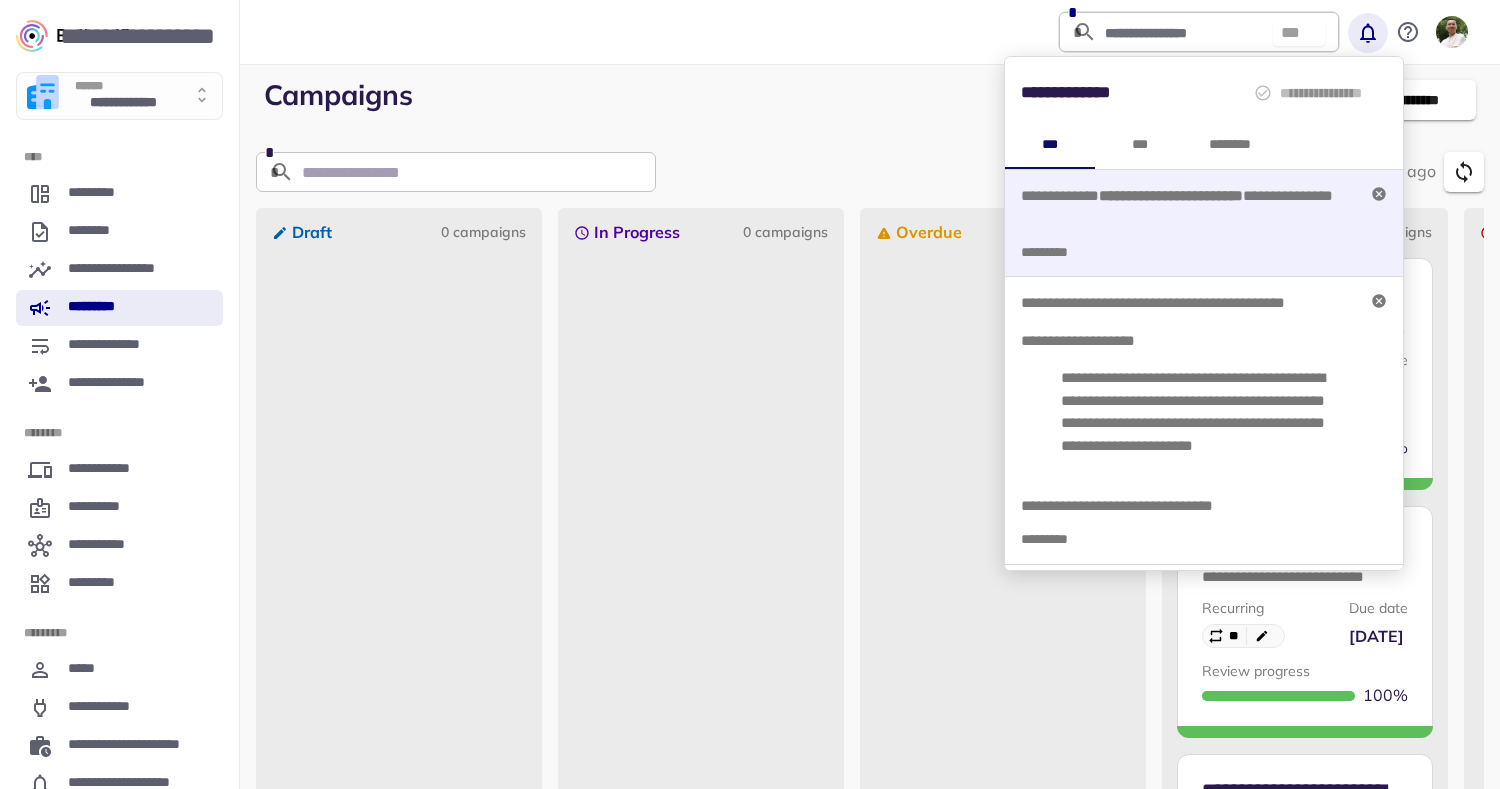 click 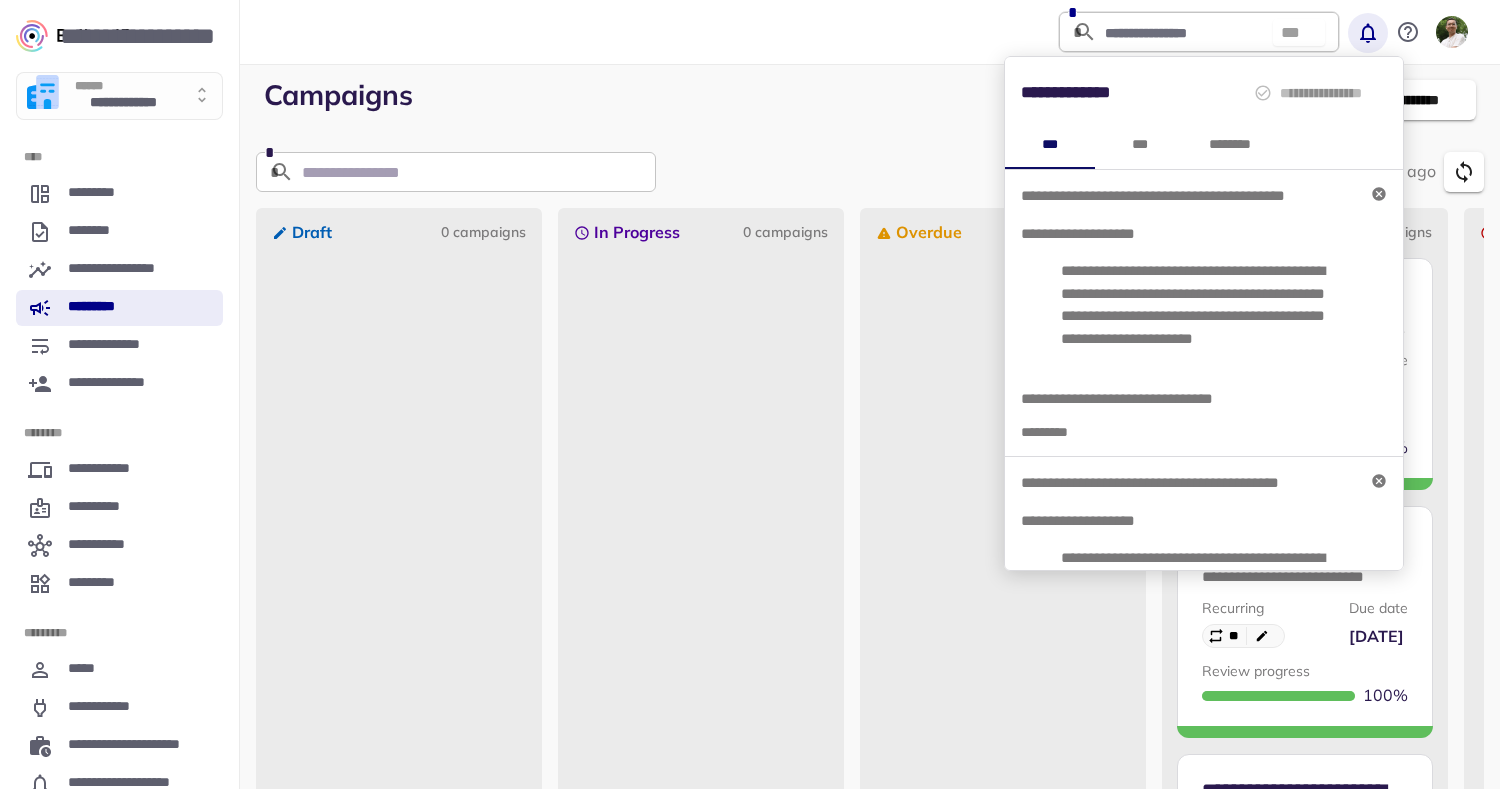 click 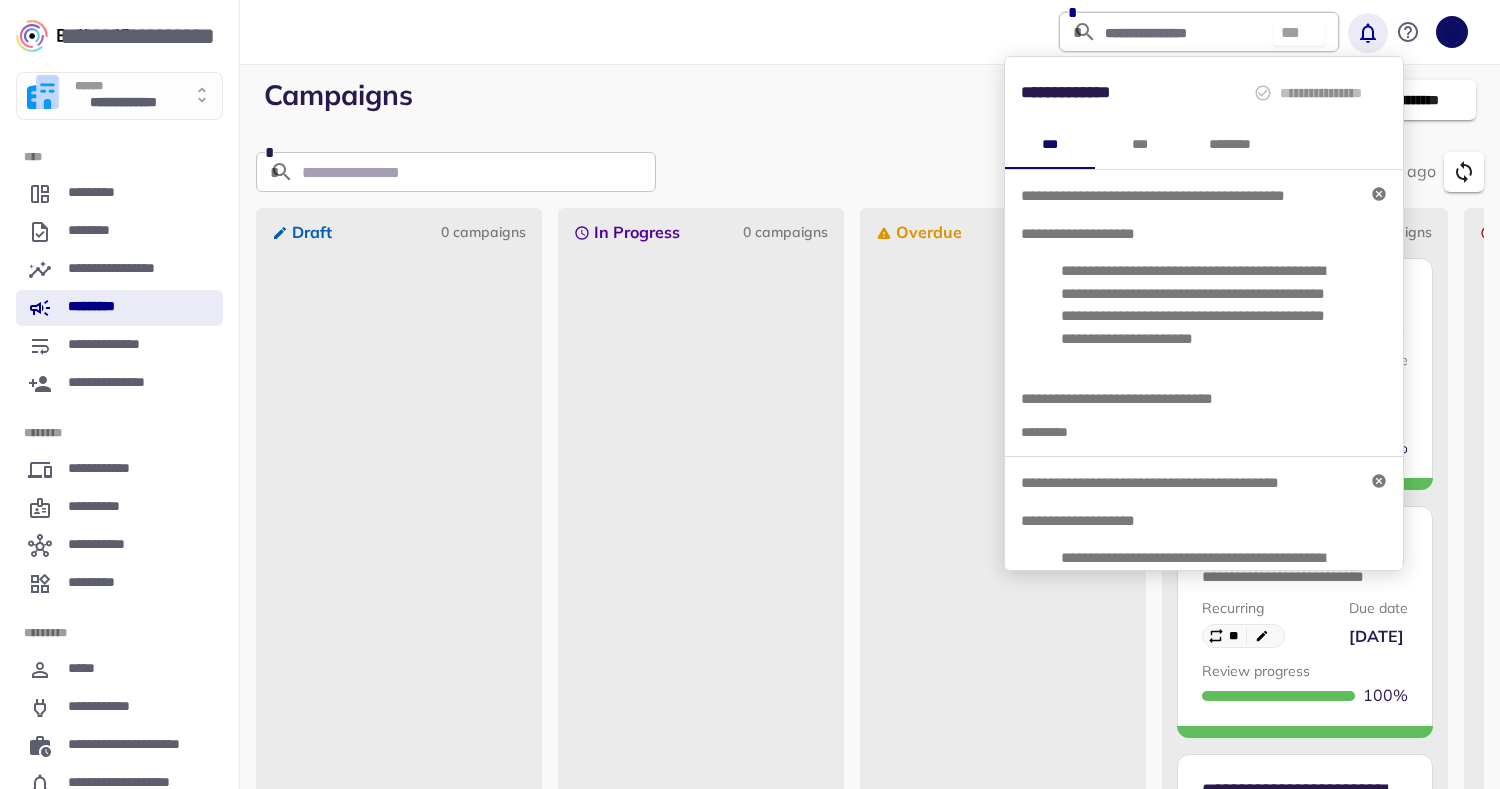 click 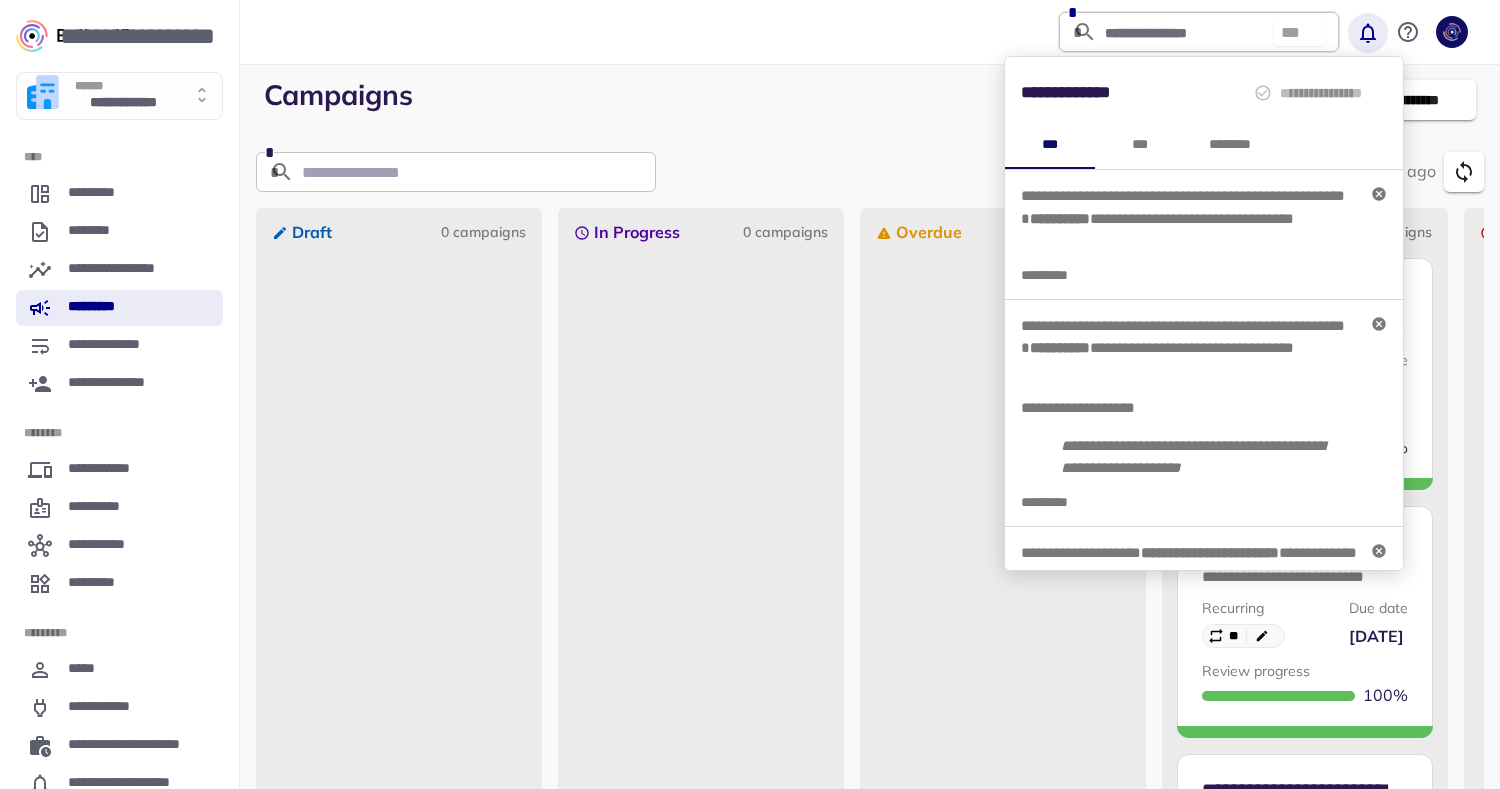 click 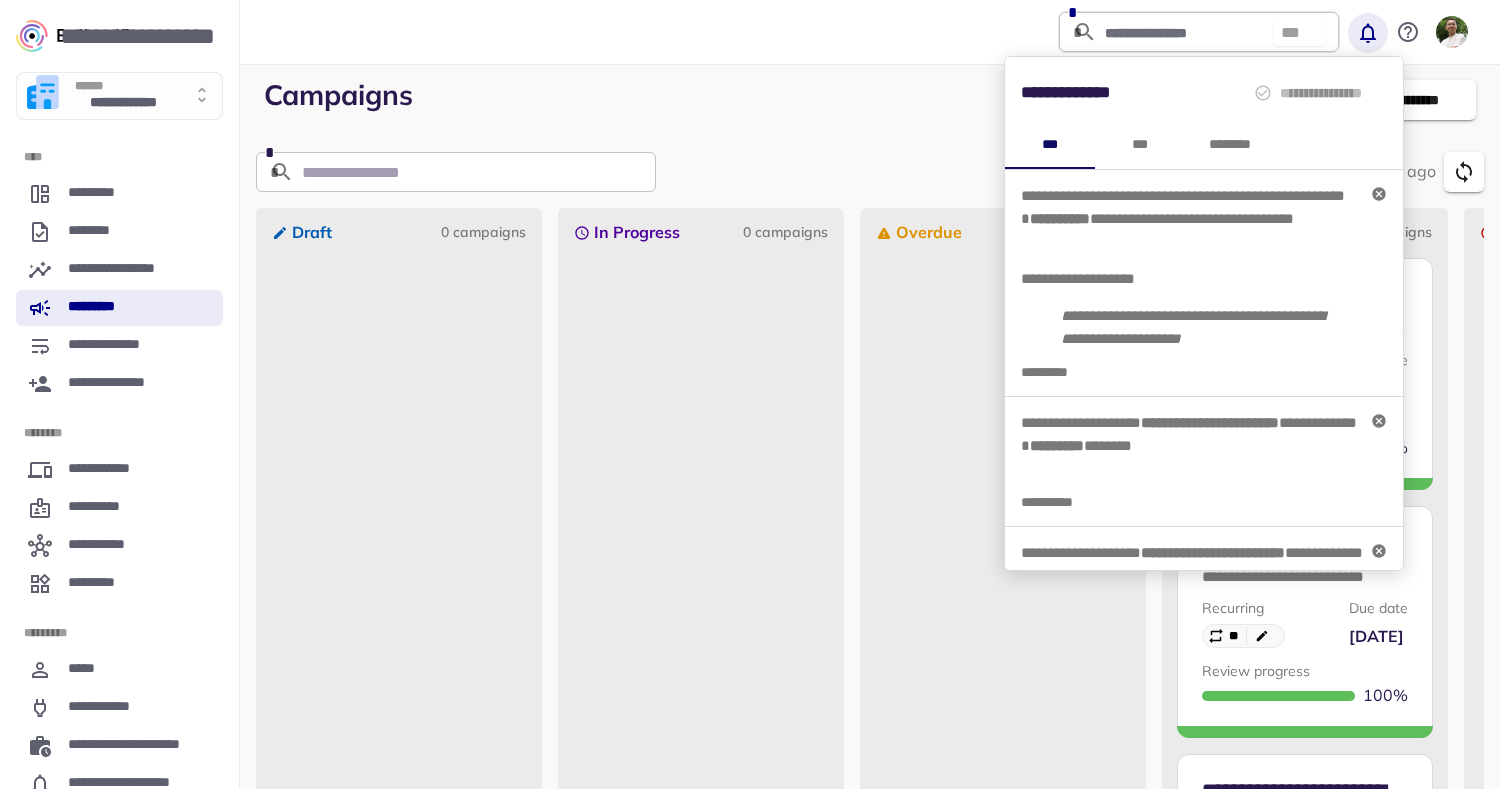click 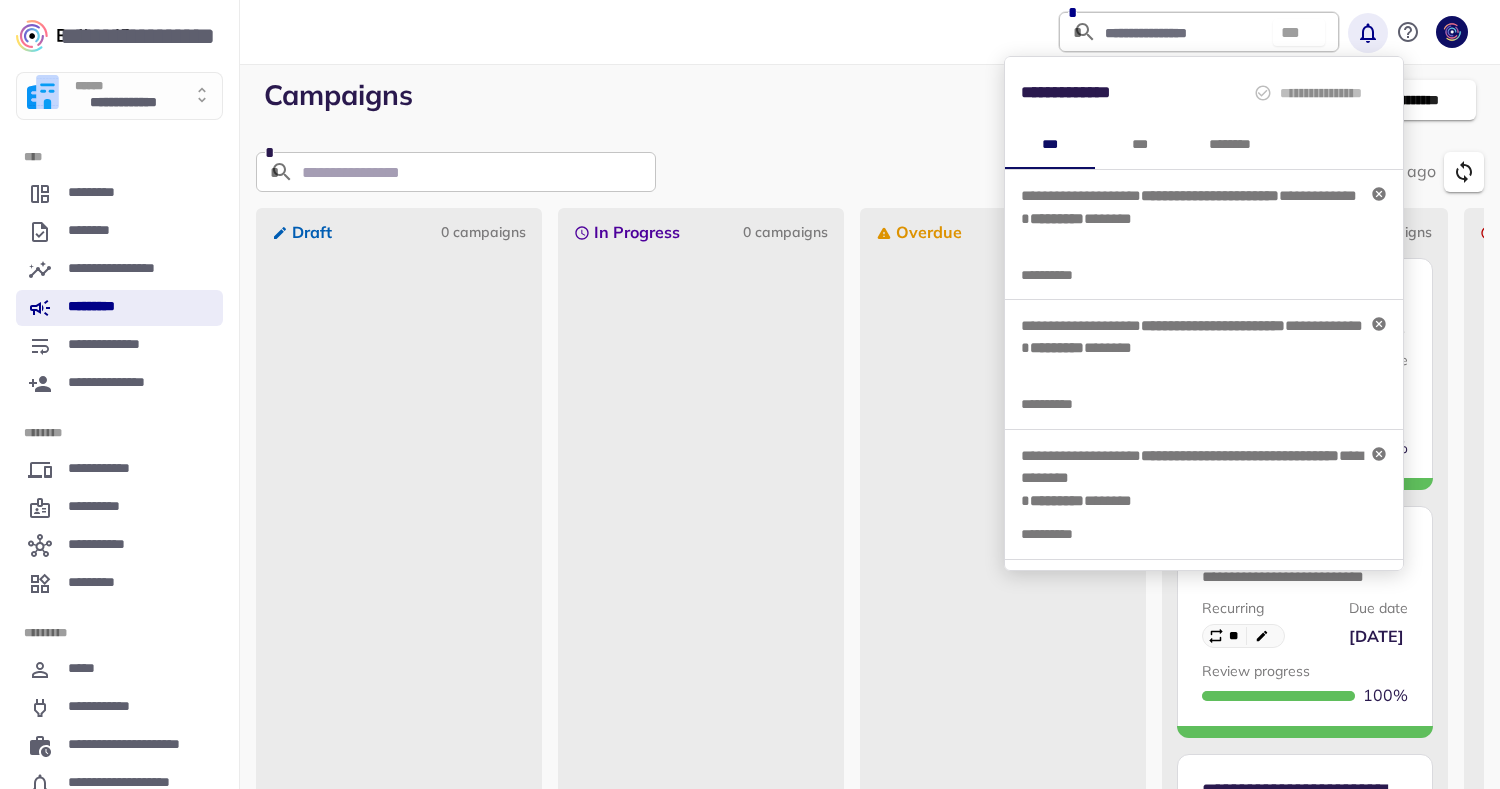 click 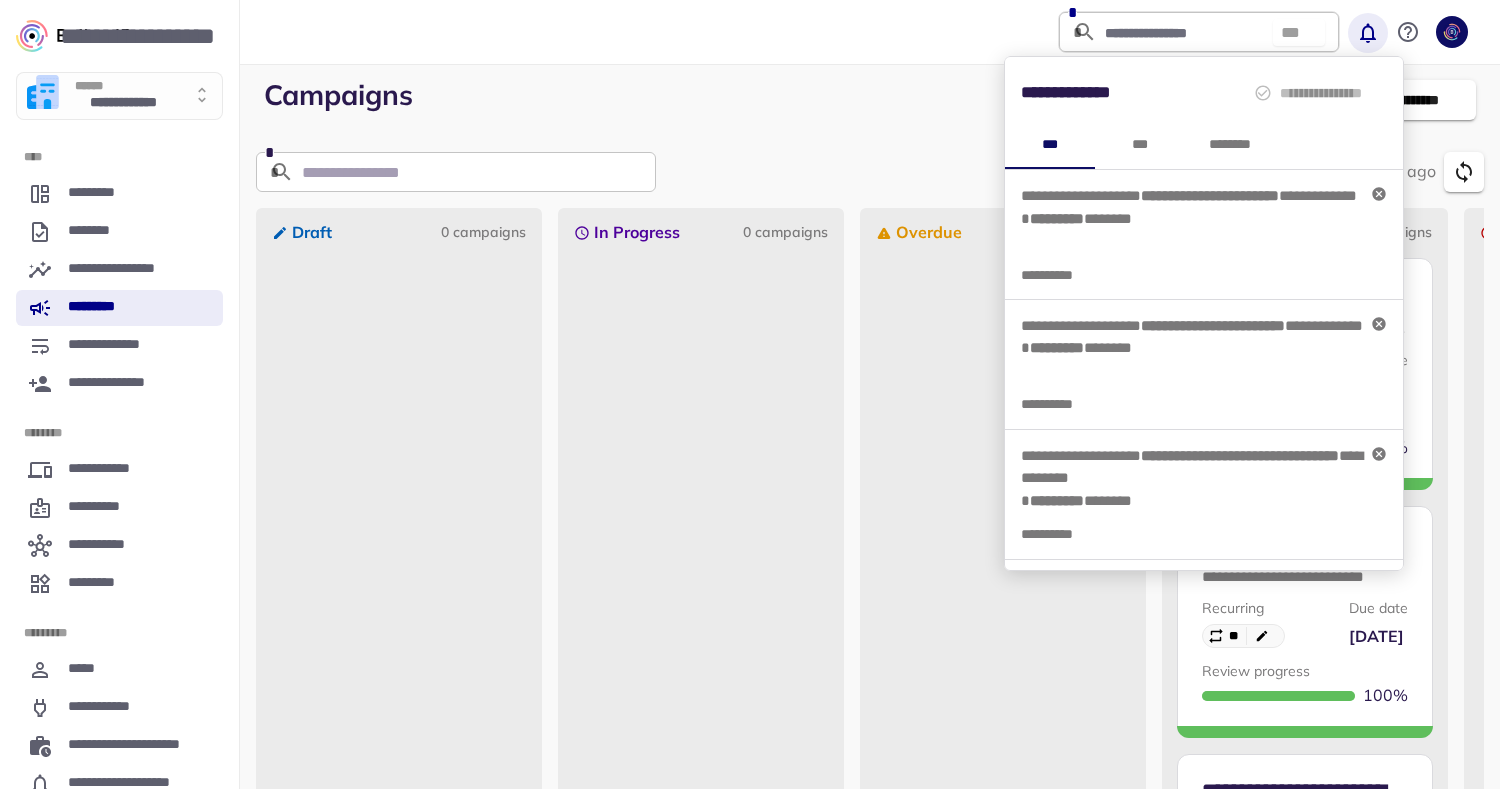 click 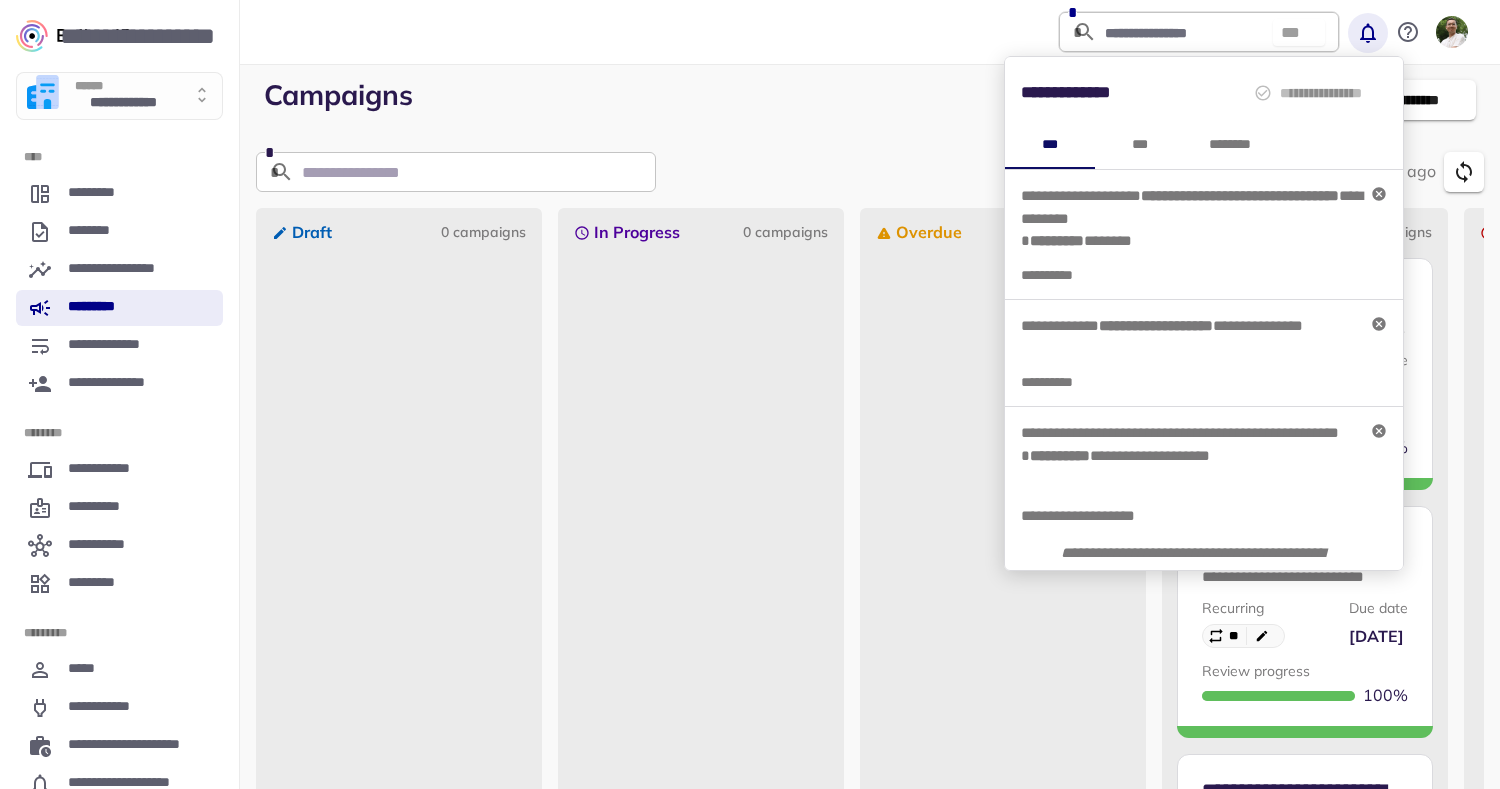 click 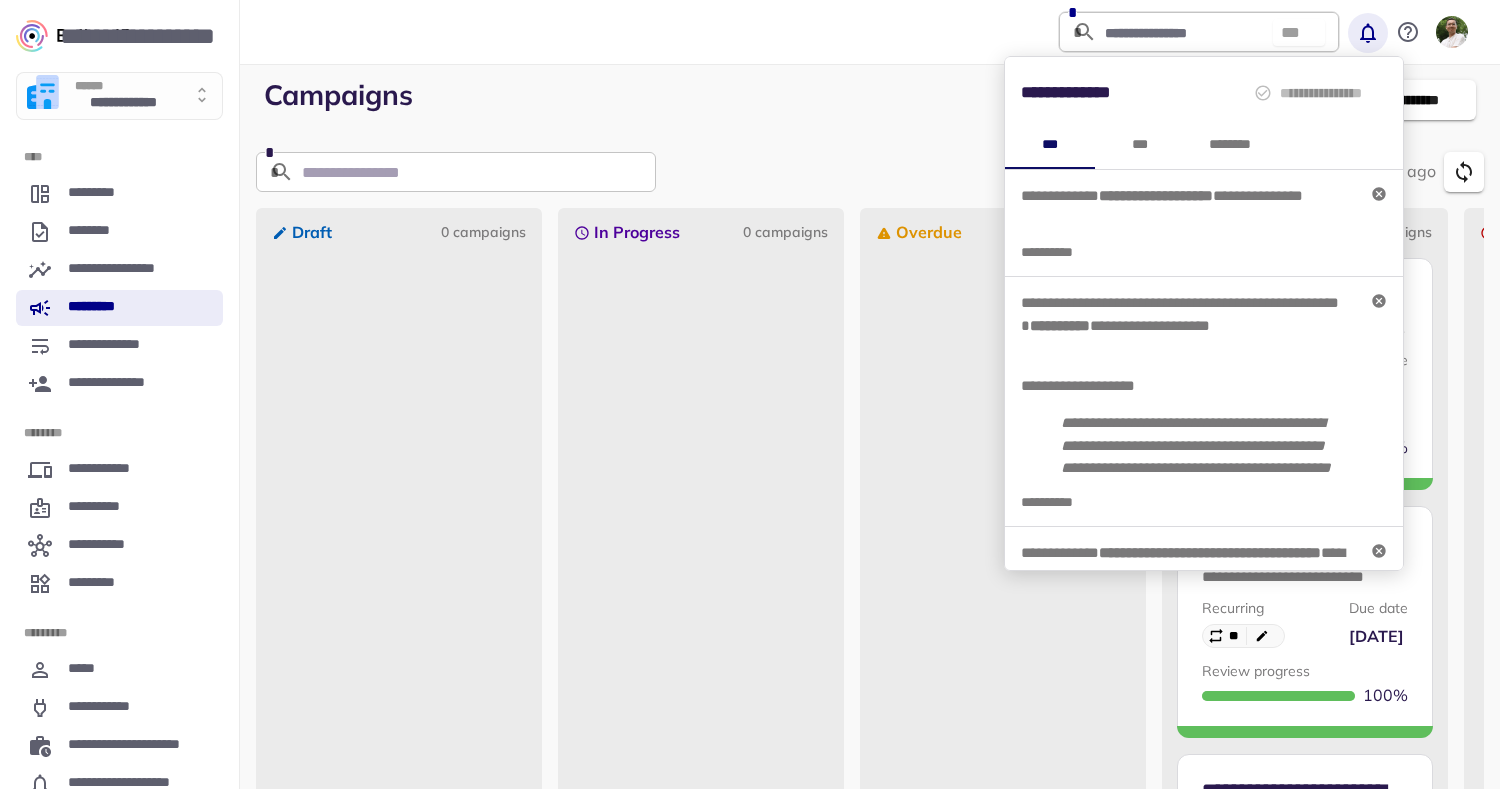 click 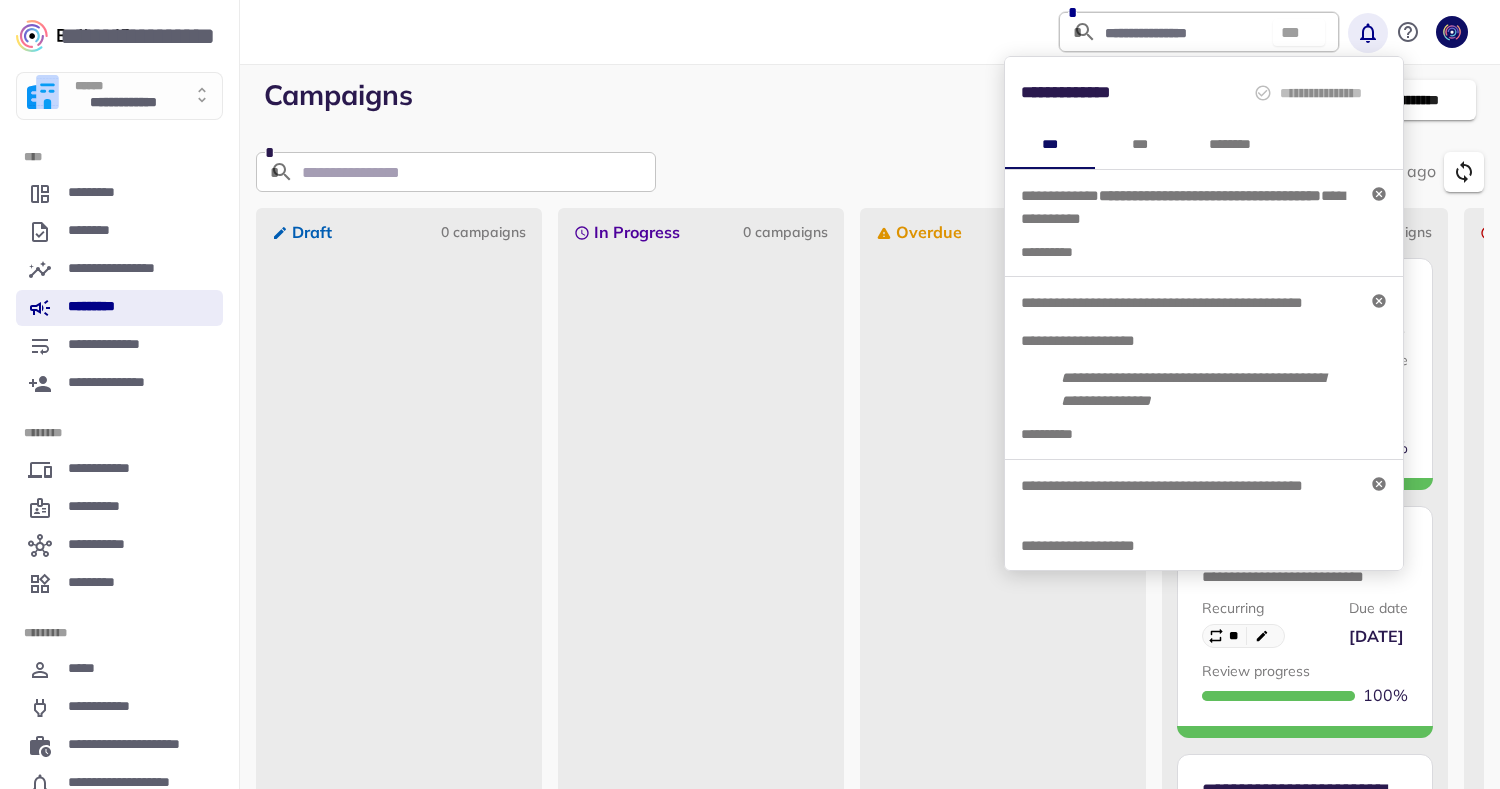 click 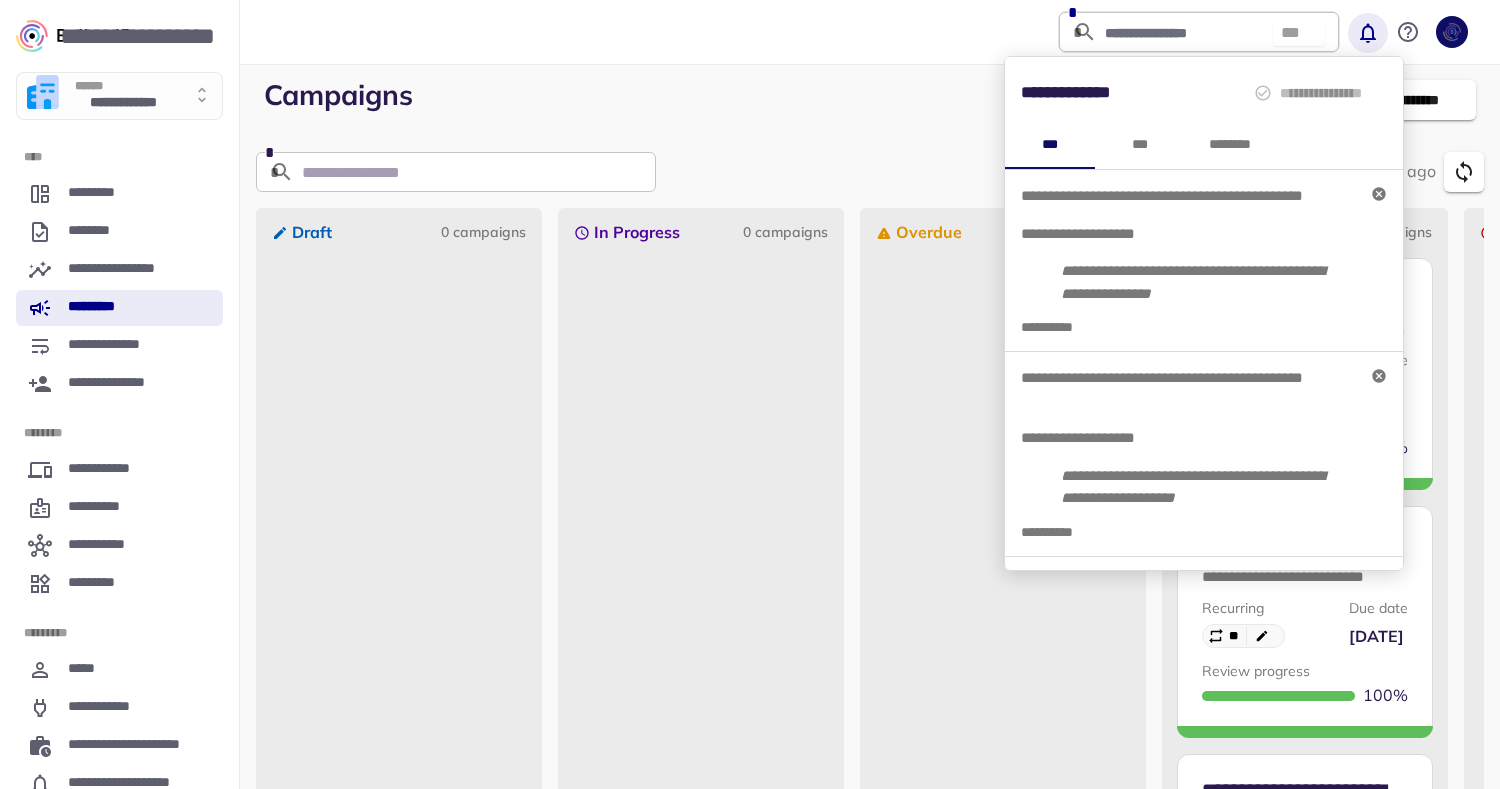 click 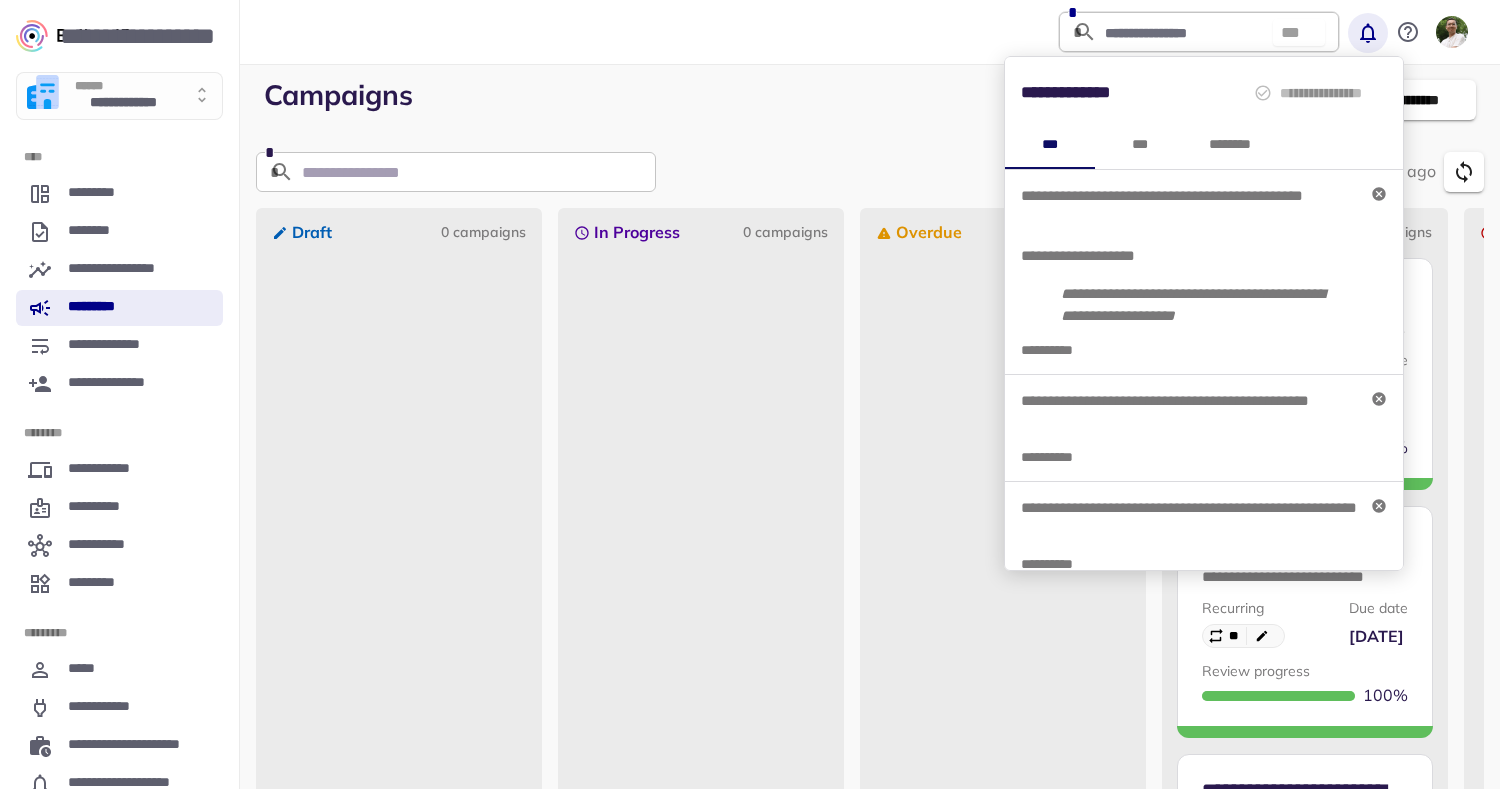 click 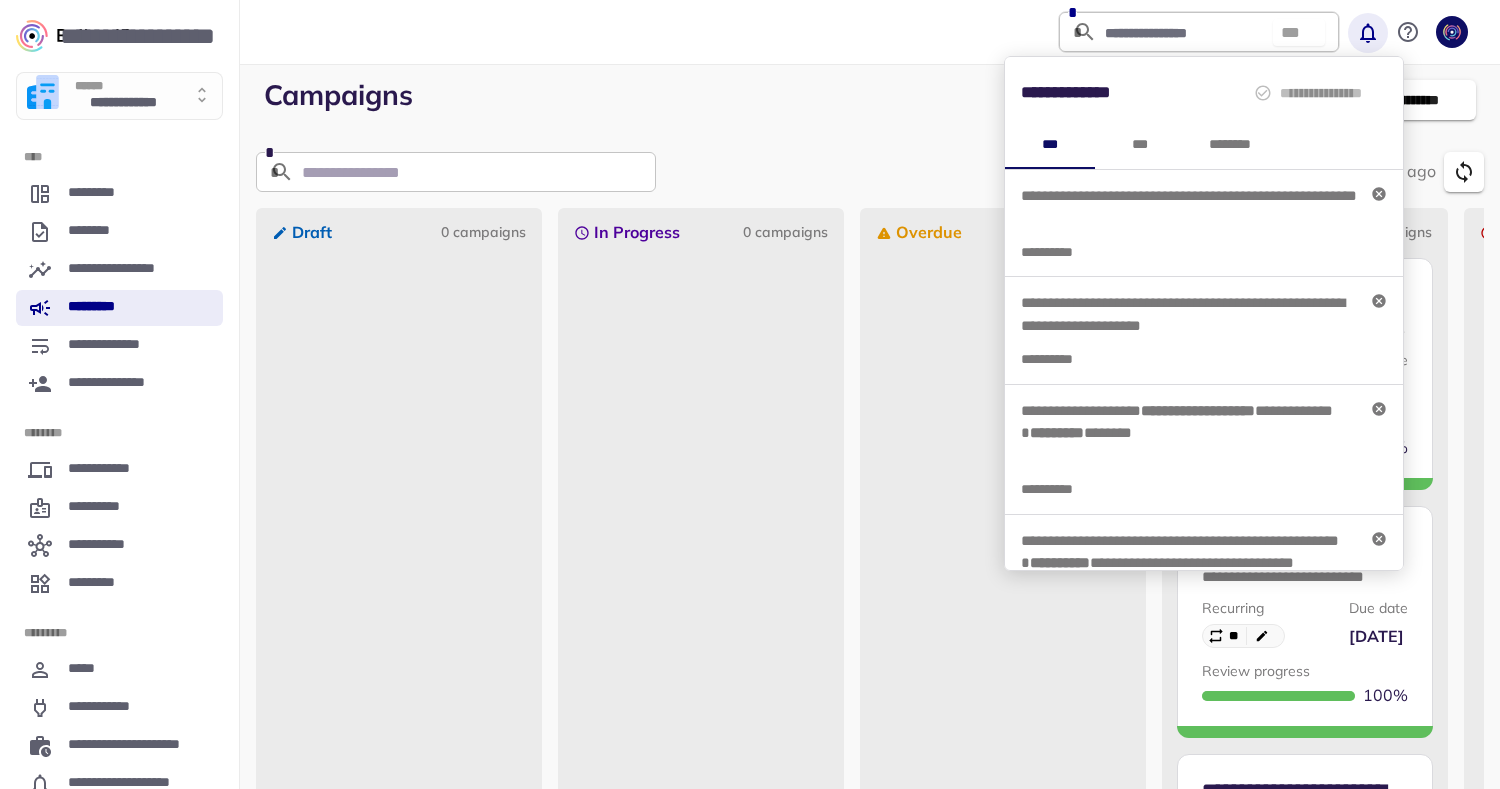 click 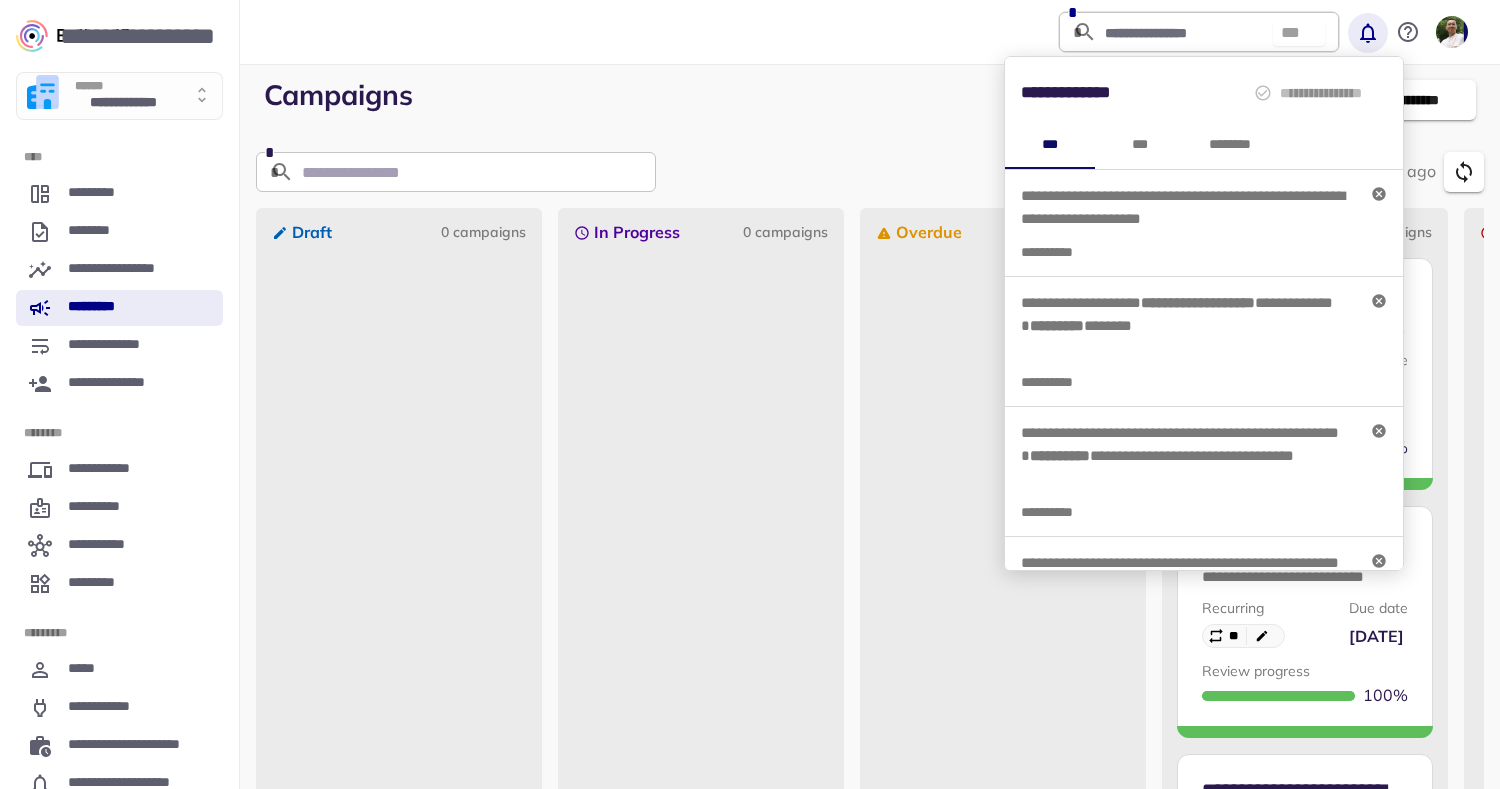 click 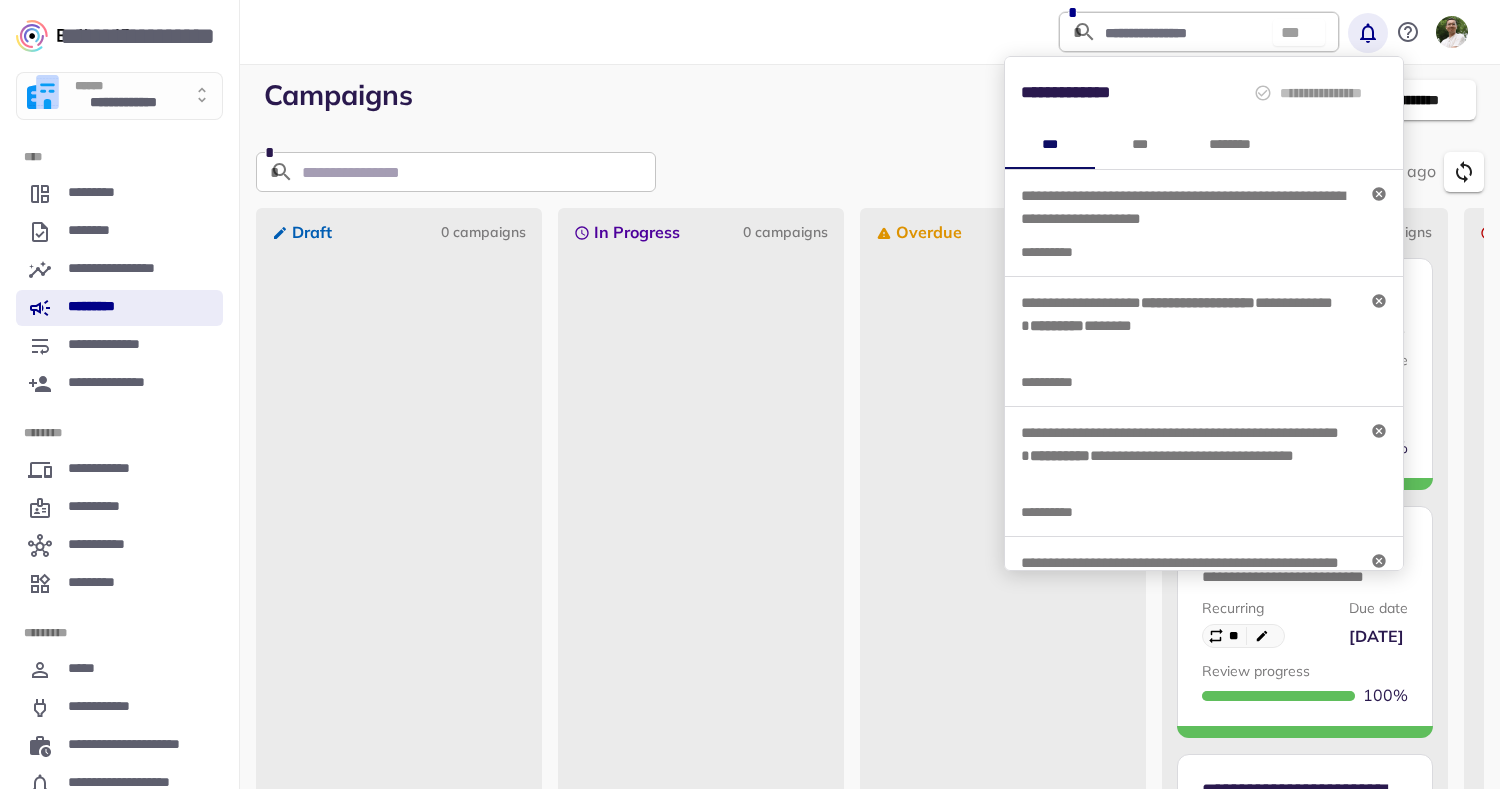 click 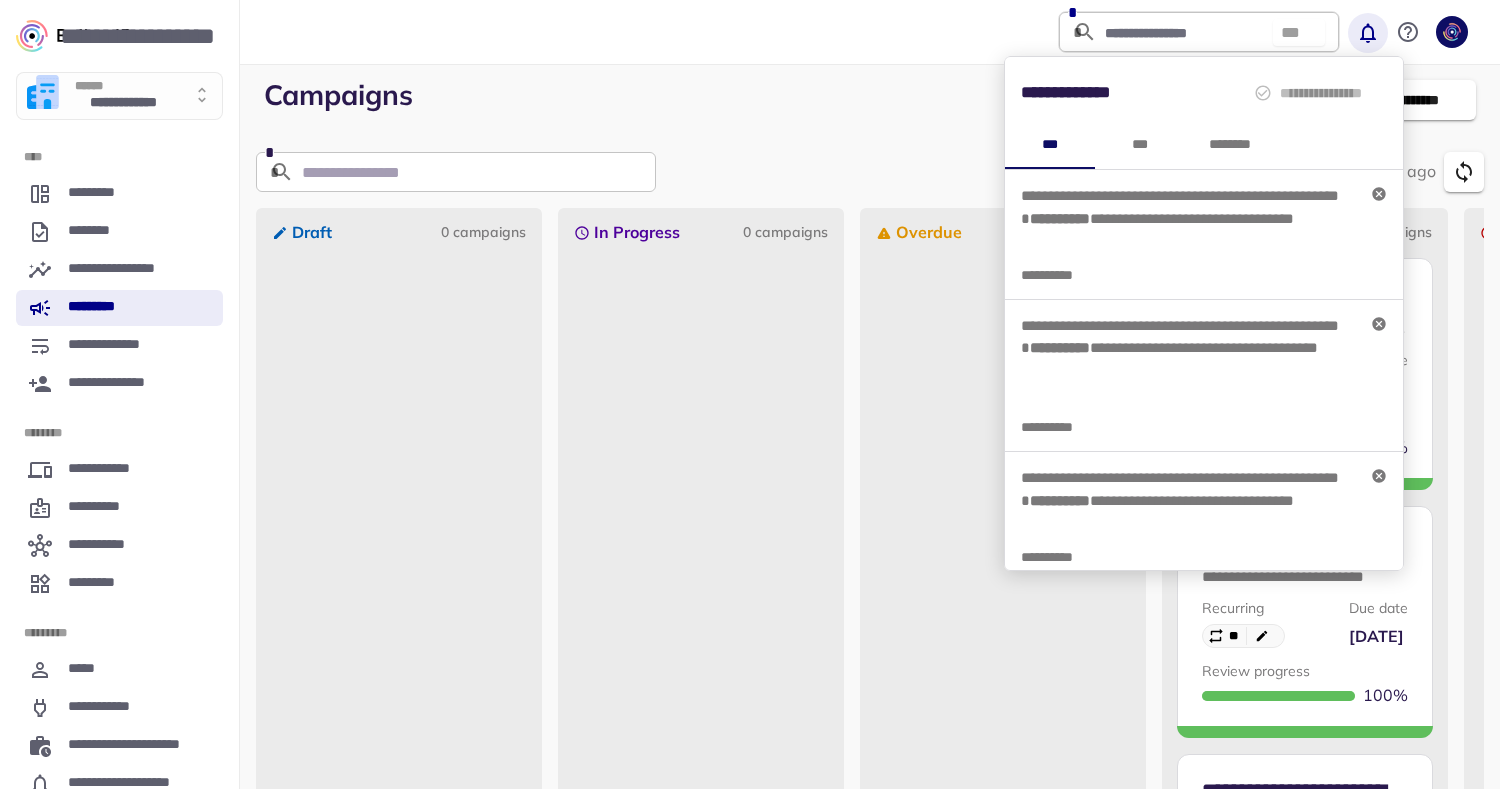 click 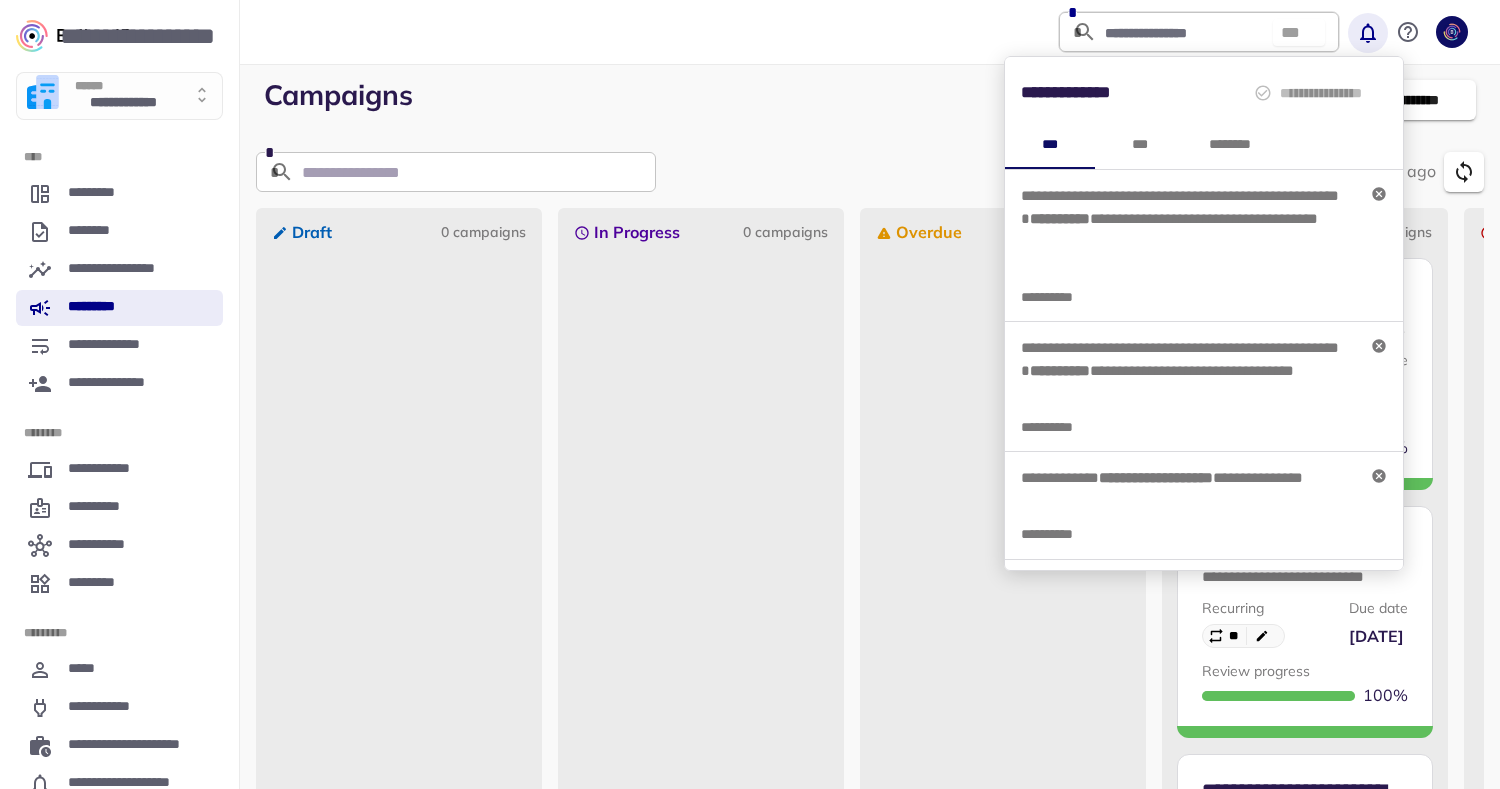 click 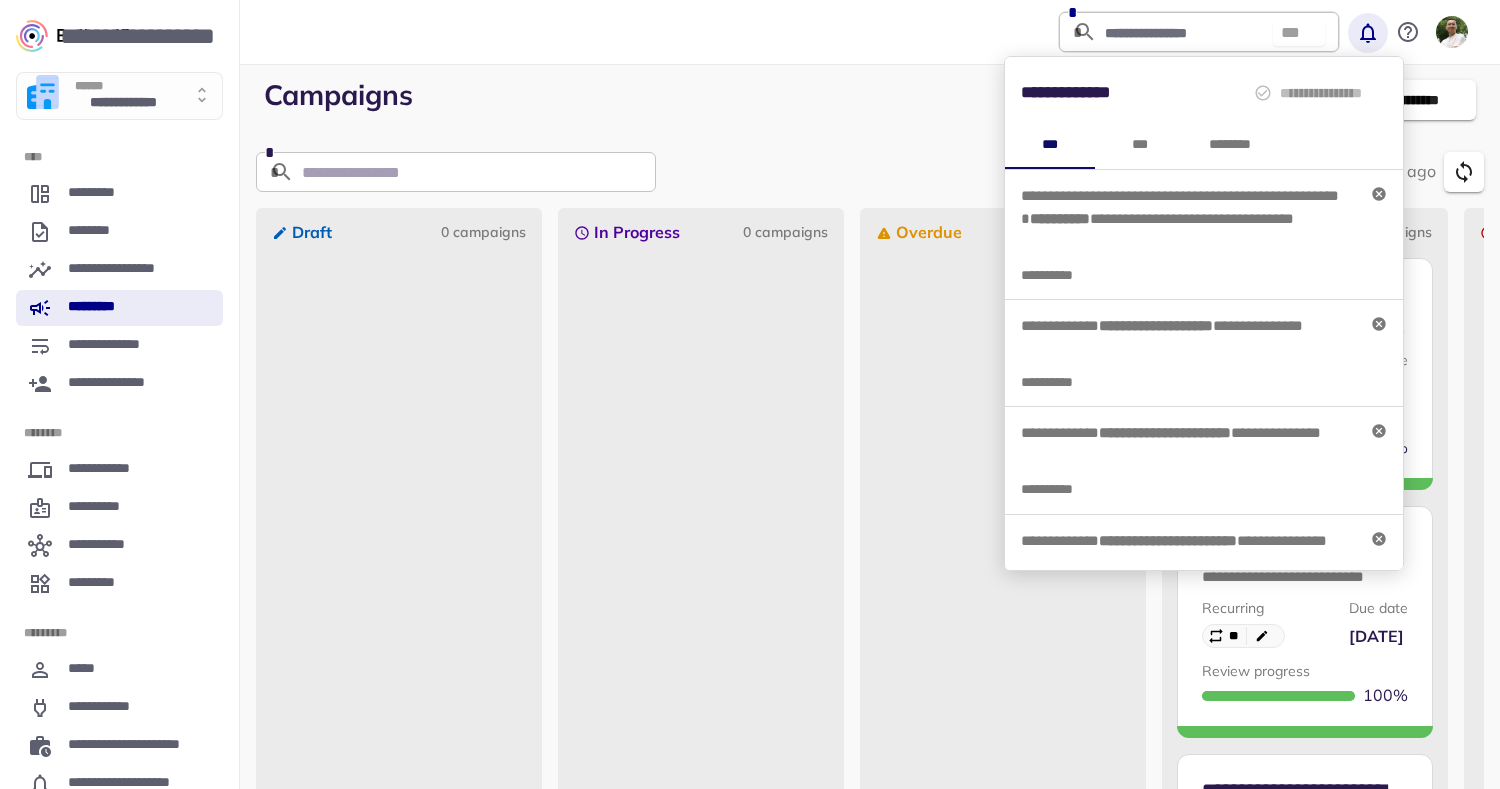 click 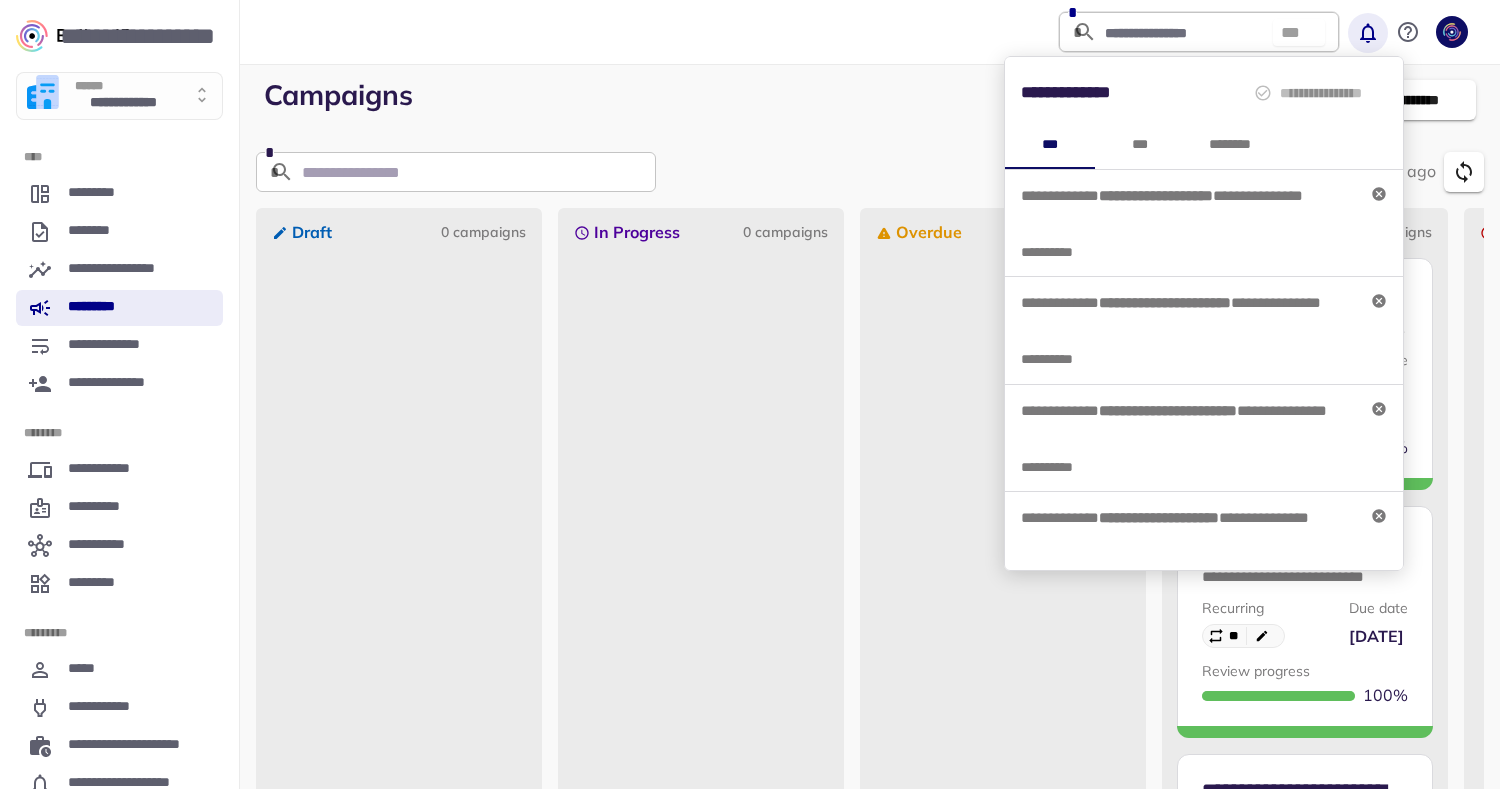 click on "********" at bounding box center [1230, 145] 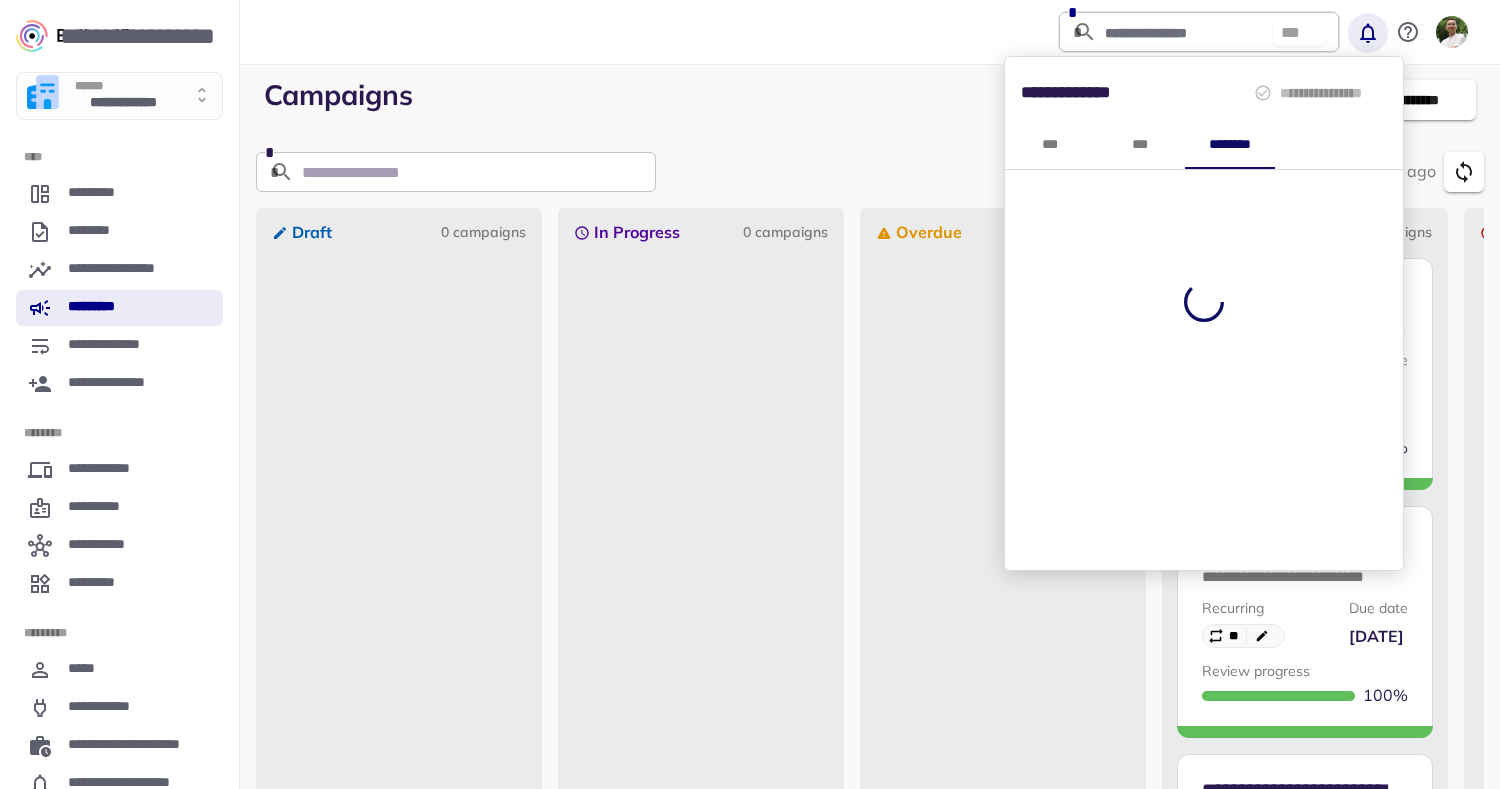 click on "***" at bounding box center [1050, 145] 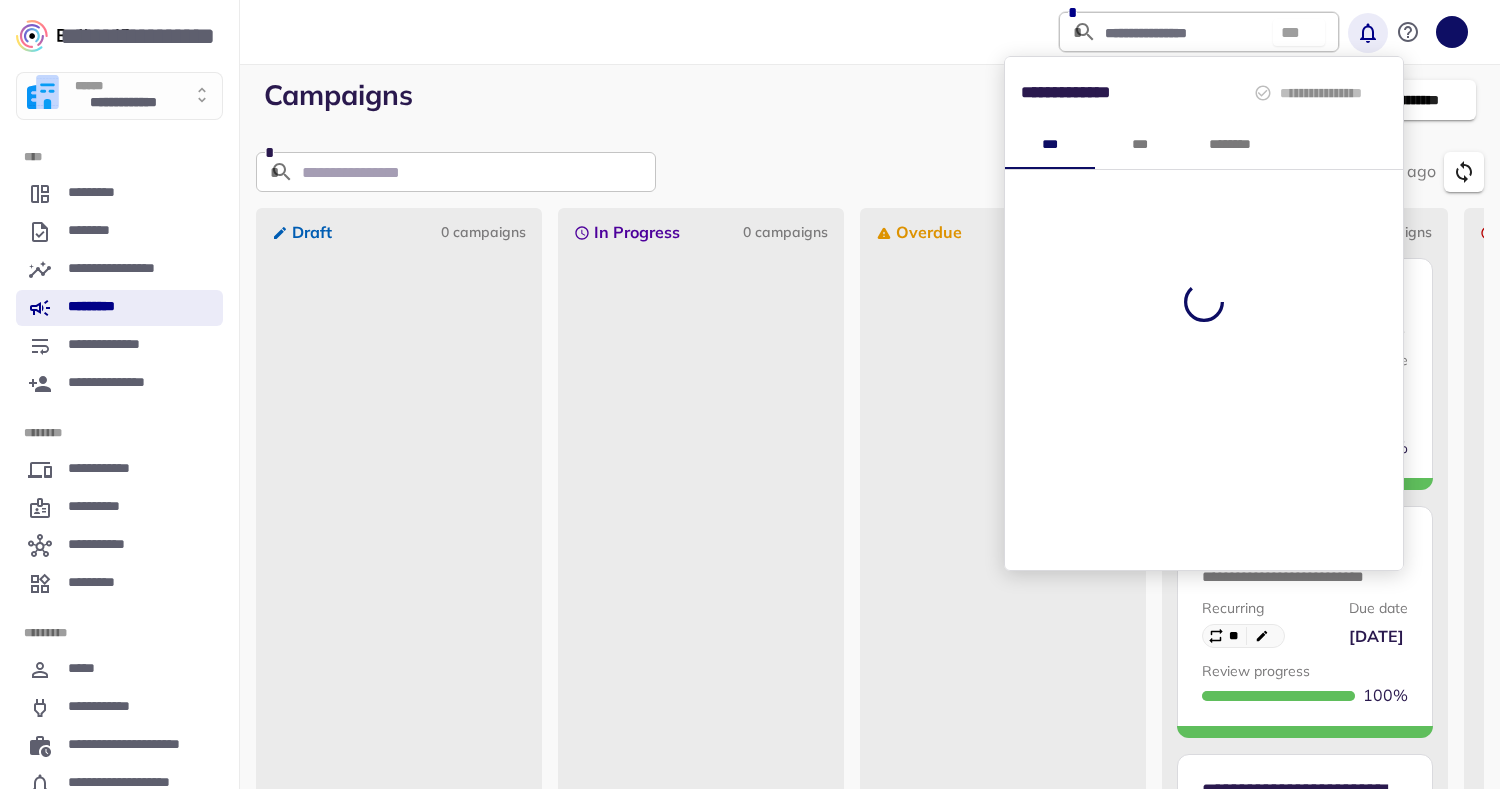 click at bounding box center [750, 394] 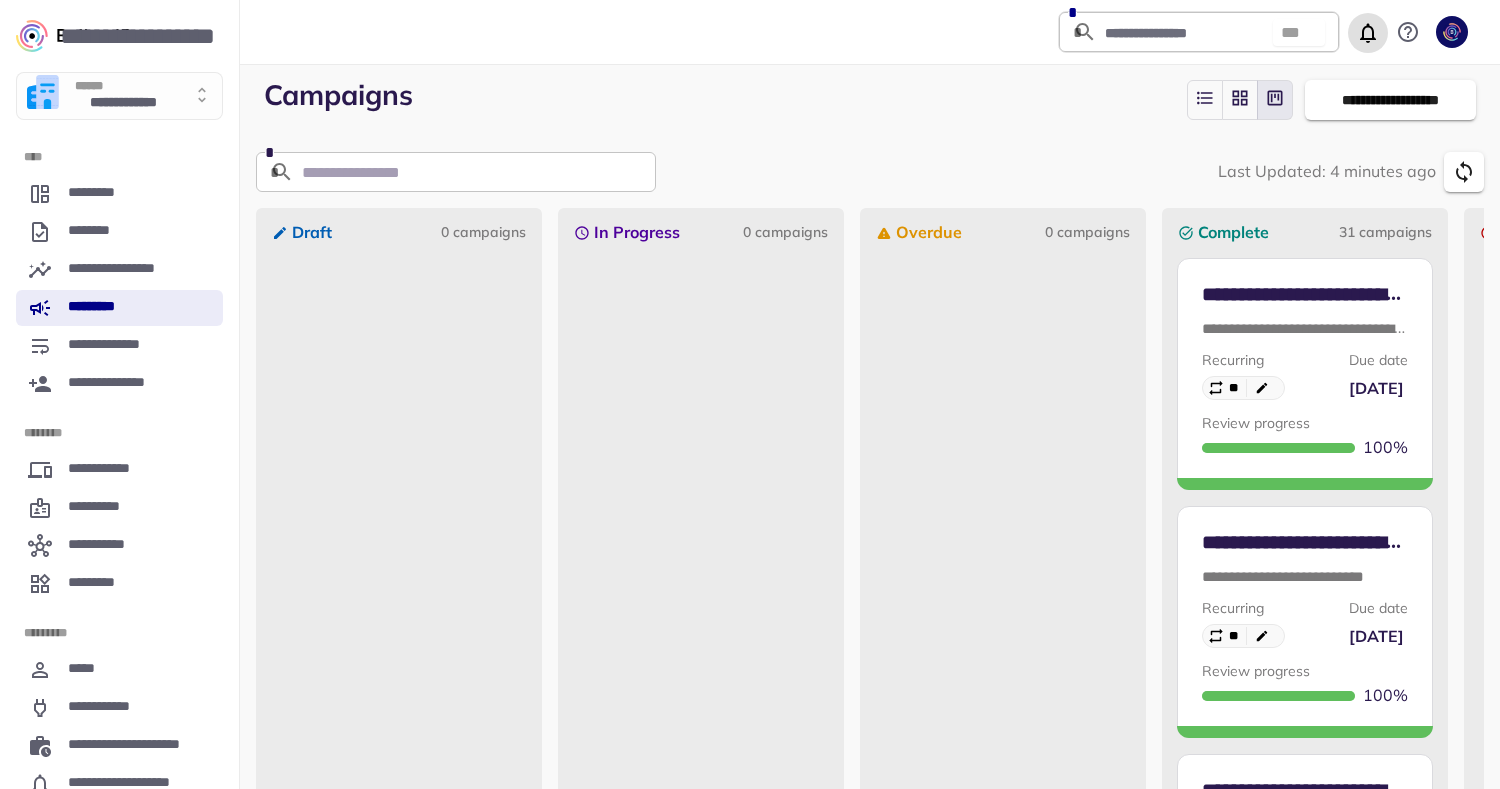 click 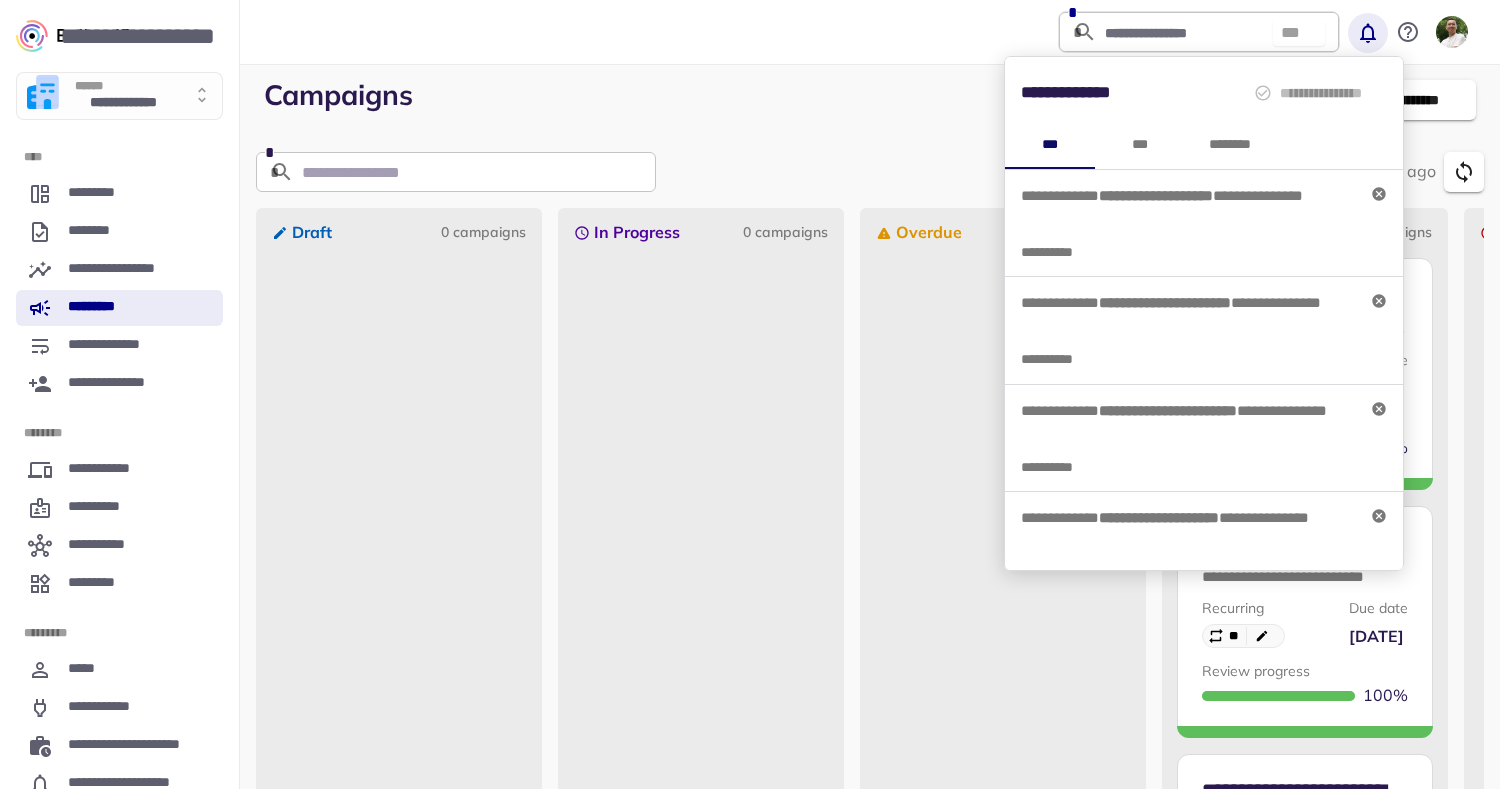 click at bounding box center [750, 394] 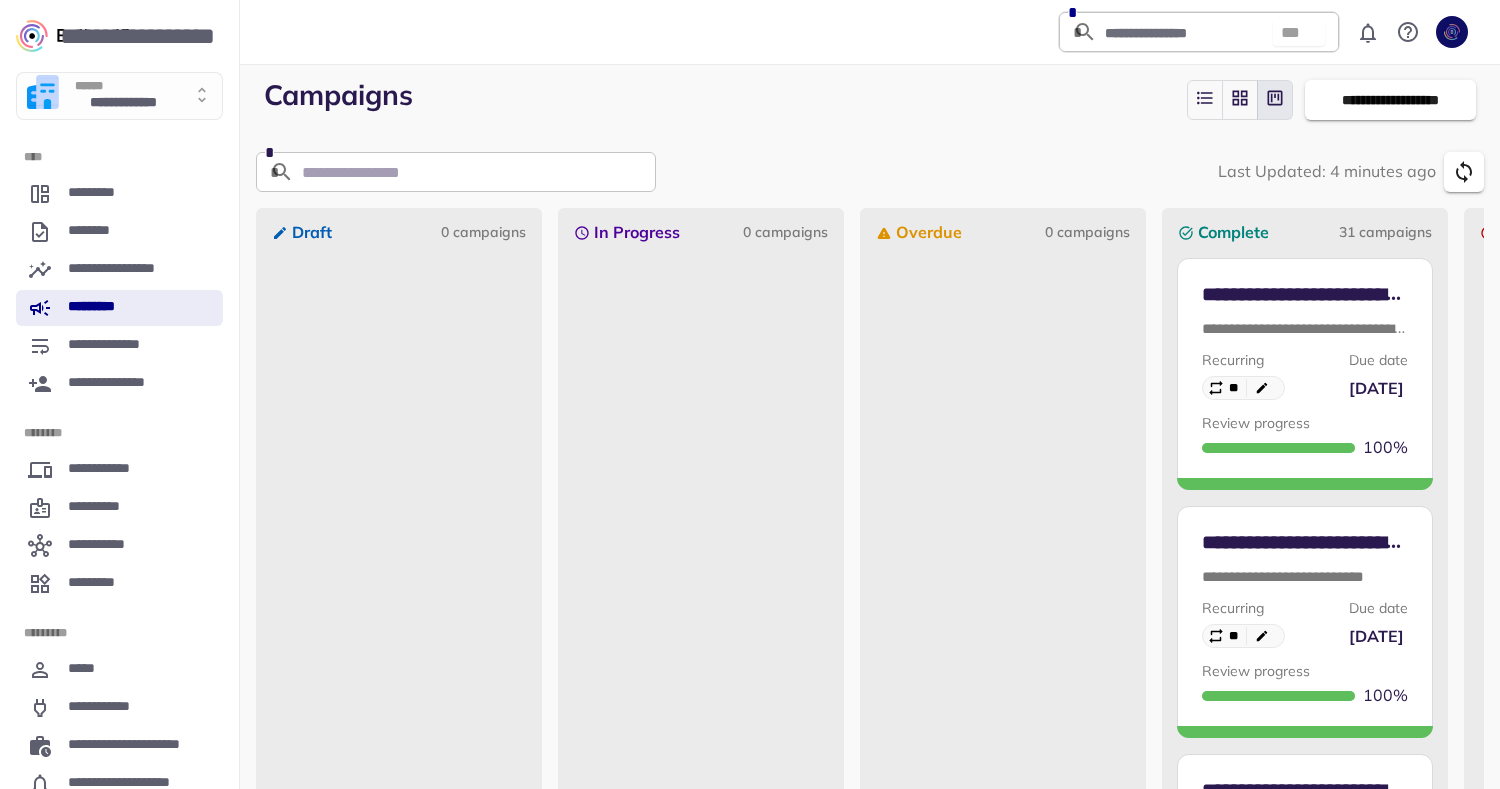 click on "Draft 0   campaigns" at bounding box center [399, 4077] 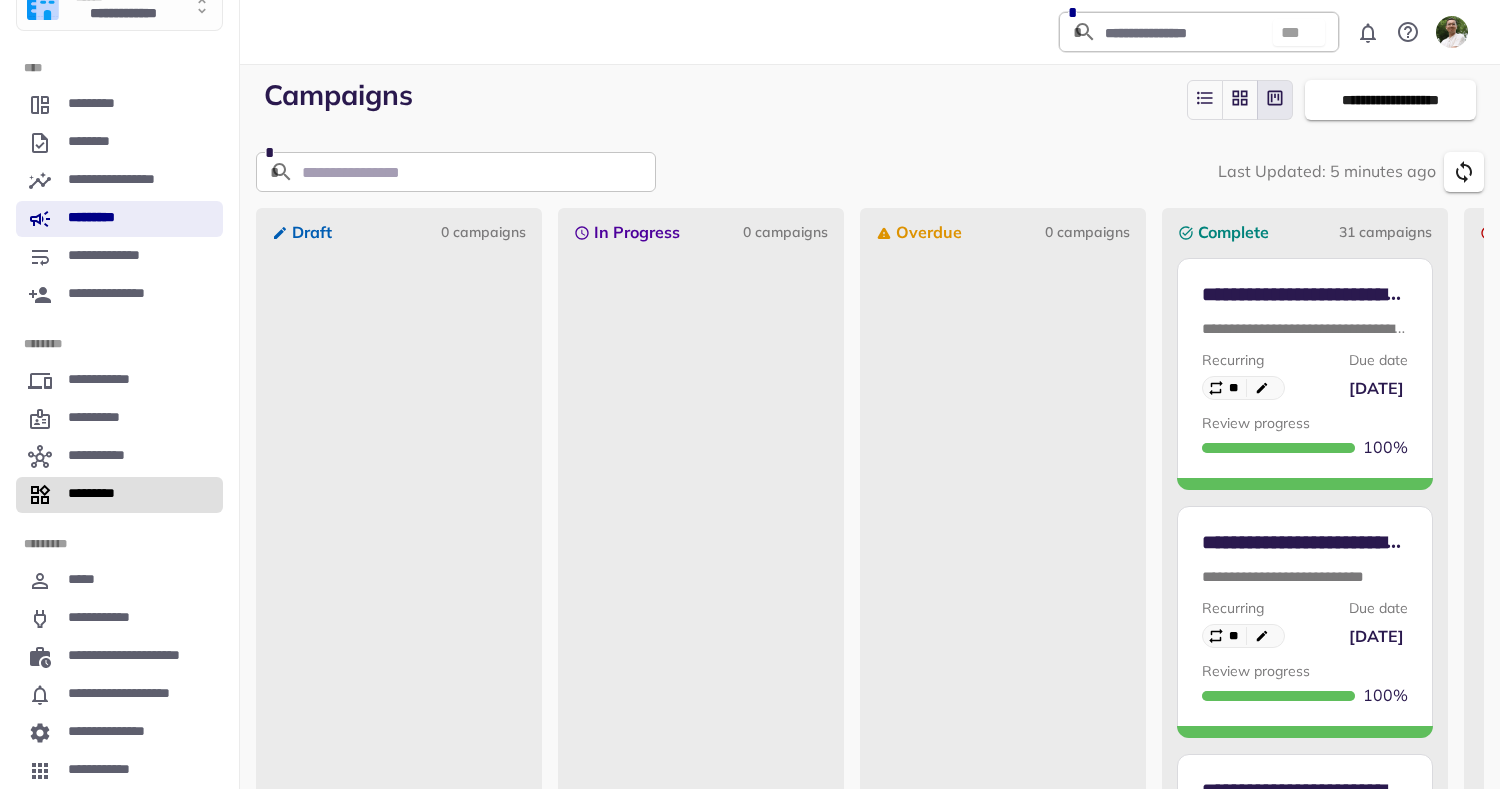 scroll, scrollTop: 0, scrollLeft: 0, axis: both 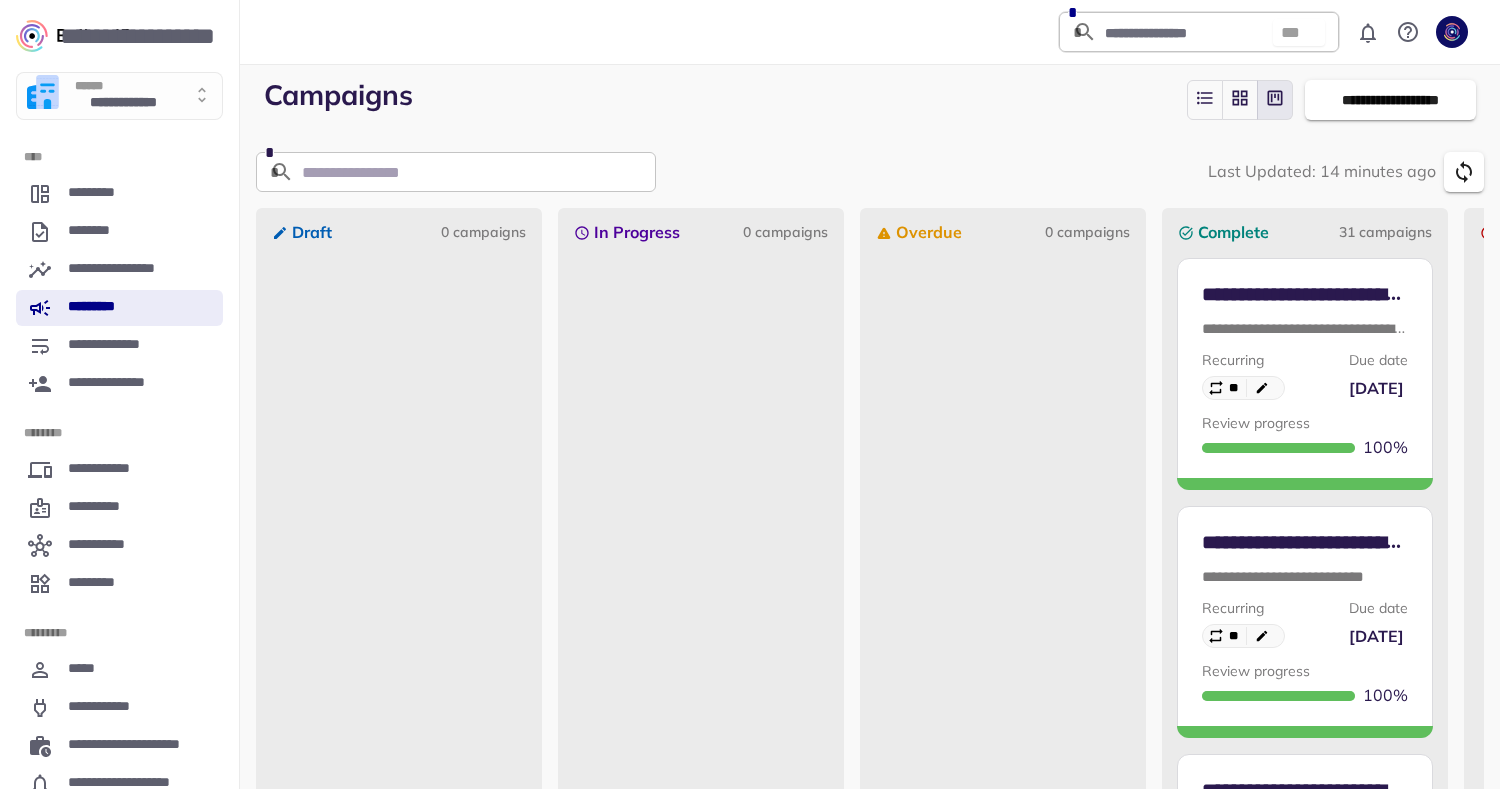 click on "********" at bounding box center (43, 433) 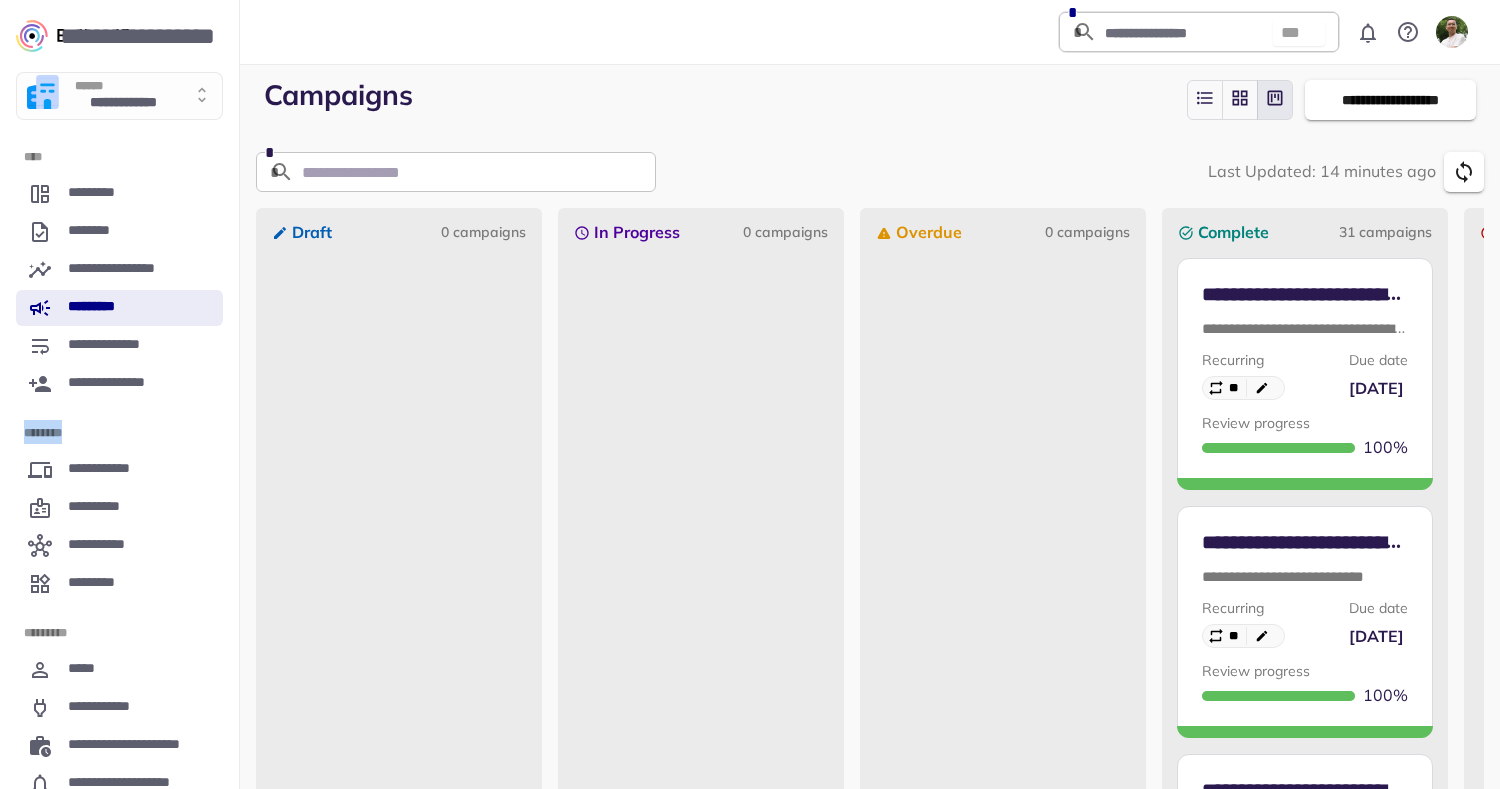 click on "********" at bounding box center (43, 433) 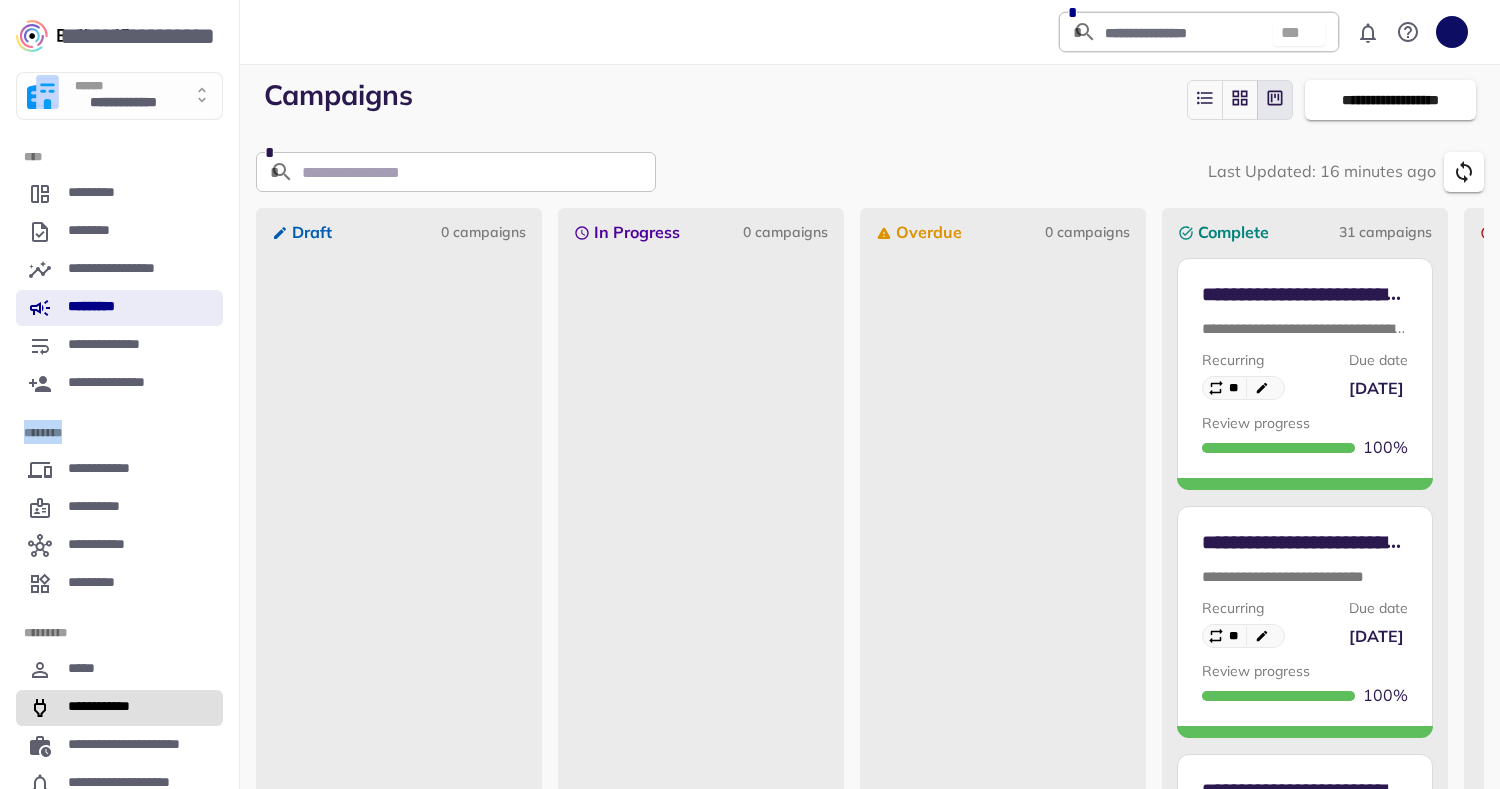 scroll, scrollTop: 89, scrollLeft: 0, axis: vertical 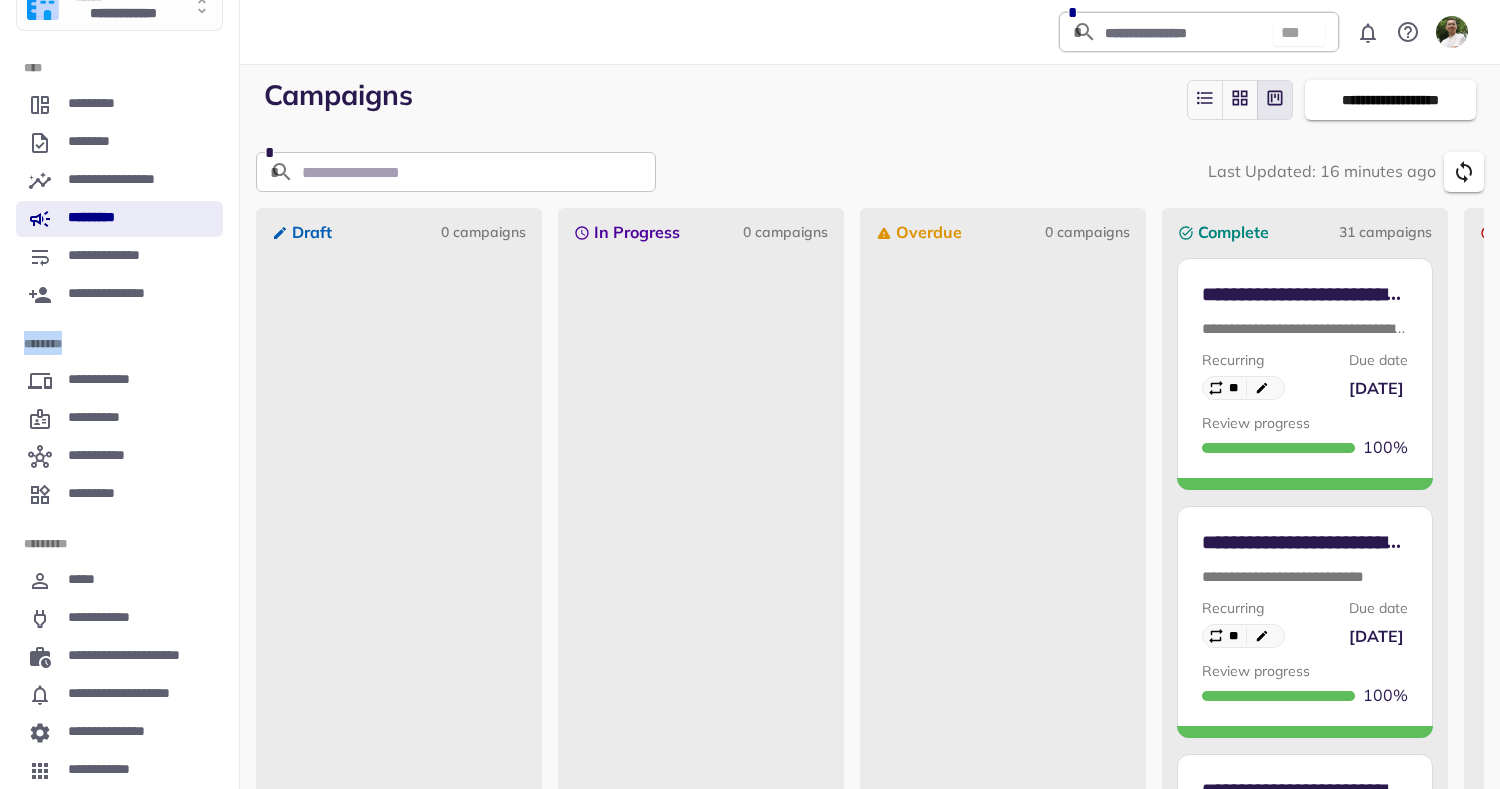 click on "**********" at bounding box center (119, 305) 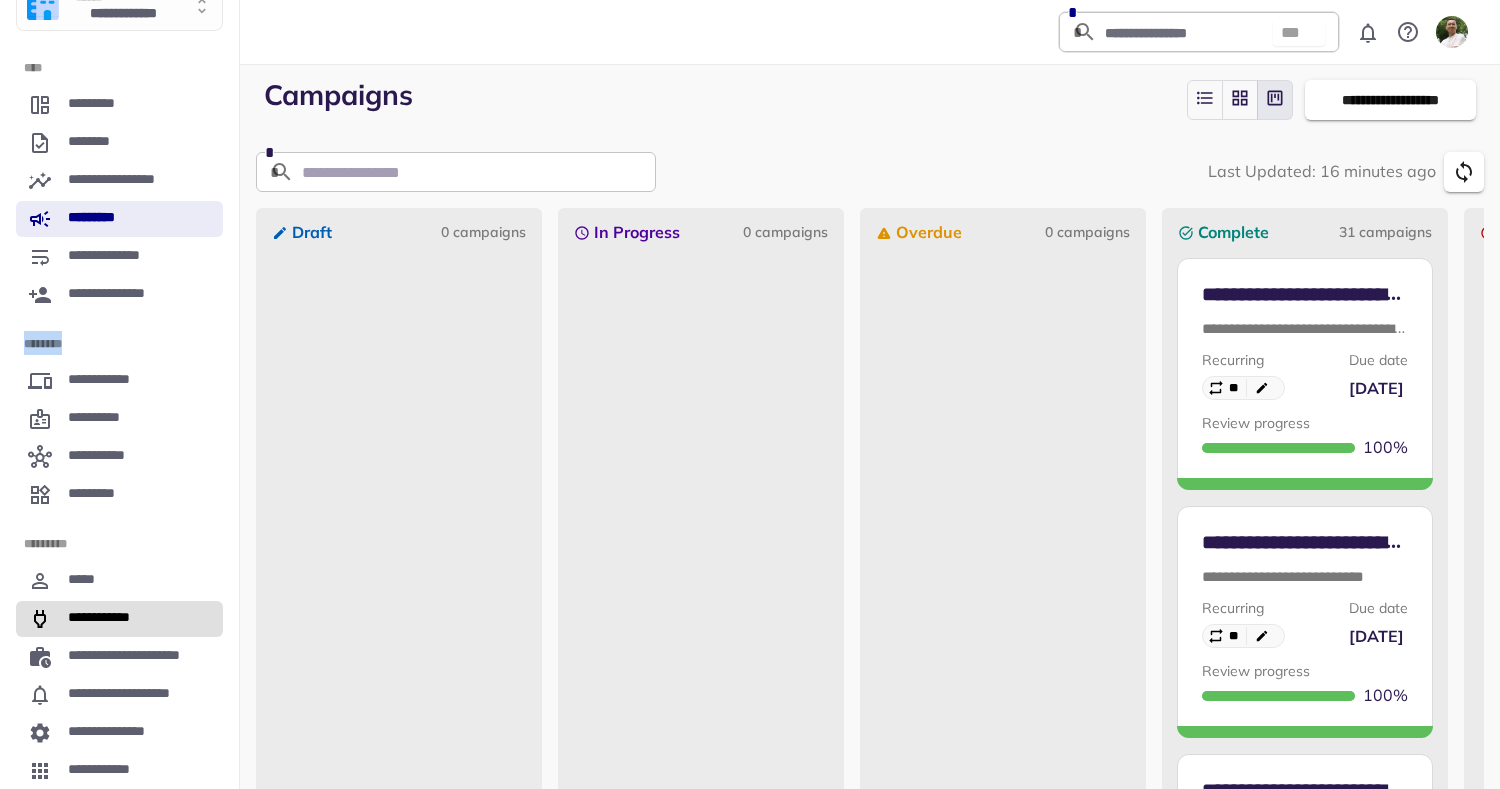 click on "**********" at bounding box center [119, 619] 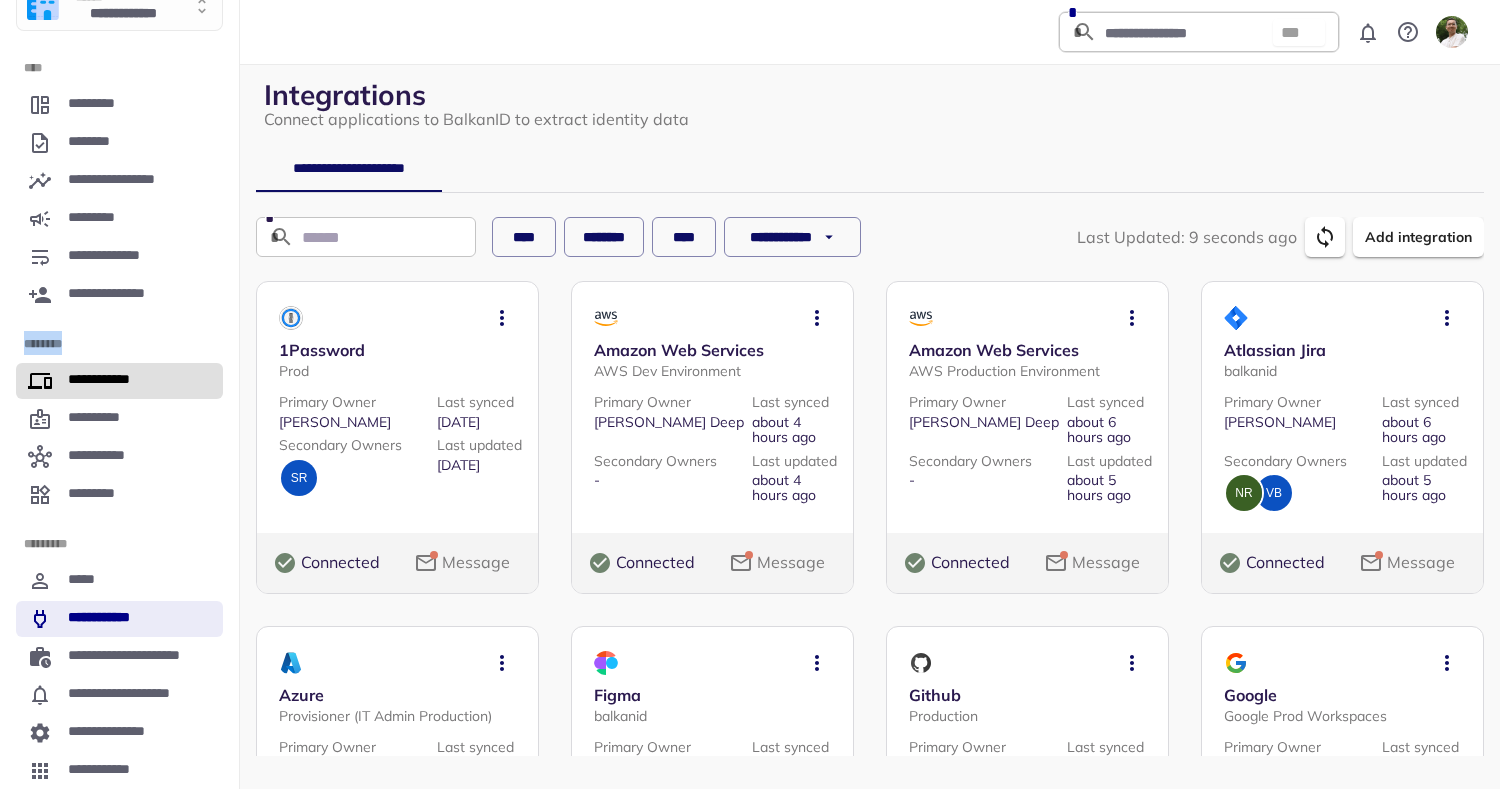 click on "**********" at bounding box center [119, 381] 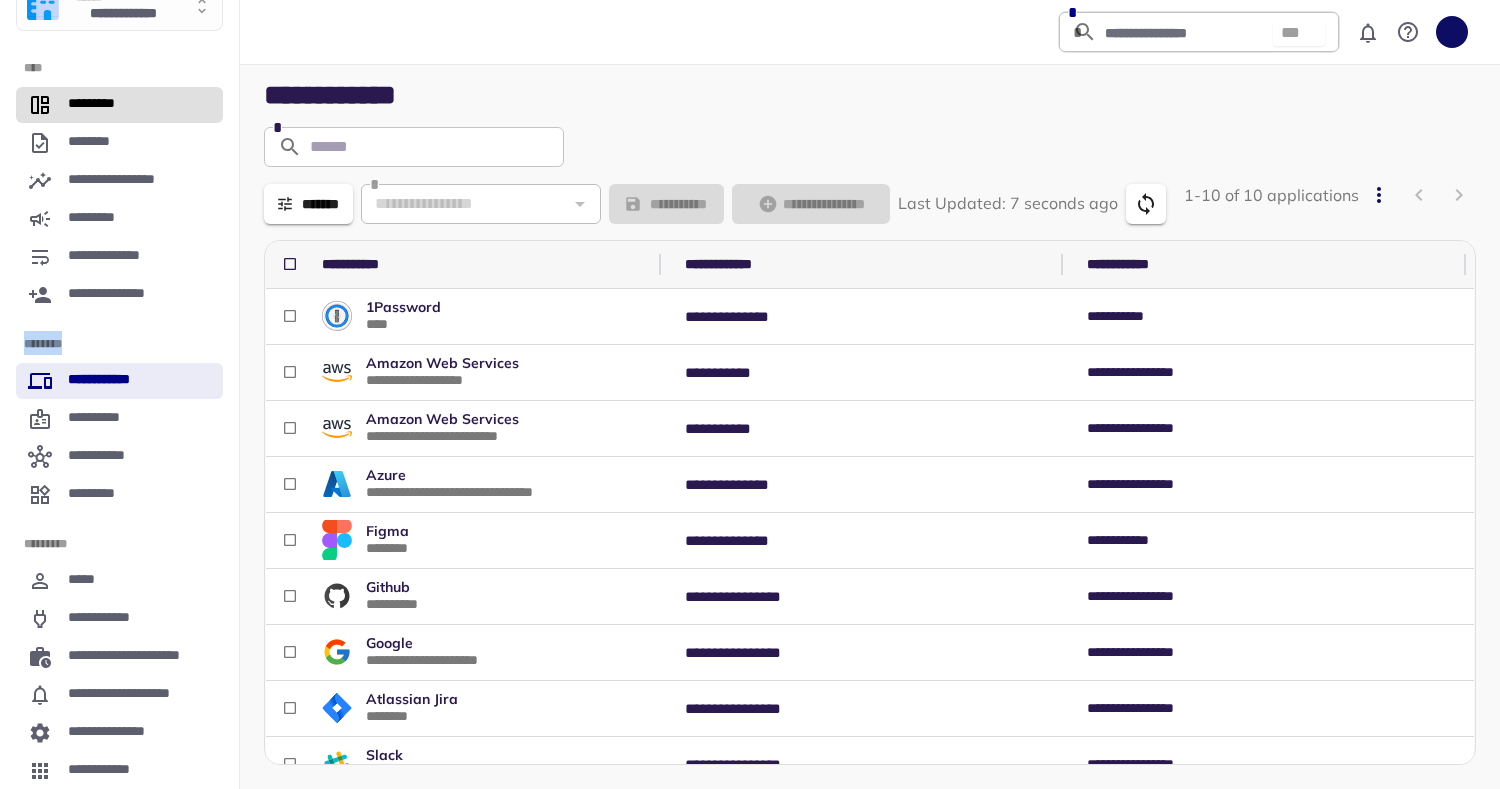 click on "*********" at bounding box center (119, 105) 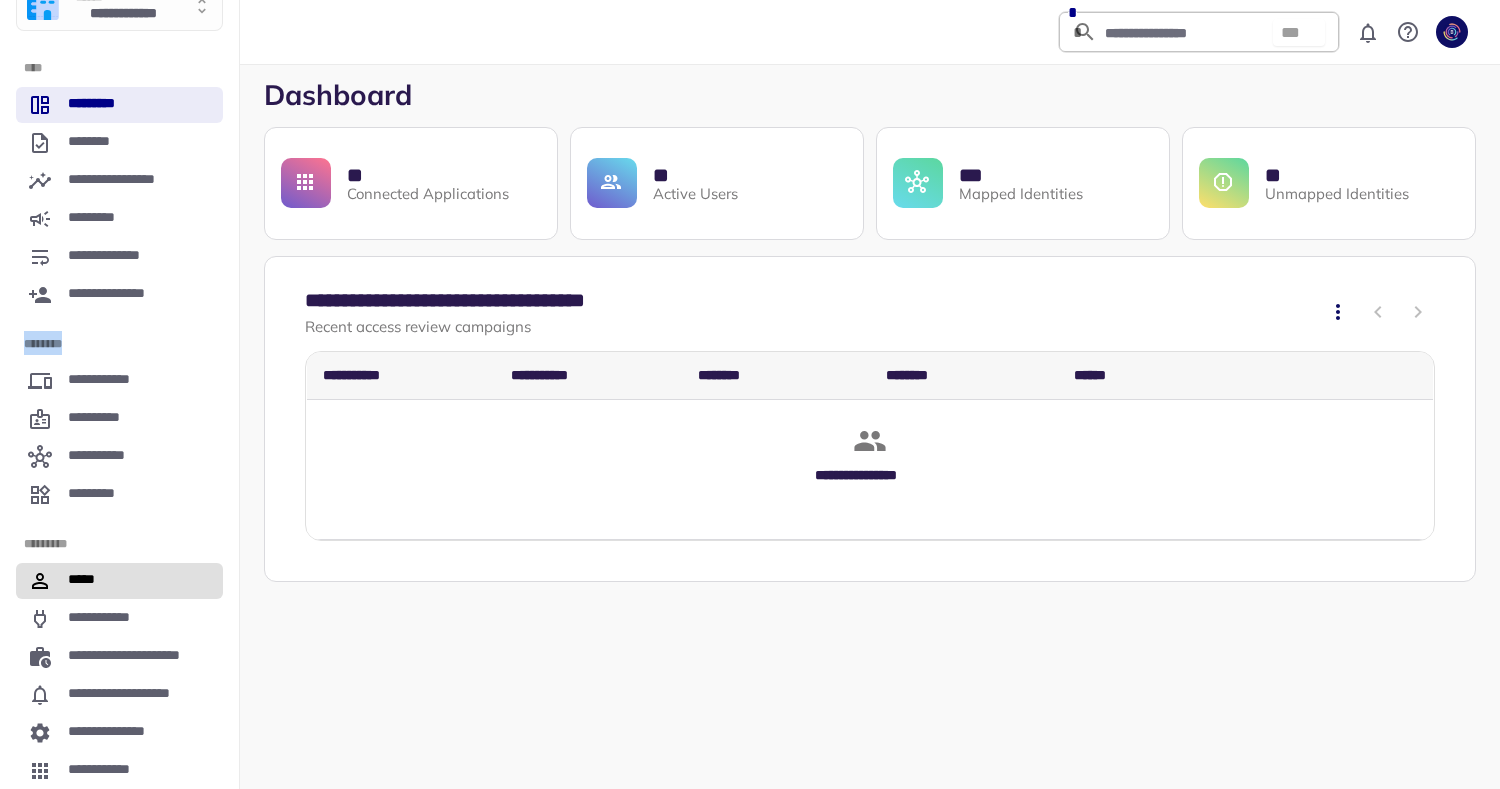 click on "*****" at bounding box center [119, 581] 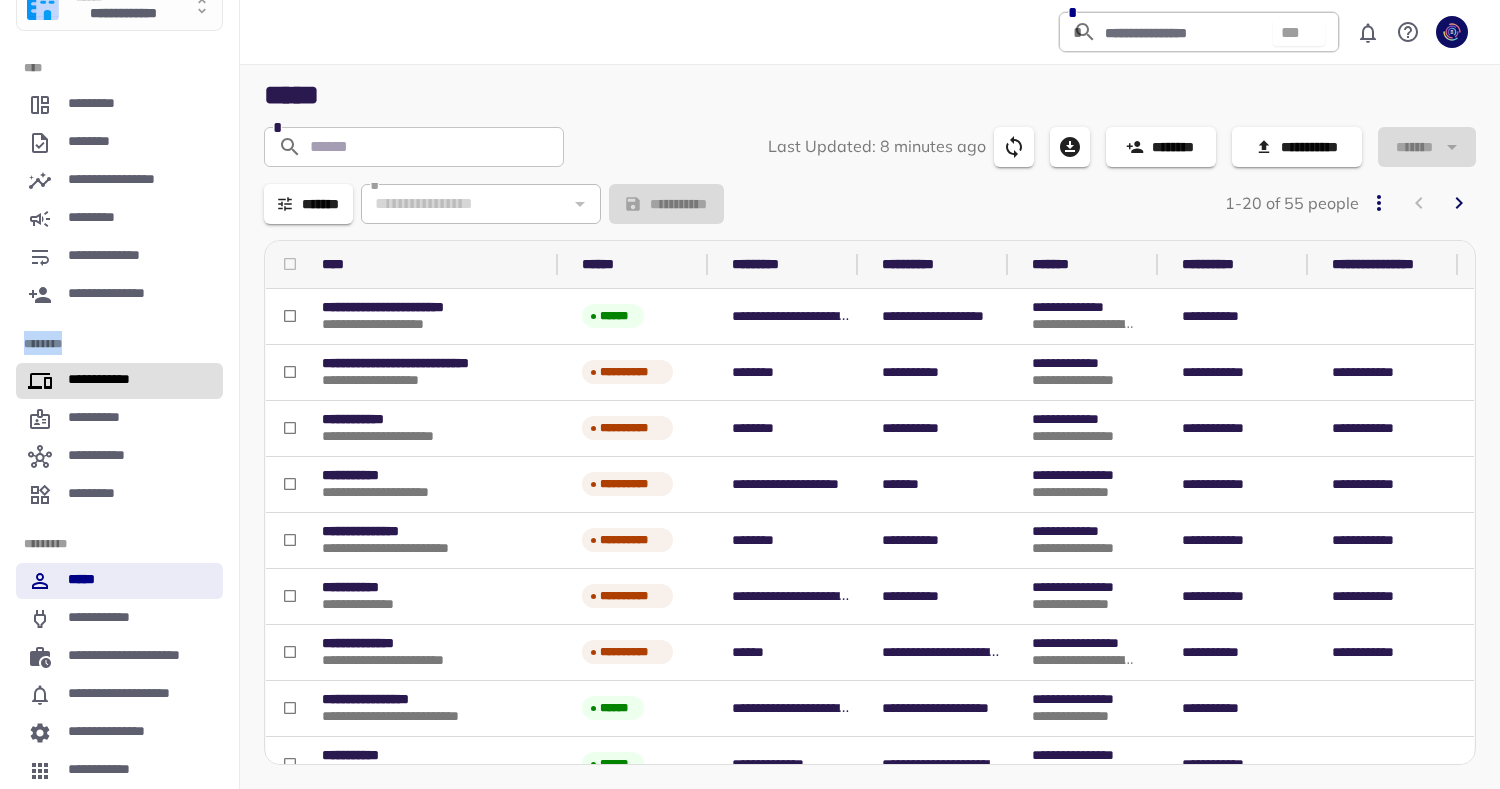 click on "**********" at bounding box center [119, 381] 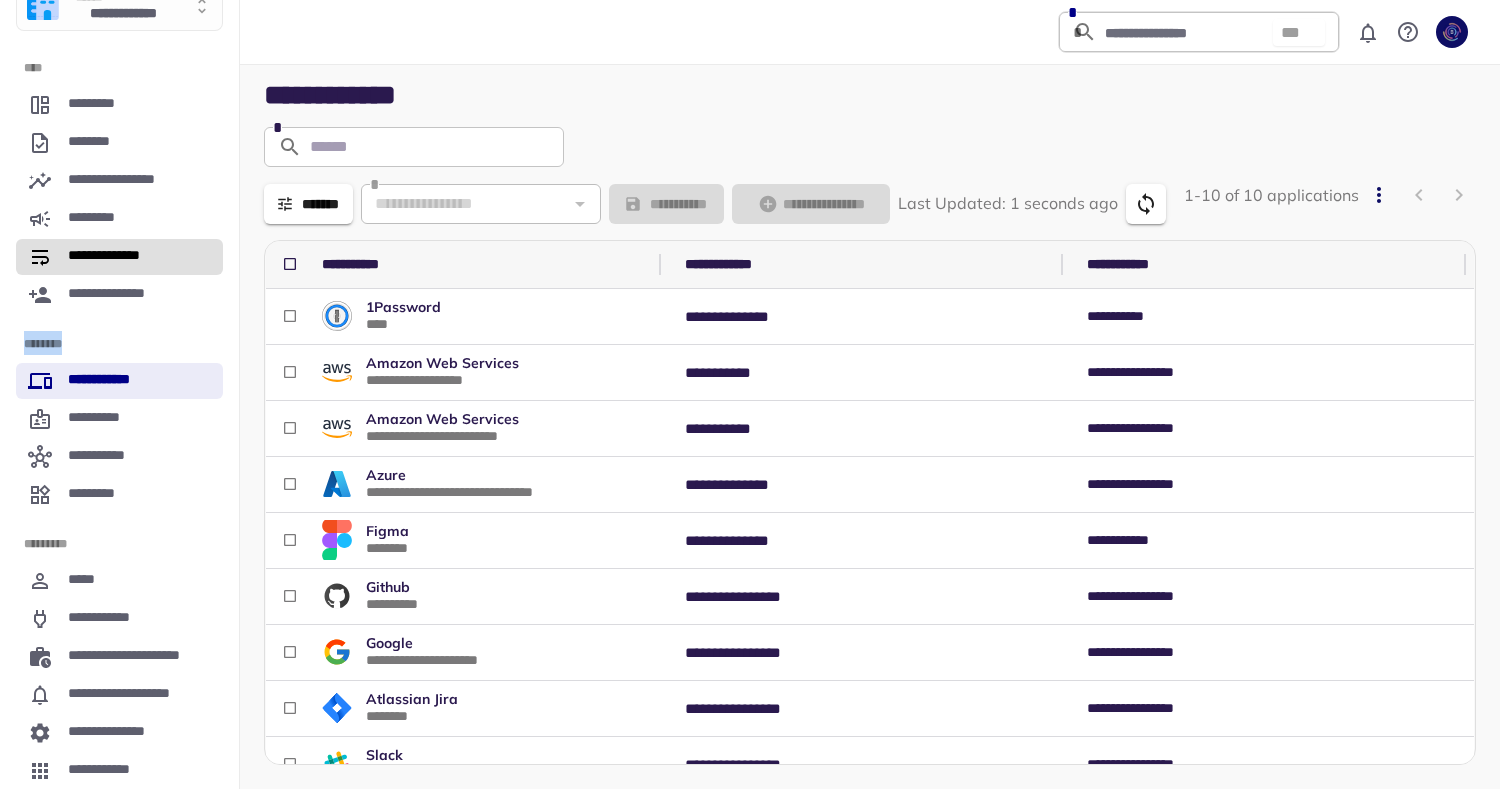 click on "**********" at bounding box center (119, 257) 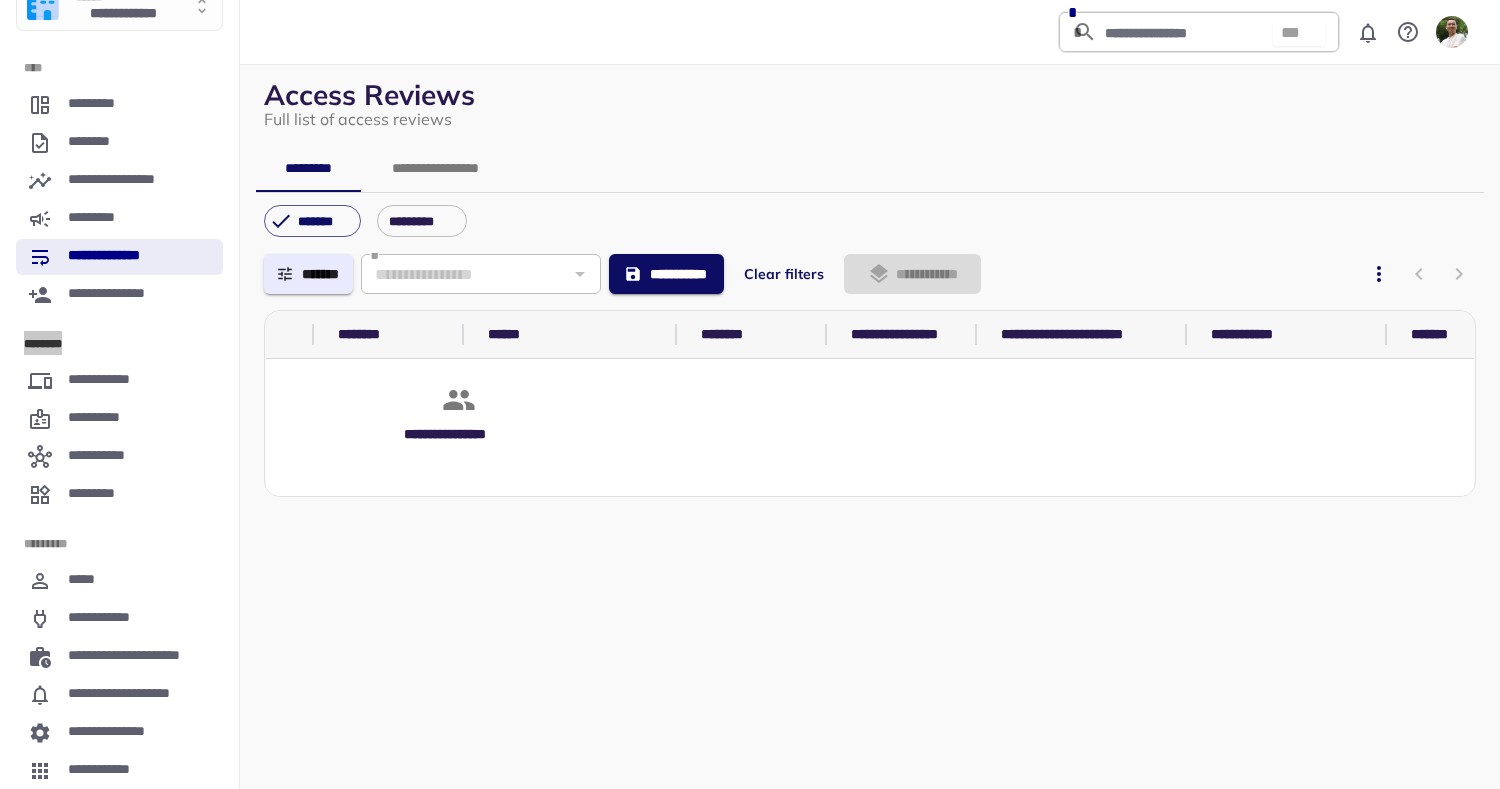 scroll, scrollTop: 0, scrollLeft: 848, axis: horizontal 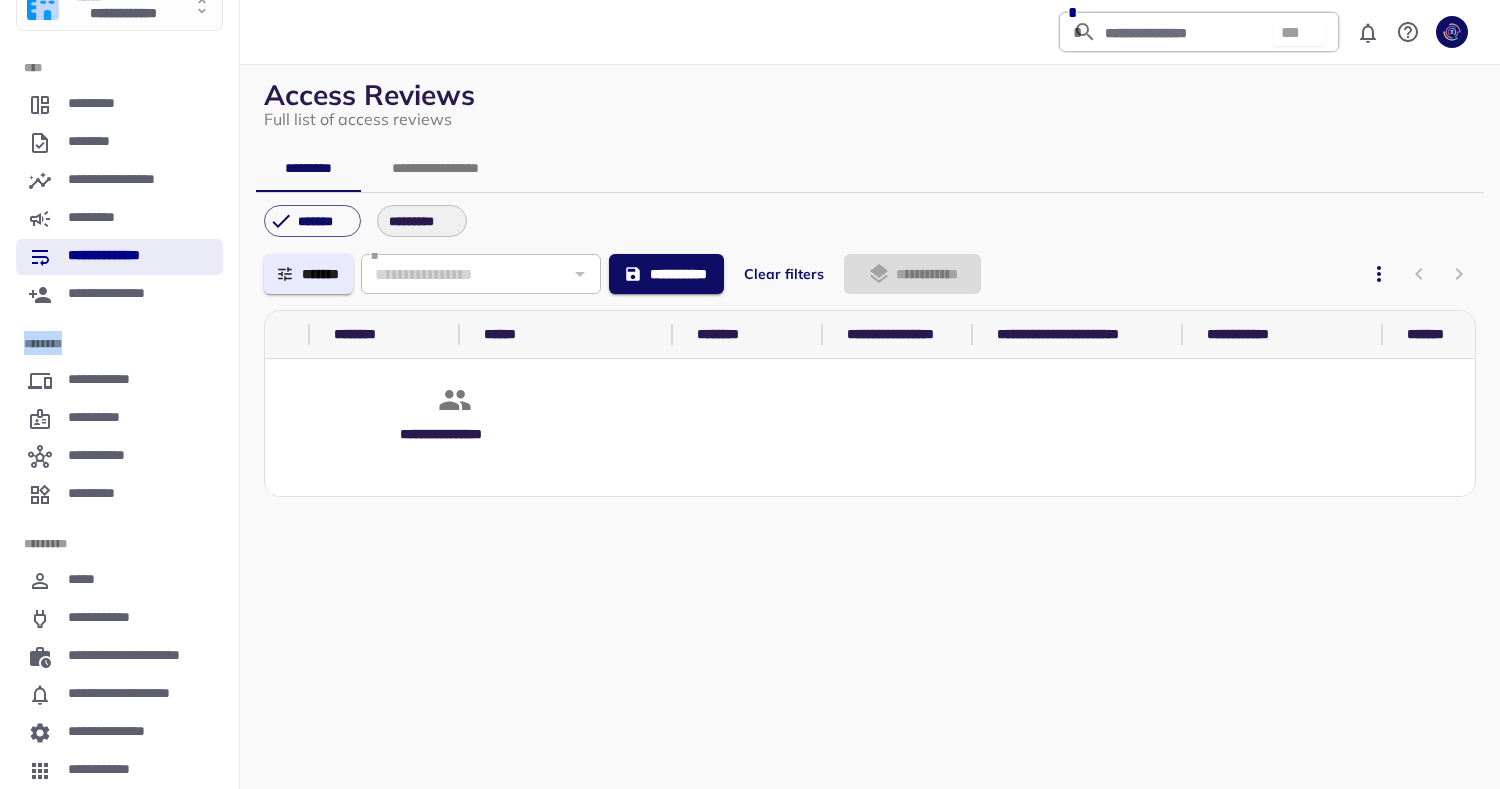 click on "*********" at bounding box center (422, 222) 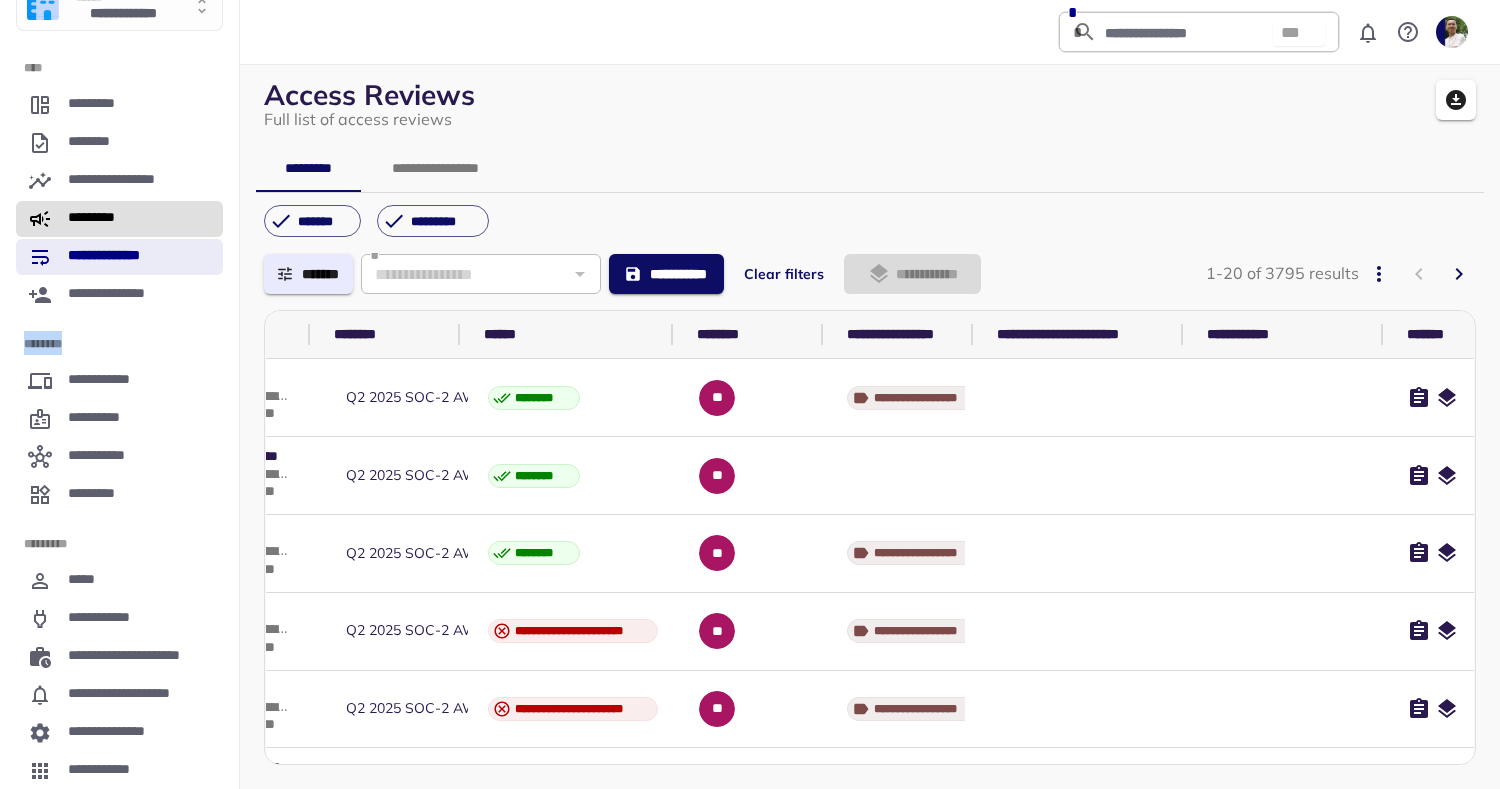 click on "*********" at bounding box center (119, 219) 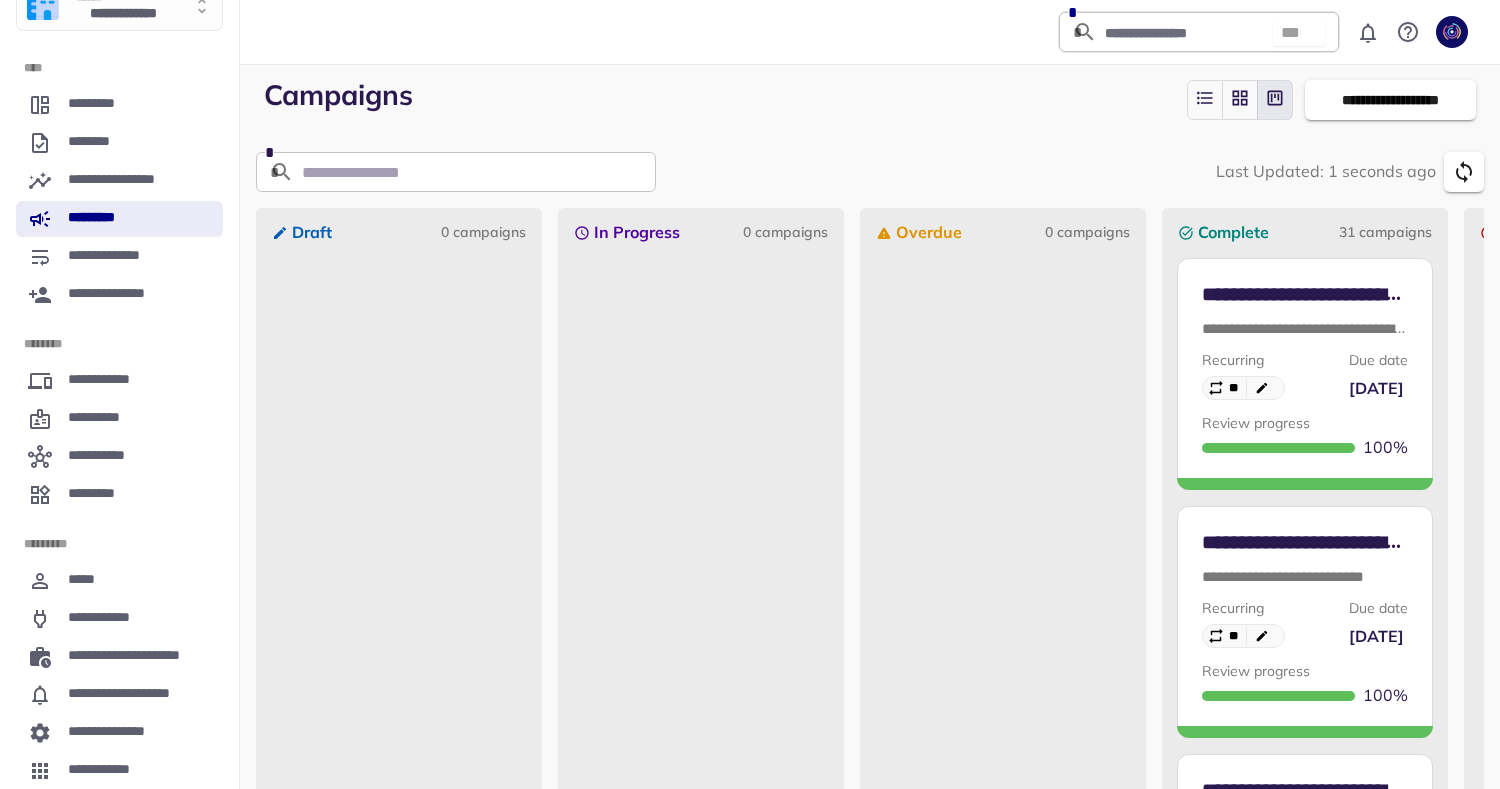 click on "Due date" at bounding box center (1378, 608) 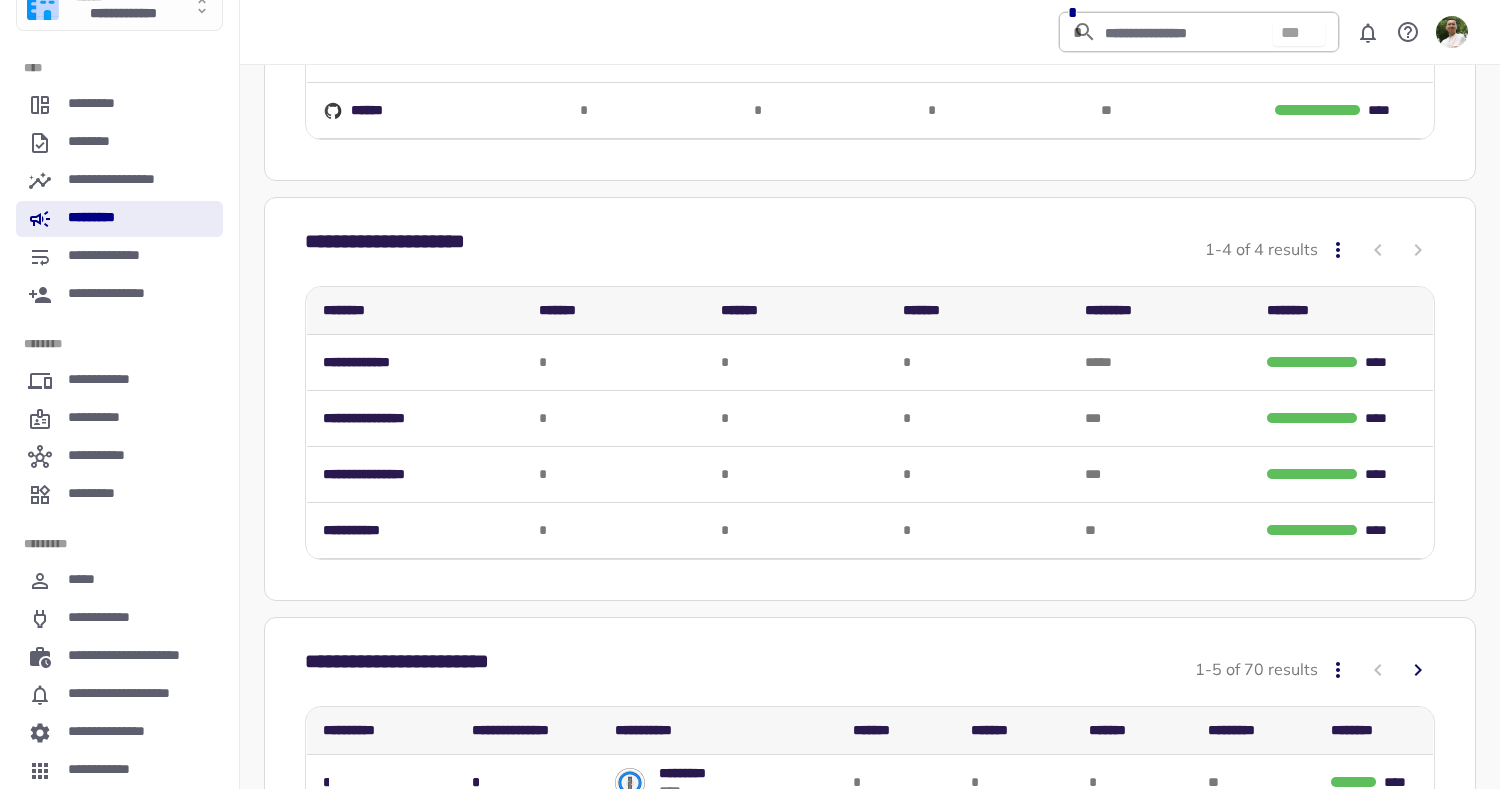 scroll, scrollTop: 528, scrollLeft: 0, axis: vertical 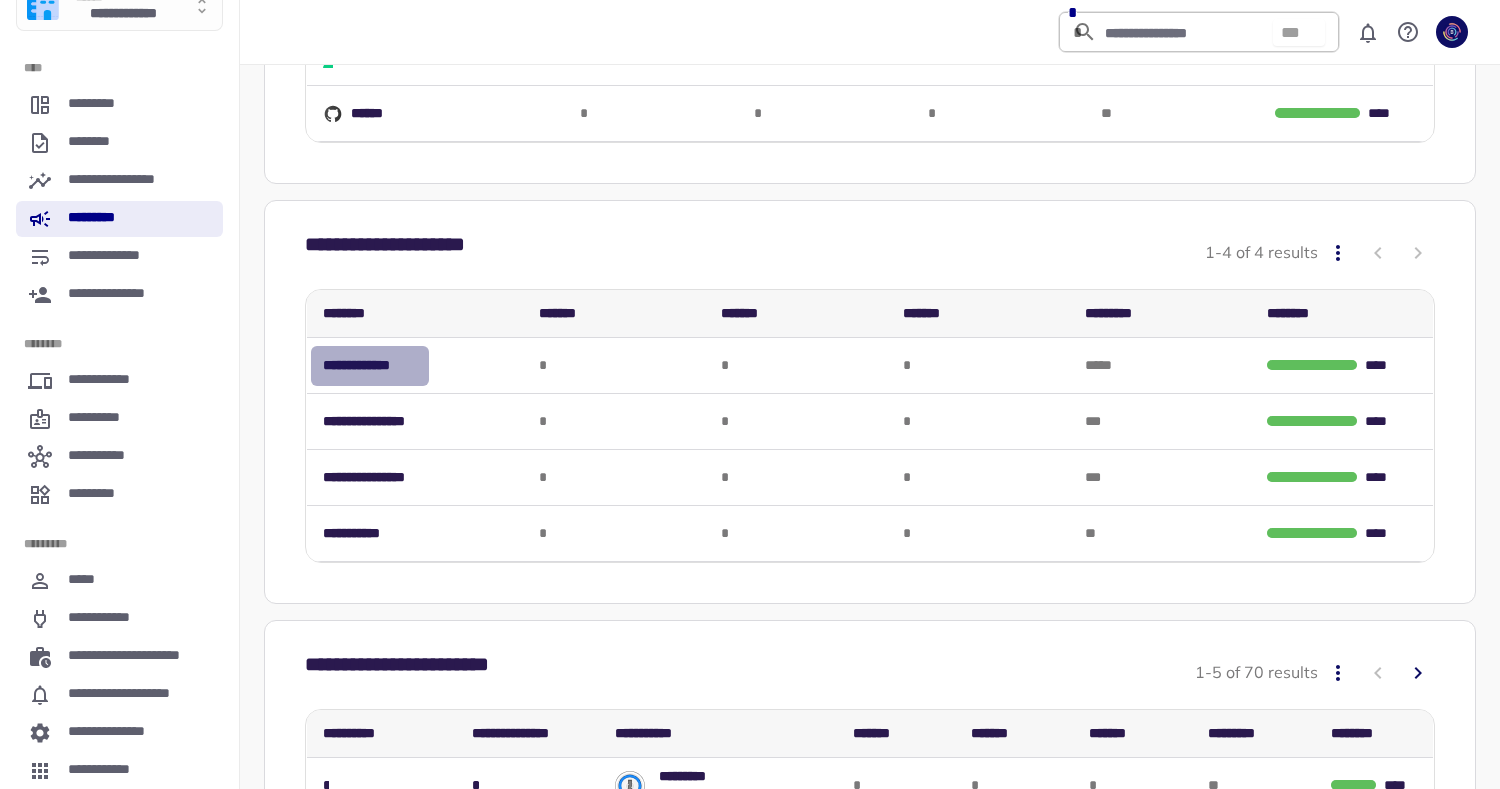 click on "**********" at bounding box center (370, 365) 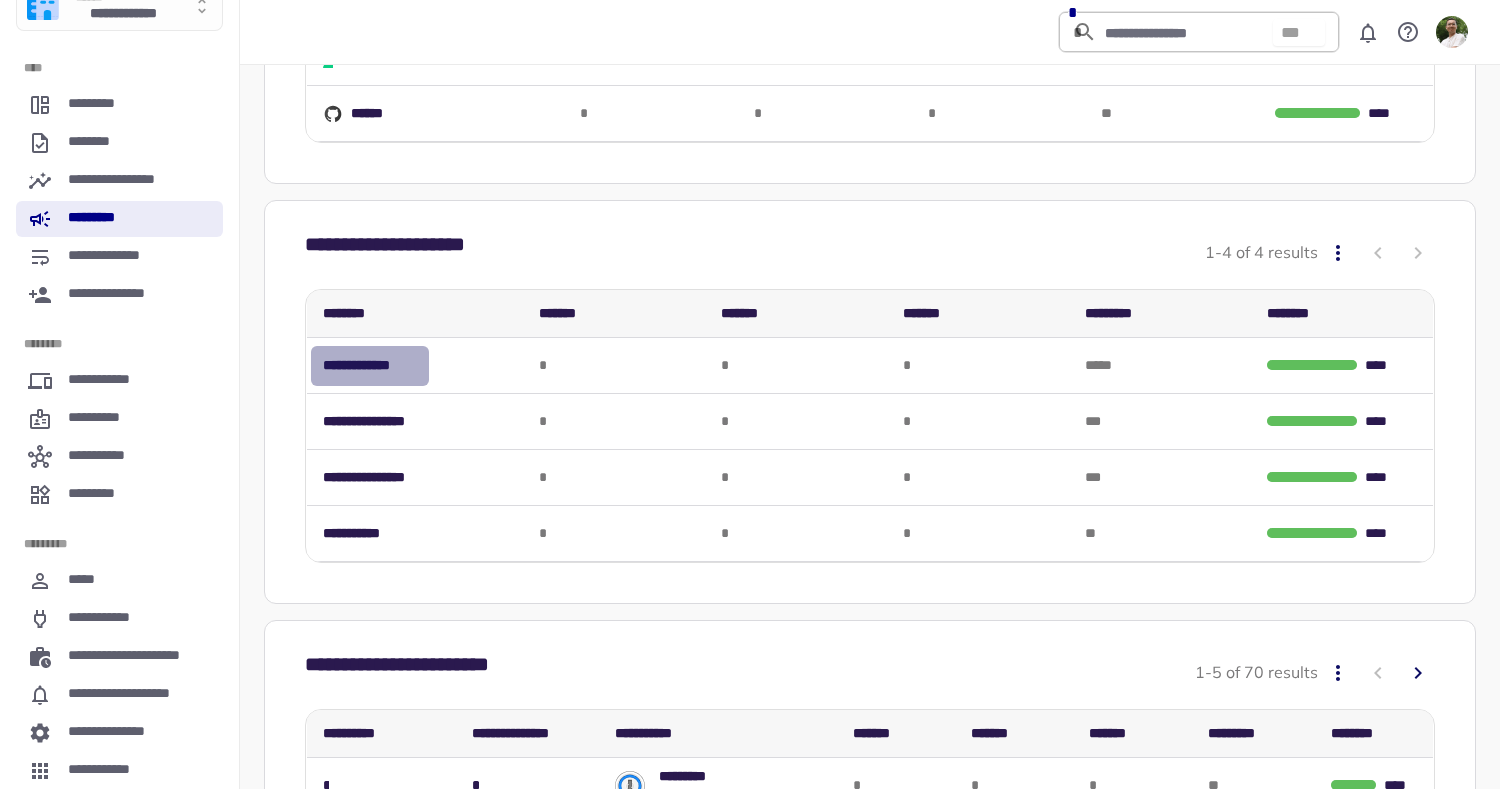scroll, scrollTop: 0, scrollLeft: 0, axis: both 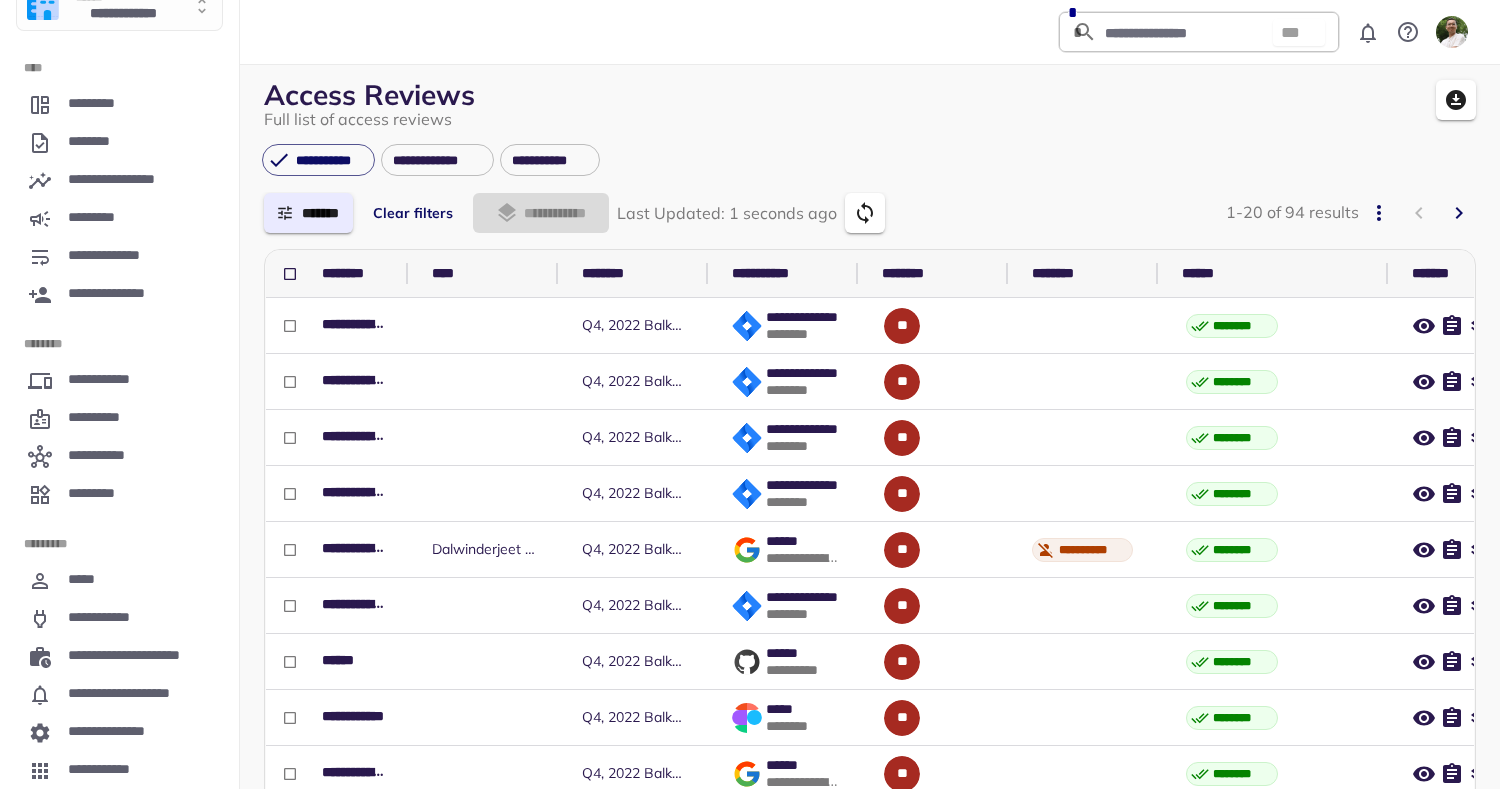 click on "********" at bounding box center (341, 274) 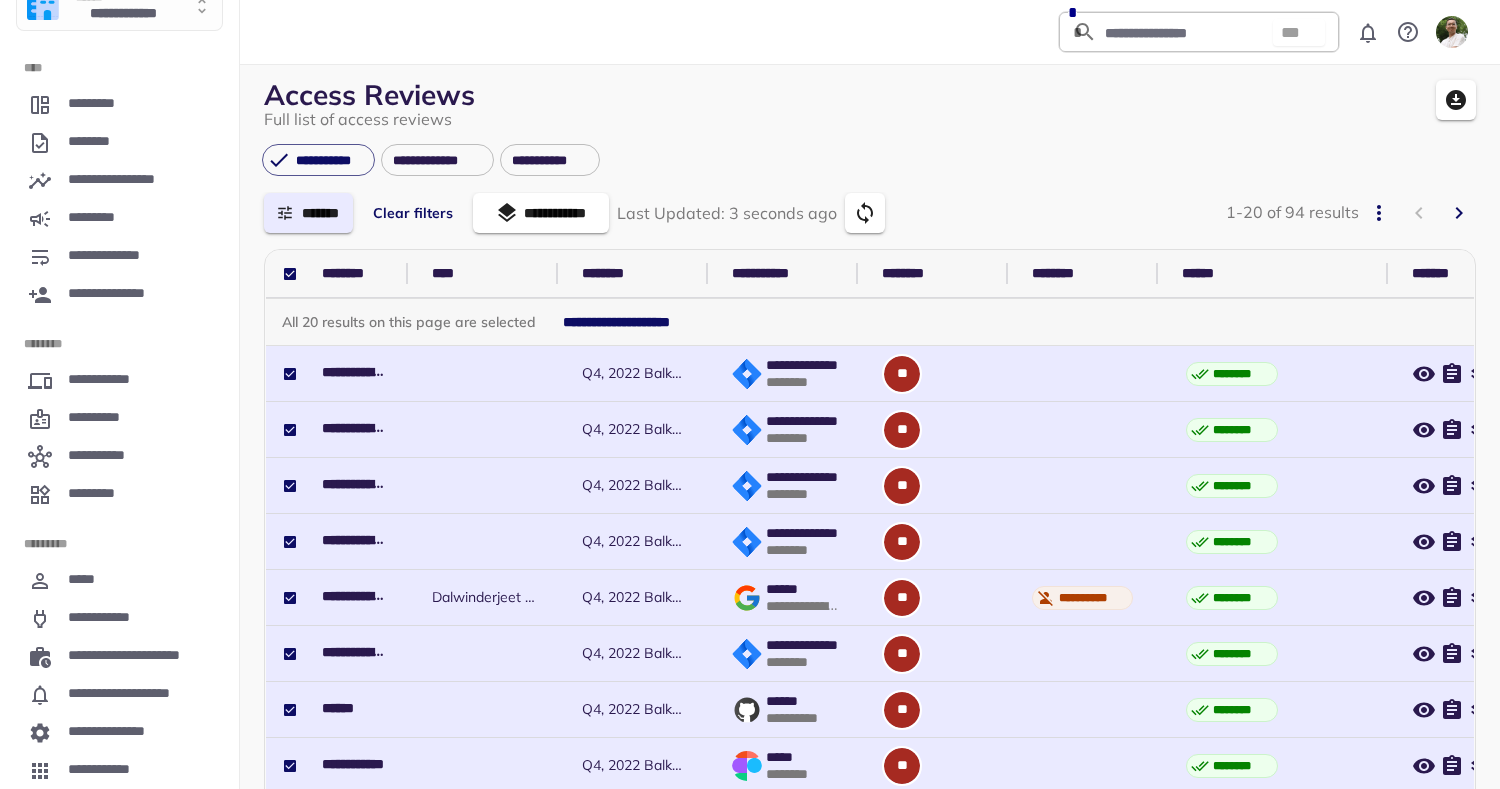 click 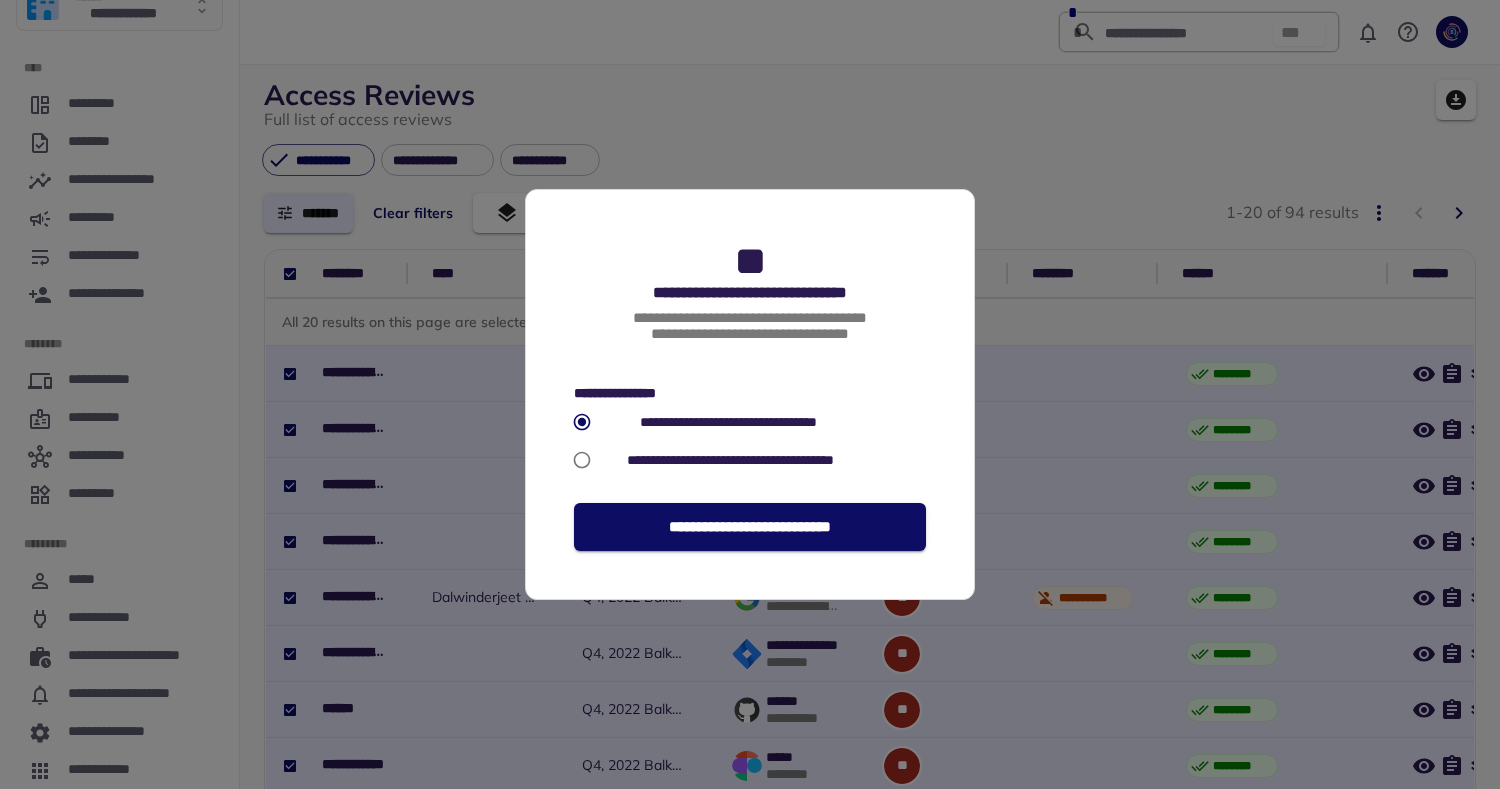 click on "**********" at bounding box center (750, 394) 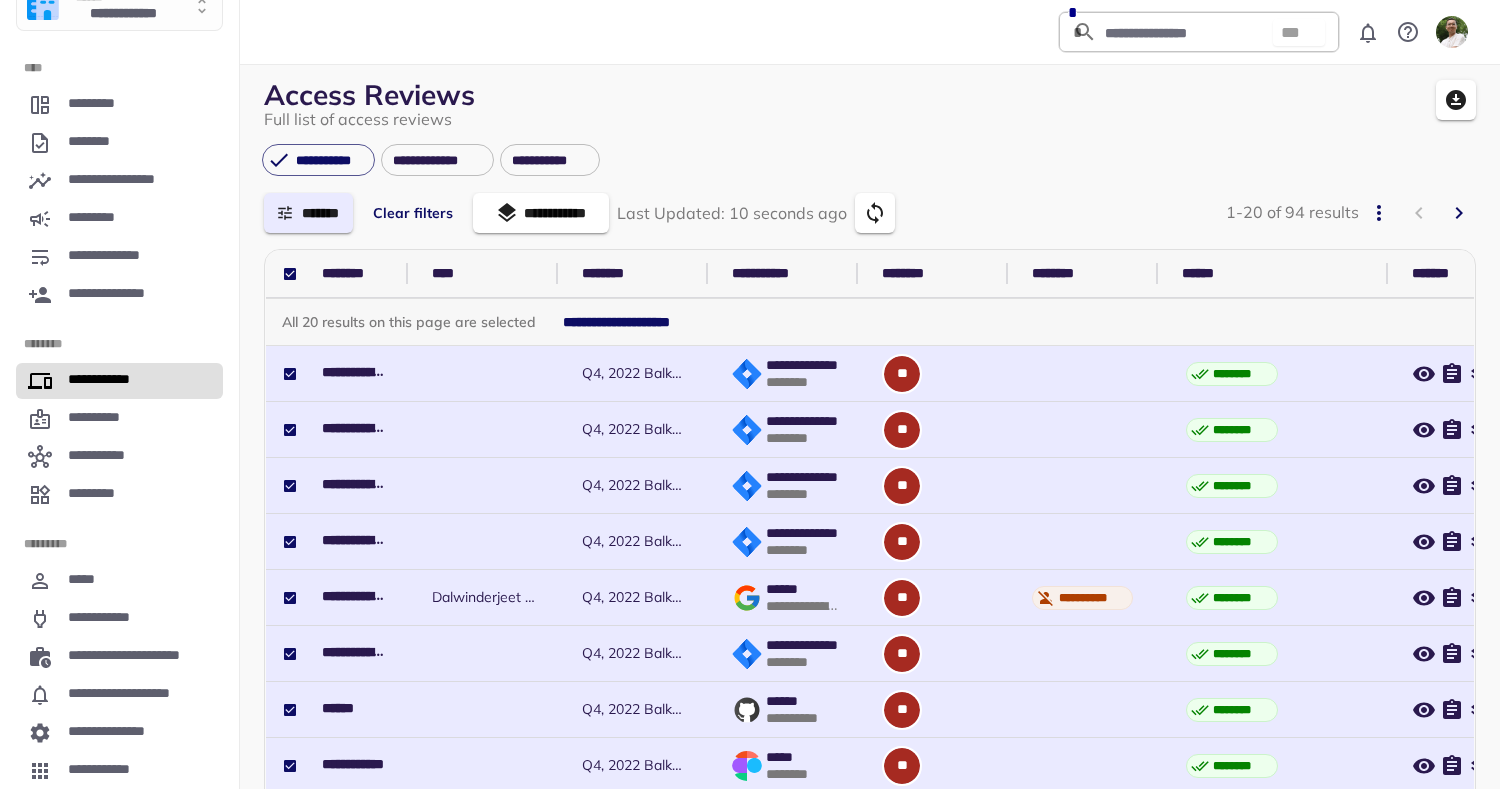 click on "**********" at bounding box center [119, 381] 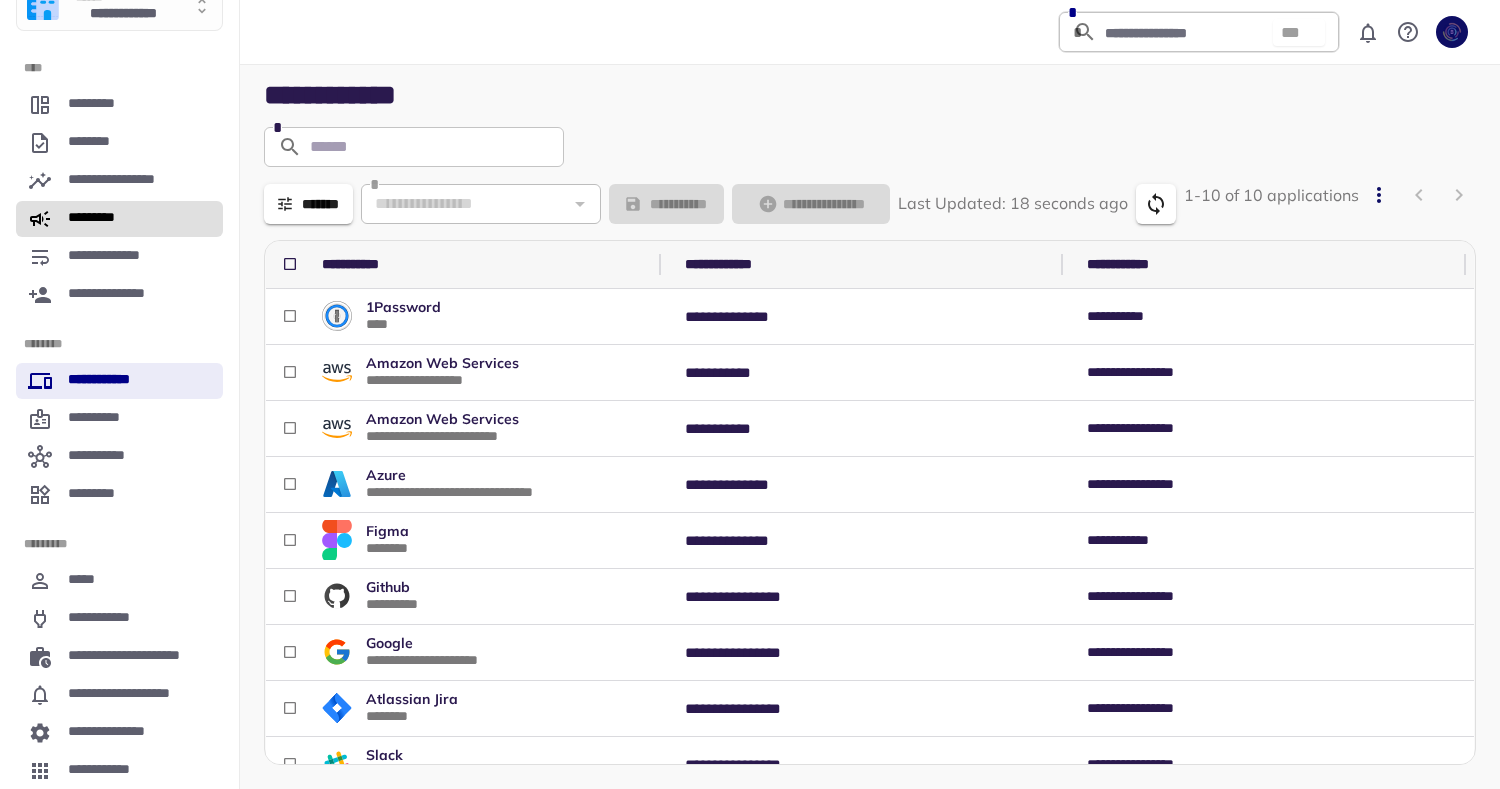 click on "*********" at bounding box center (119, 219) 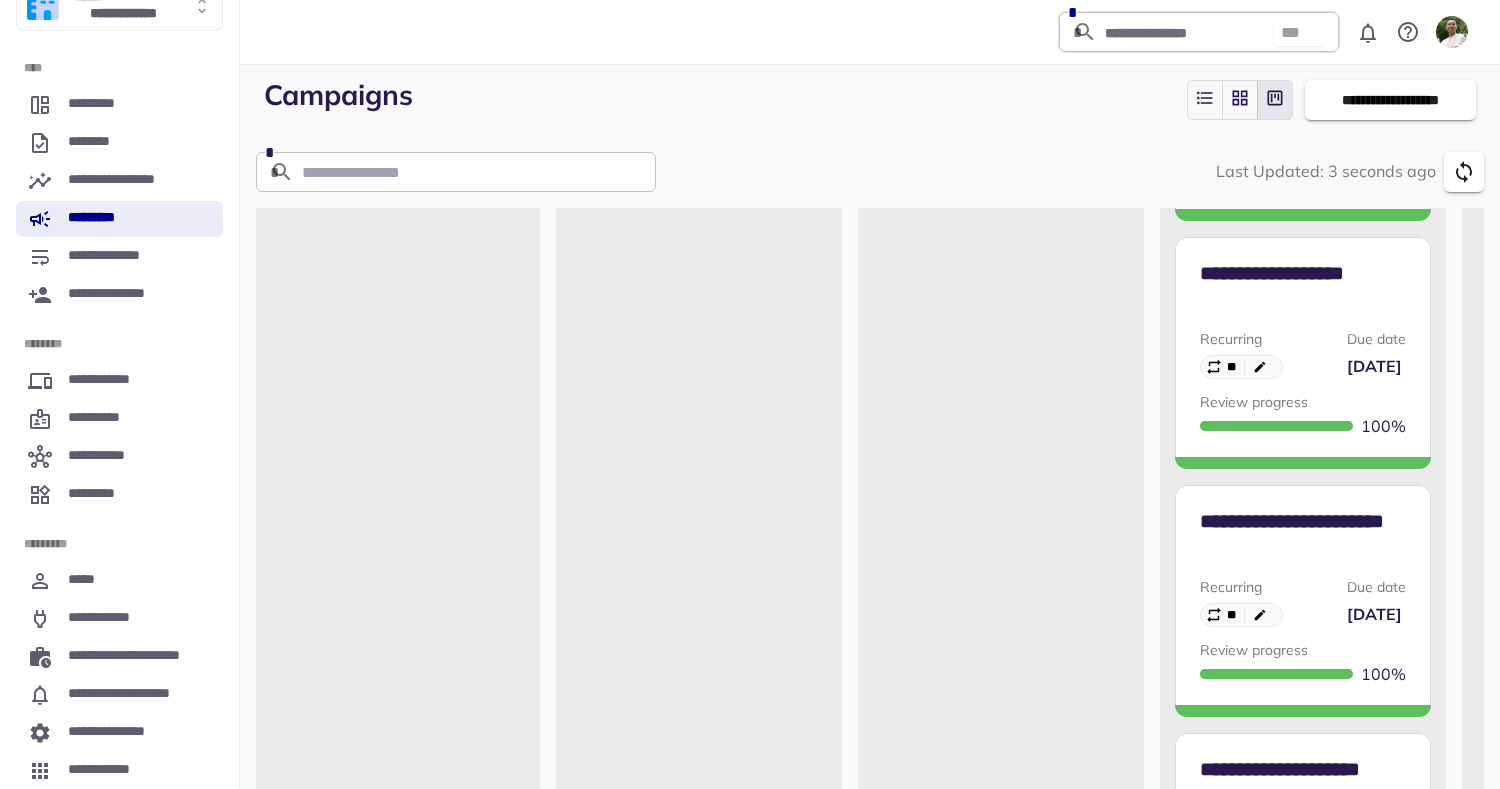 scroll, scrollTop: 6164, scrollLeft: 2, axis: both 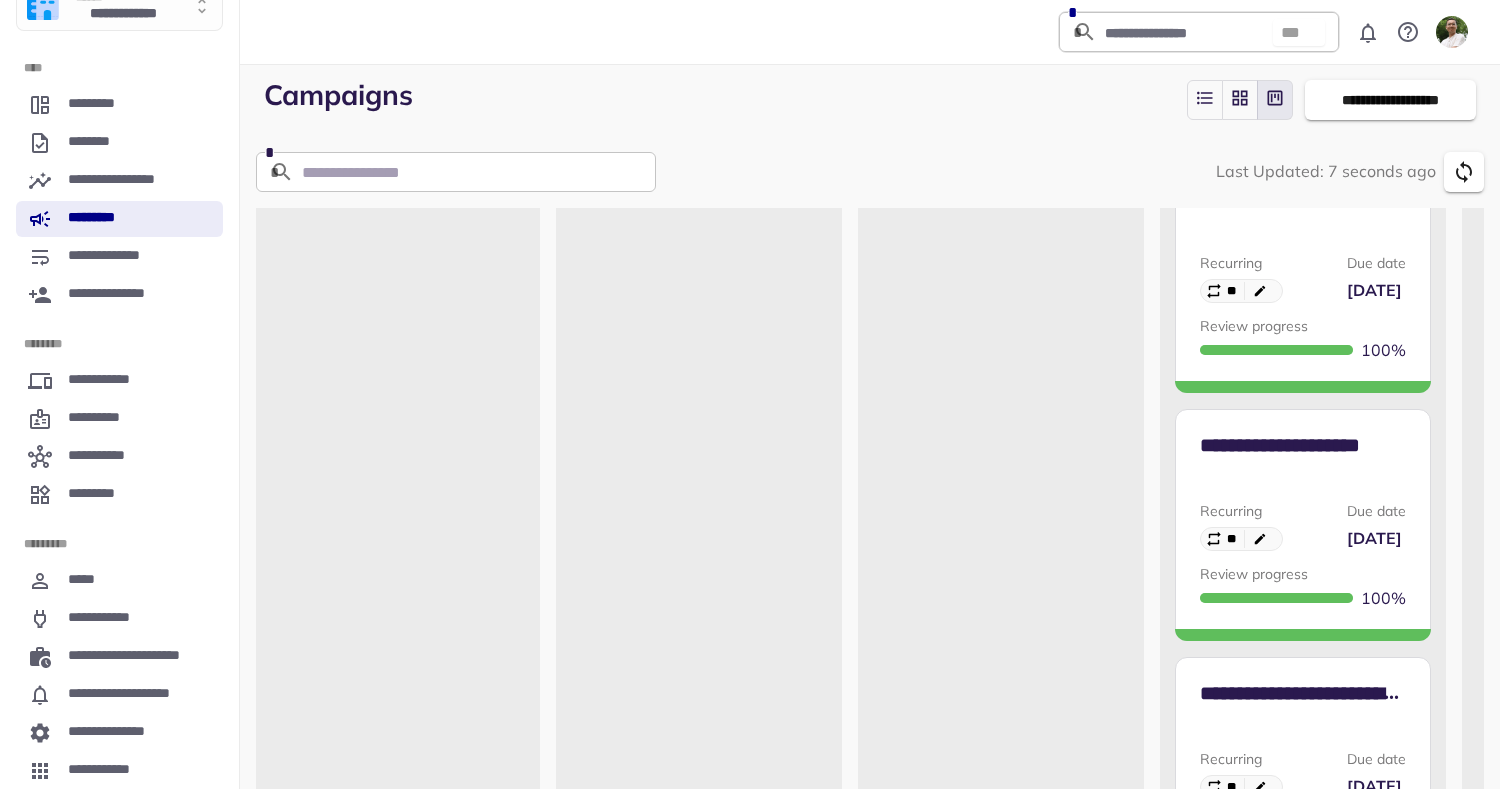 click on "Due date" at bounding box center [1376, 511] 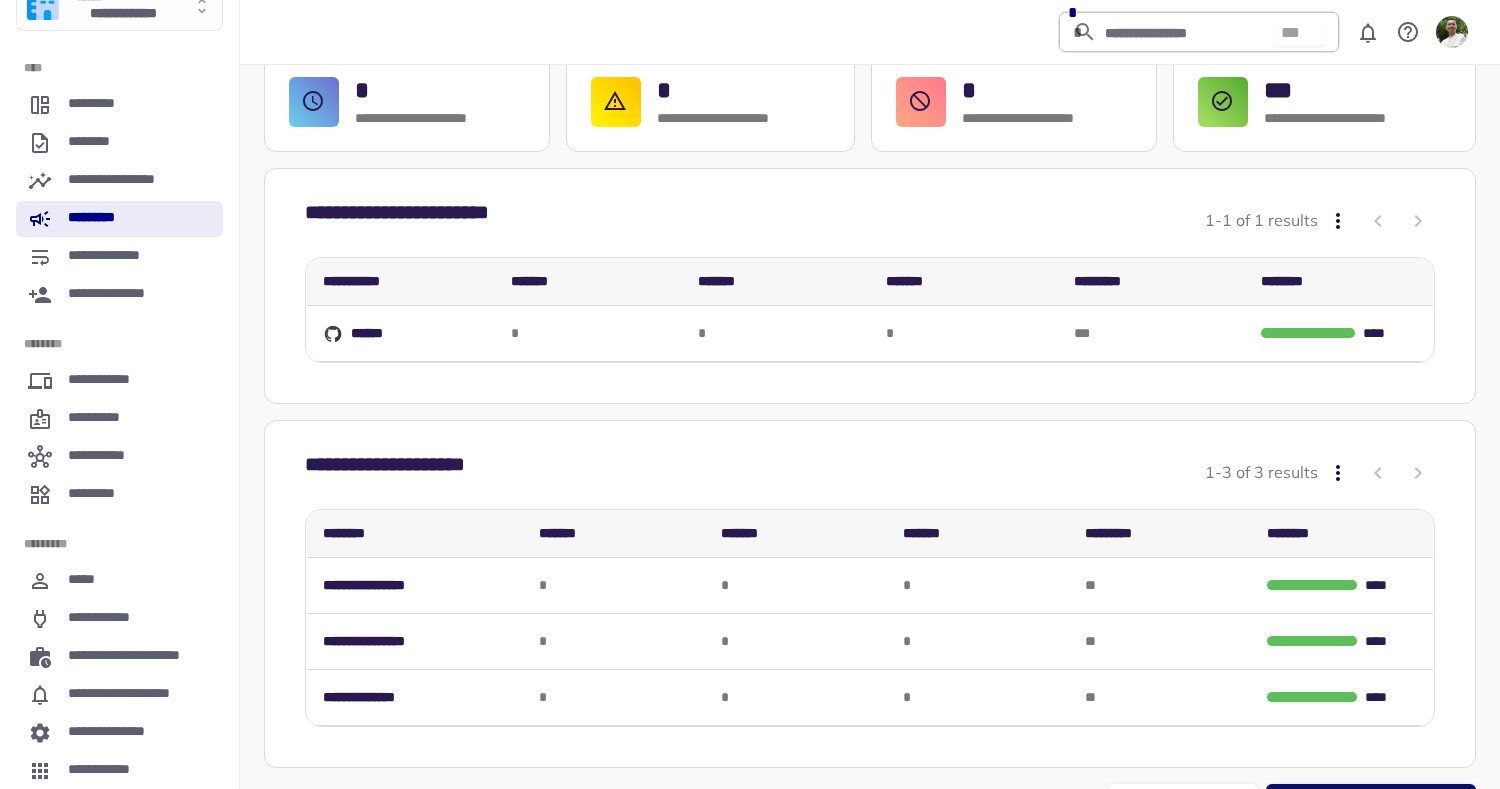 scroll, scrollTop: 151, scrollLeft: 0, axis: vertical 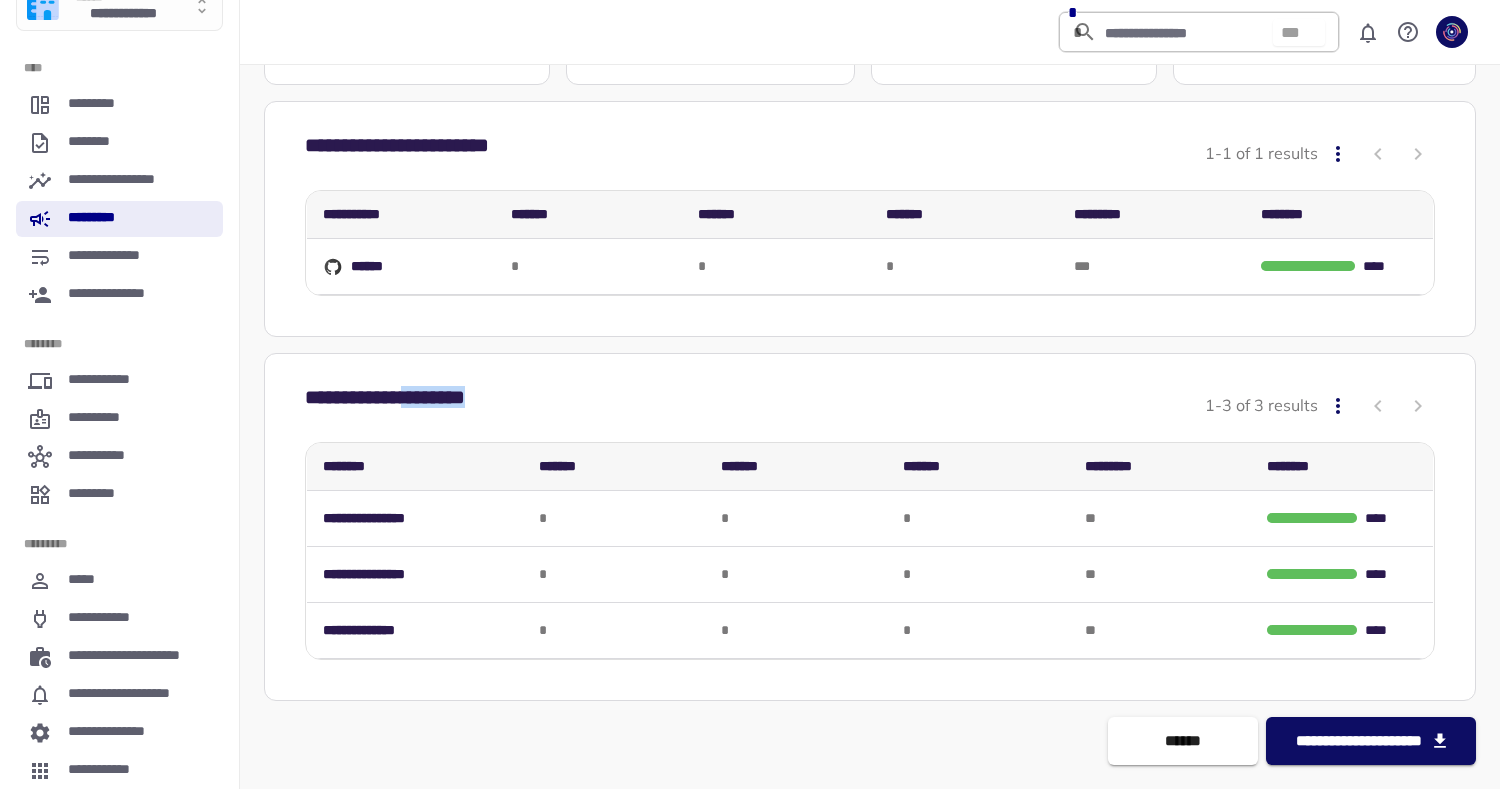 drag, startPoint x: 425, startPoint y: 396, endPoint x: 552, endPoint y: 394, distance: 127.01575 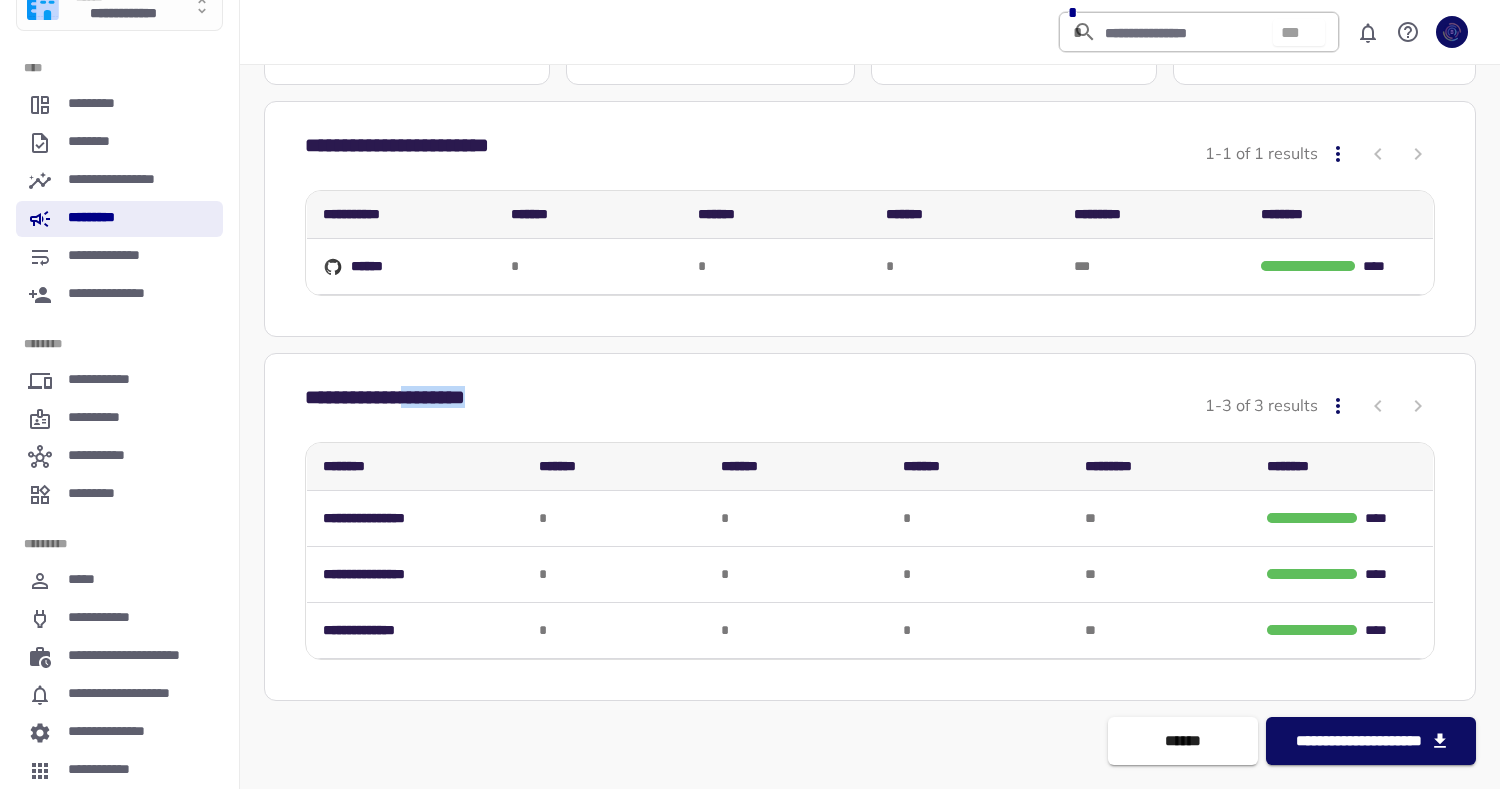 click on "**********" at bounding box center (870, 406) 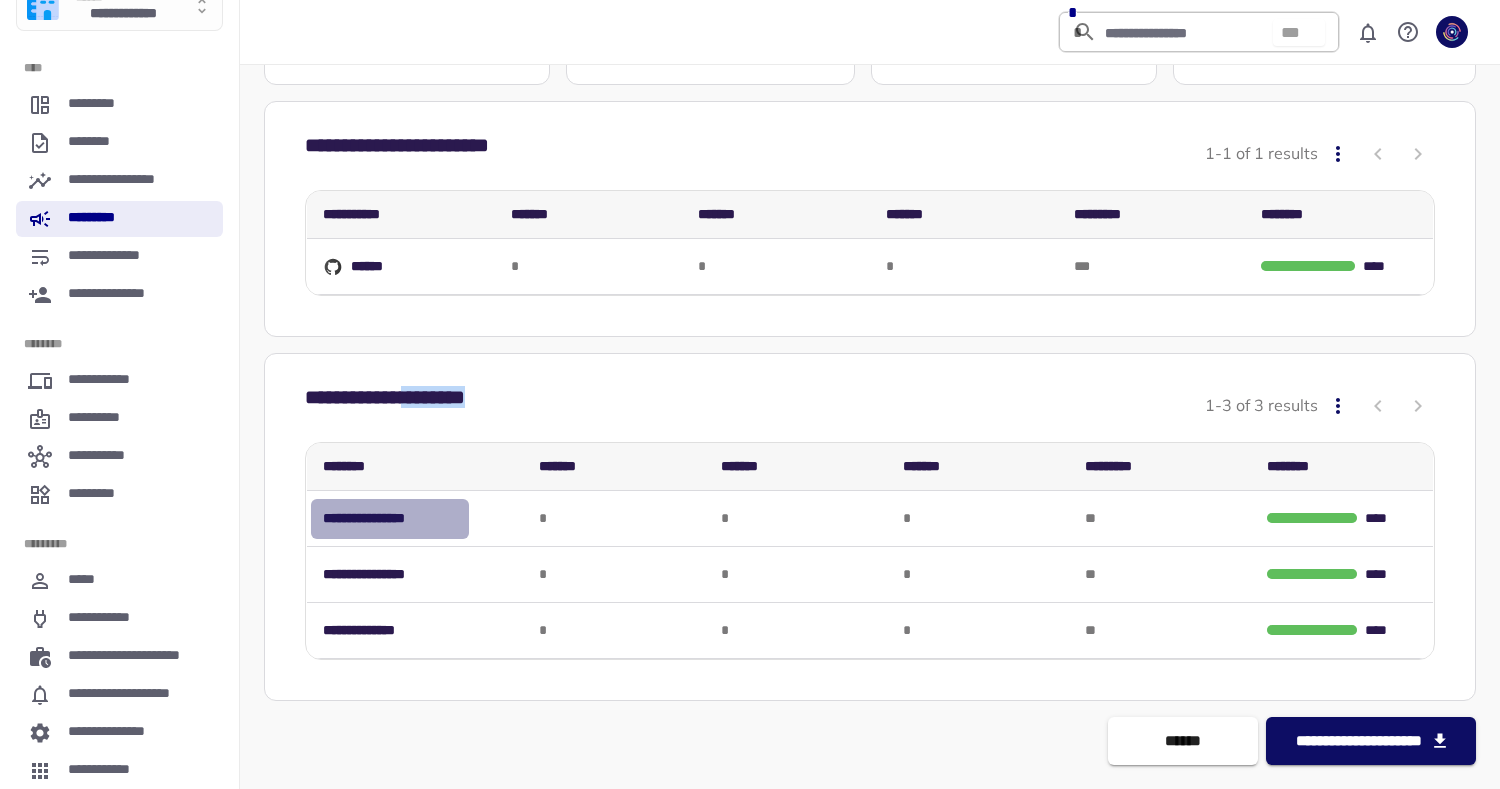 click on "**********" at bounding box center [390, 519] 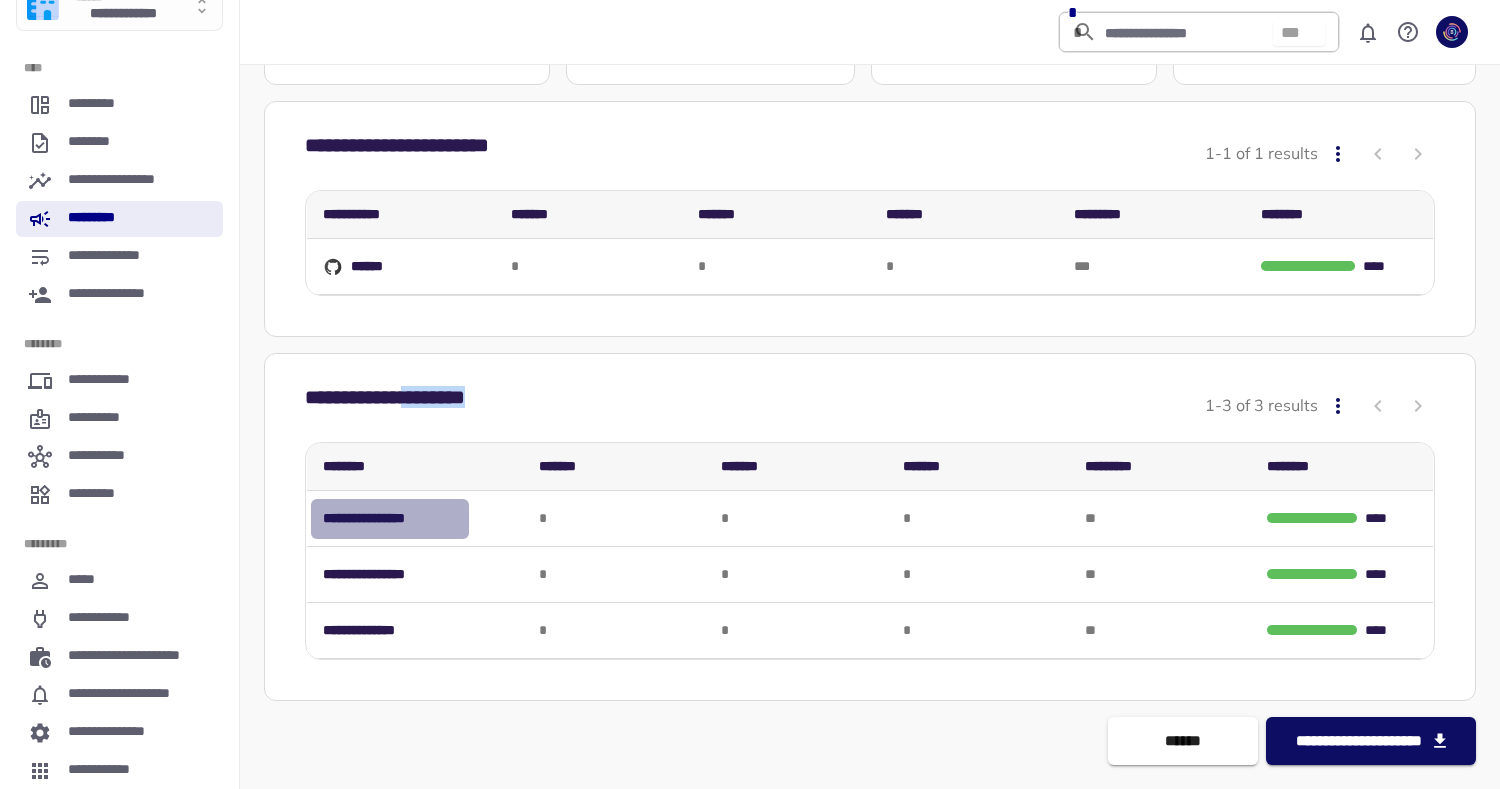 scroll, scrollTop: 0, scrollLeft: 0, axis: both 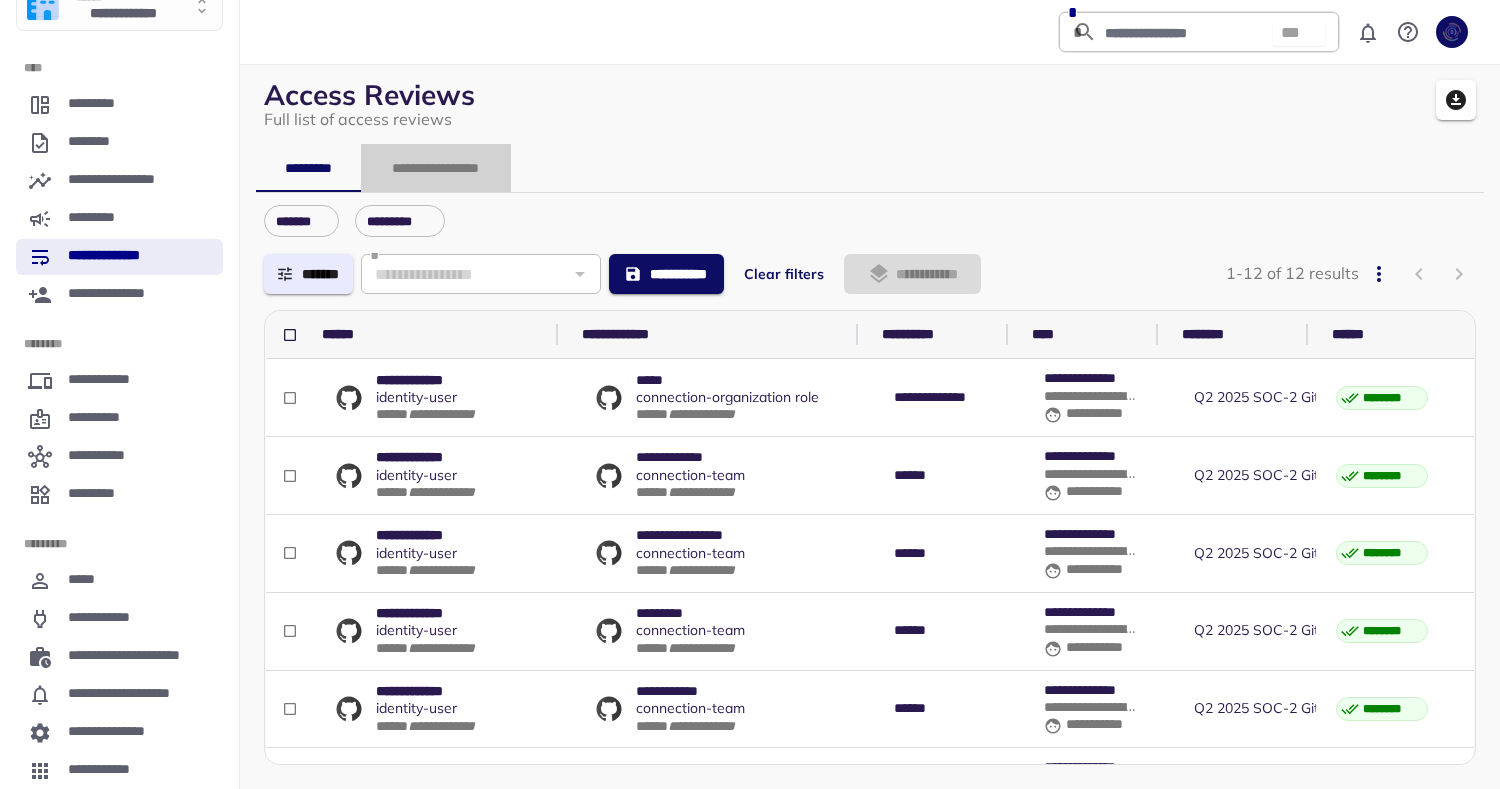 click on "**********" at bounding box center [436, 168] 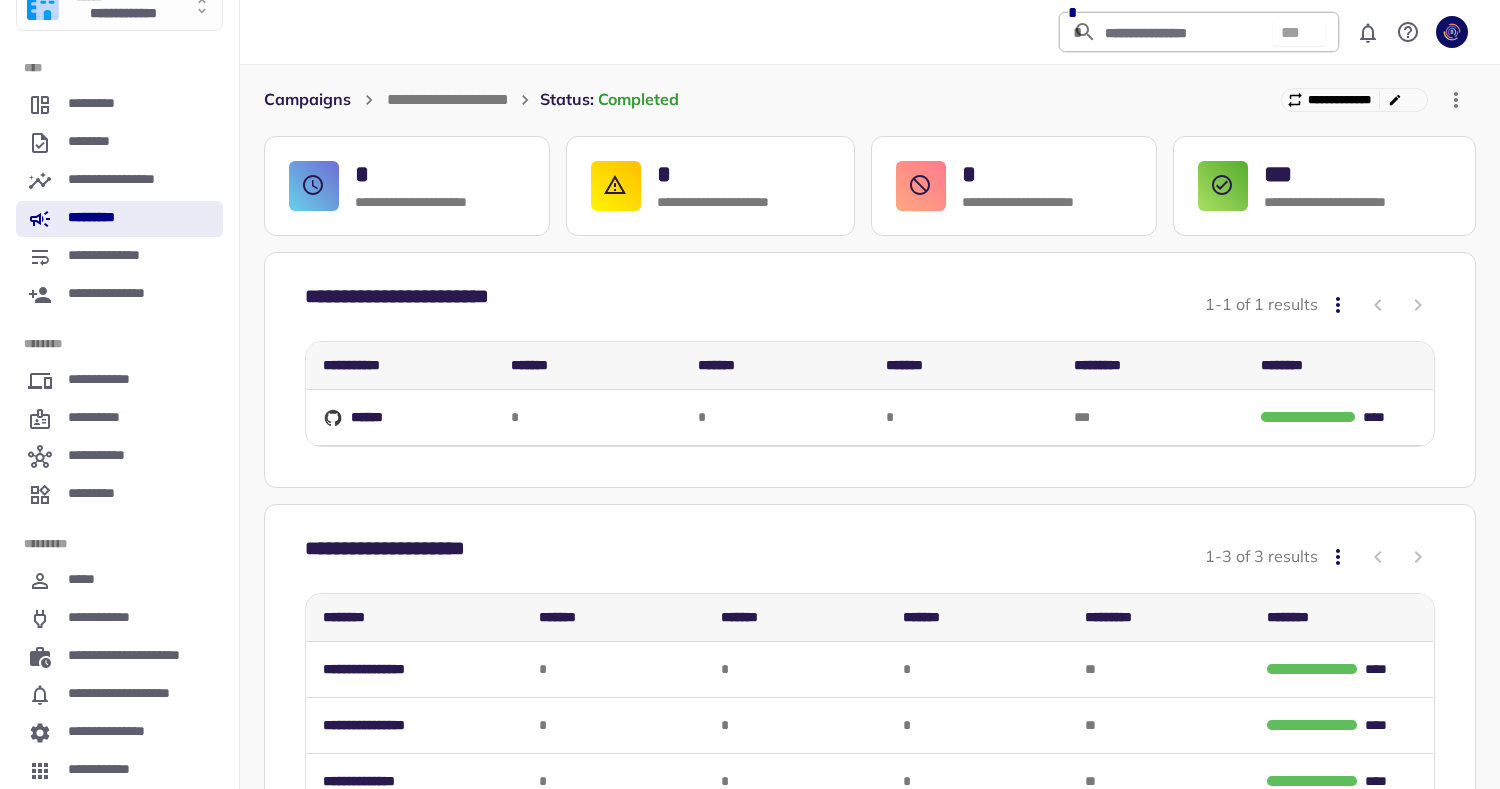 scroll, scrollTop: 151, scrollLeft: 0, axis: vertical 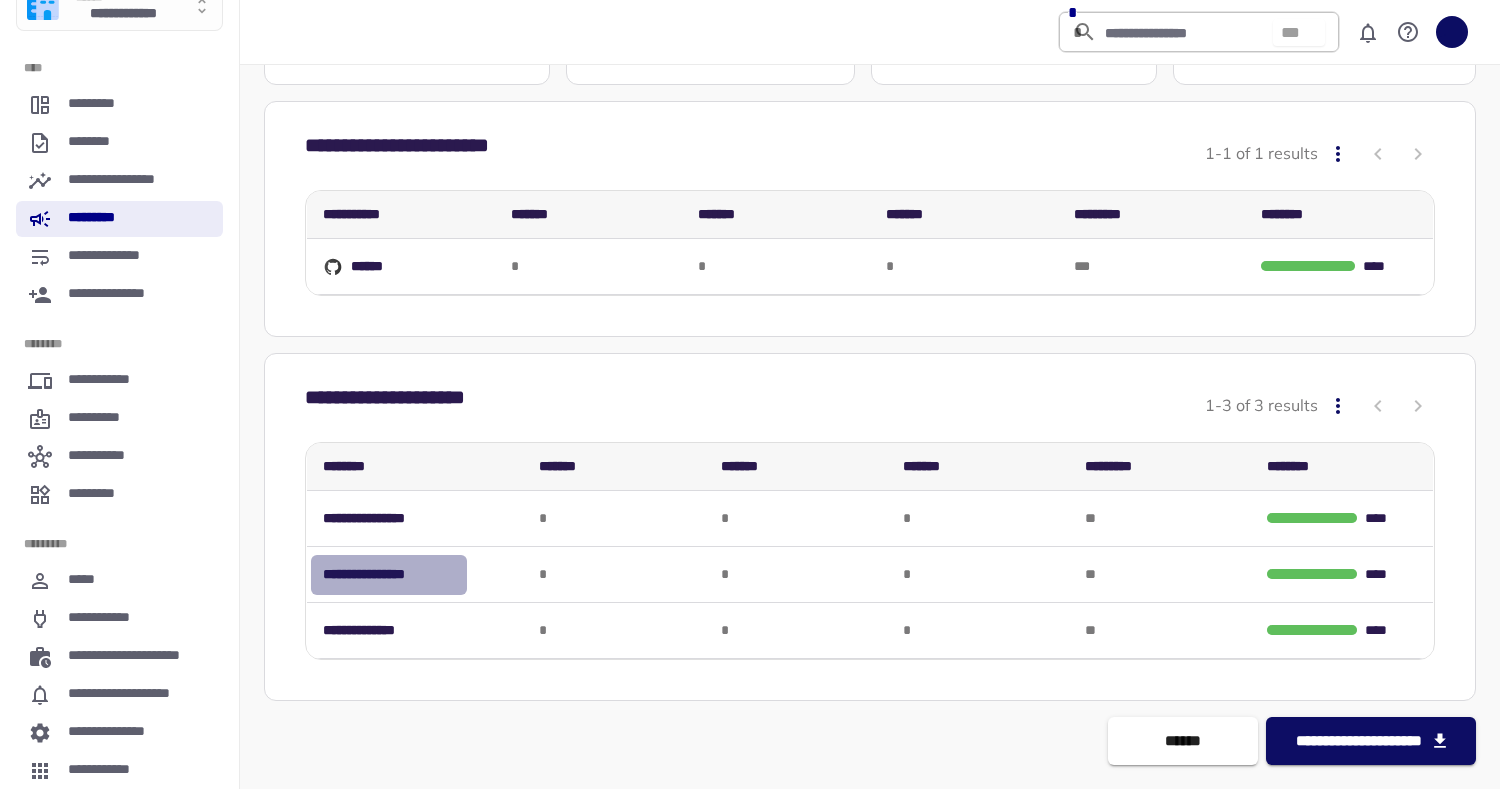 click on "**********" at bounding box center [389, 574] 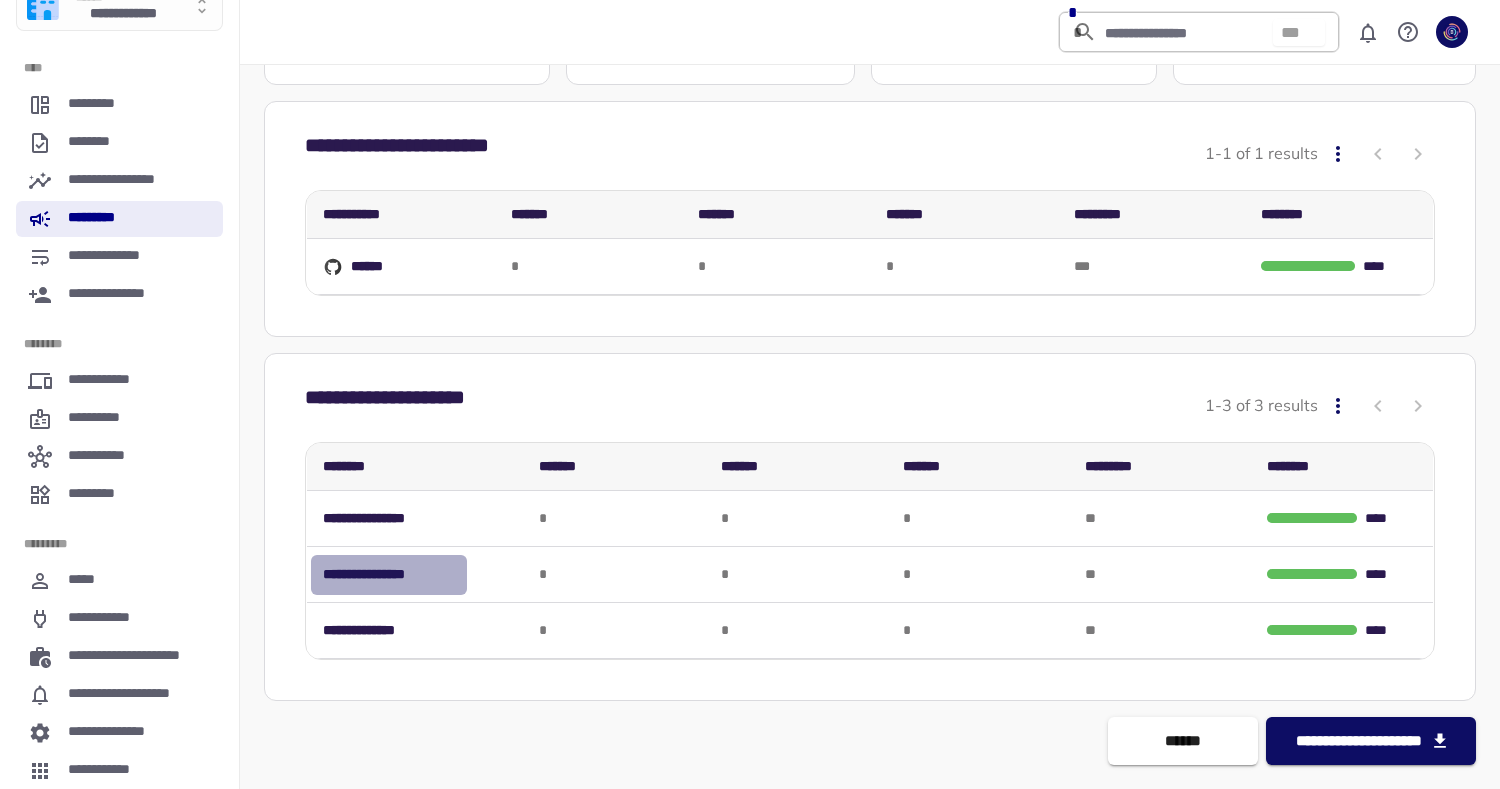 scroll, scrollTop: 0, scrollLeft: 0, axis: both 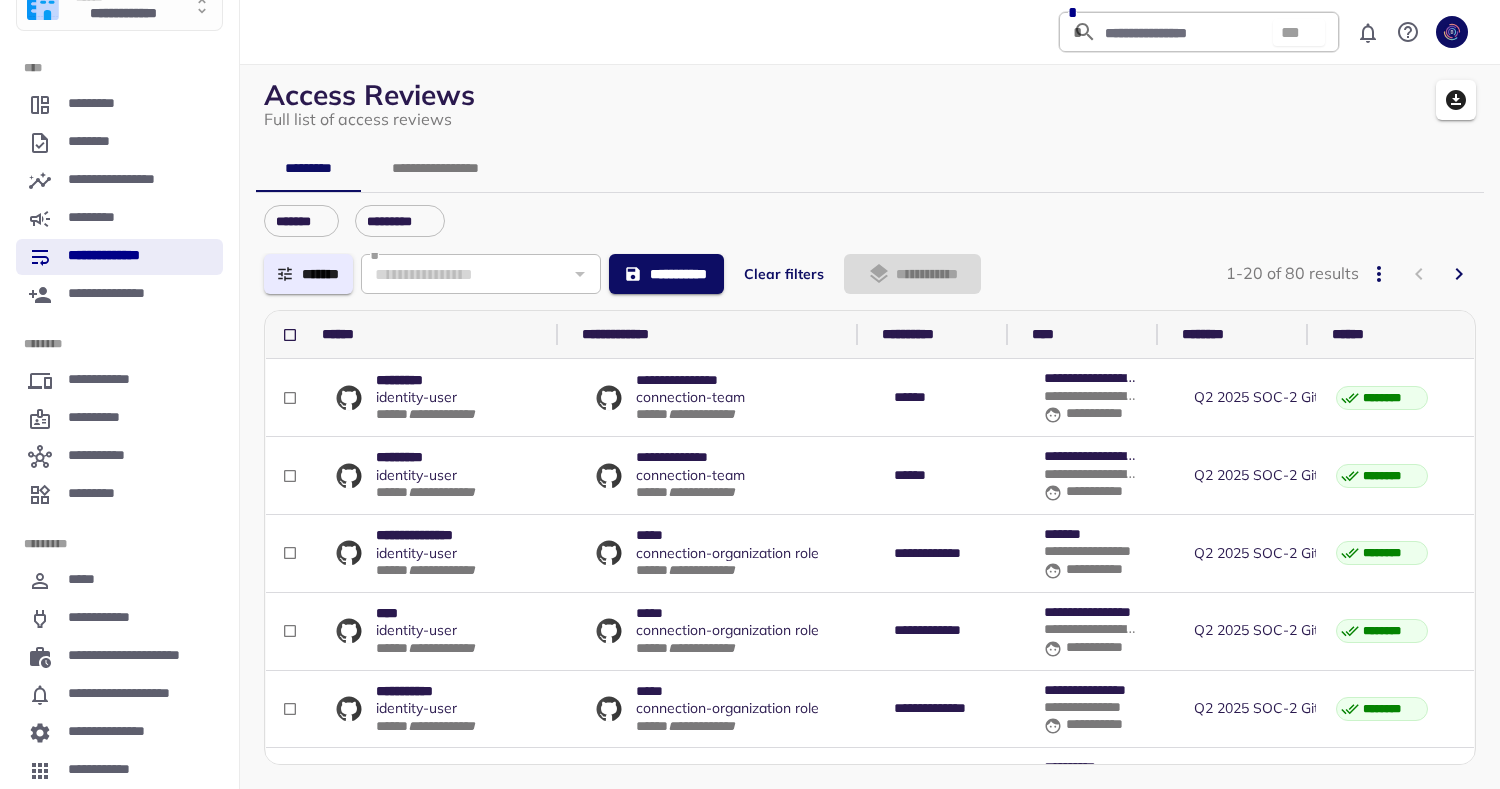 click on "**********" at bounding box center [436, 168] 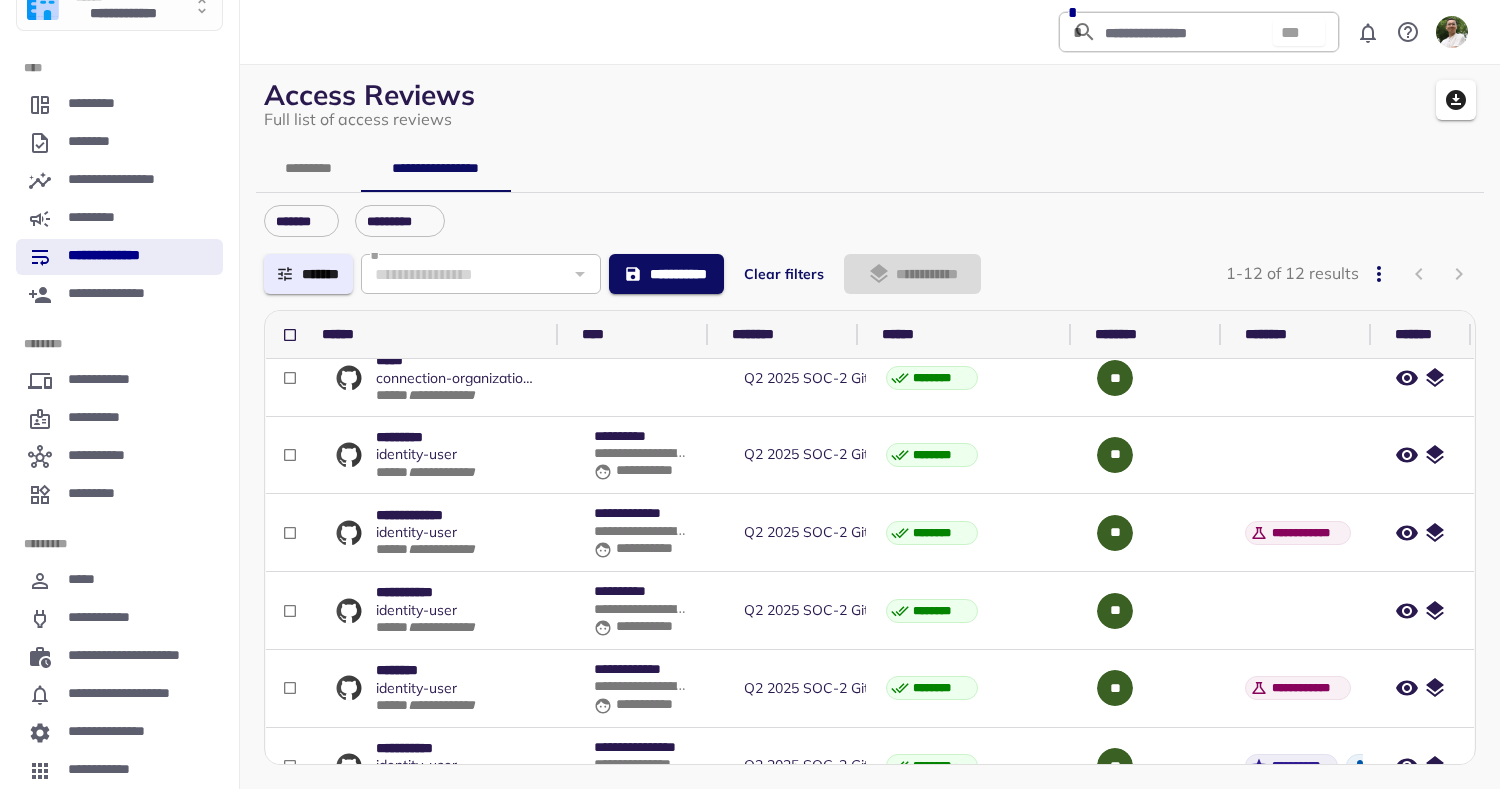 scroll, scrollTop: 0, scrollLeft: 0, axis: both 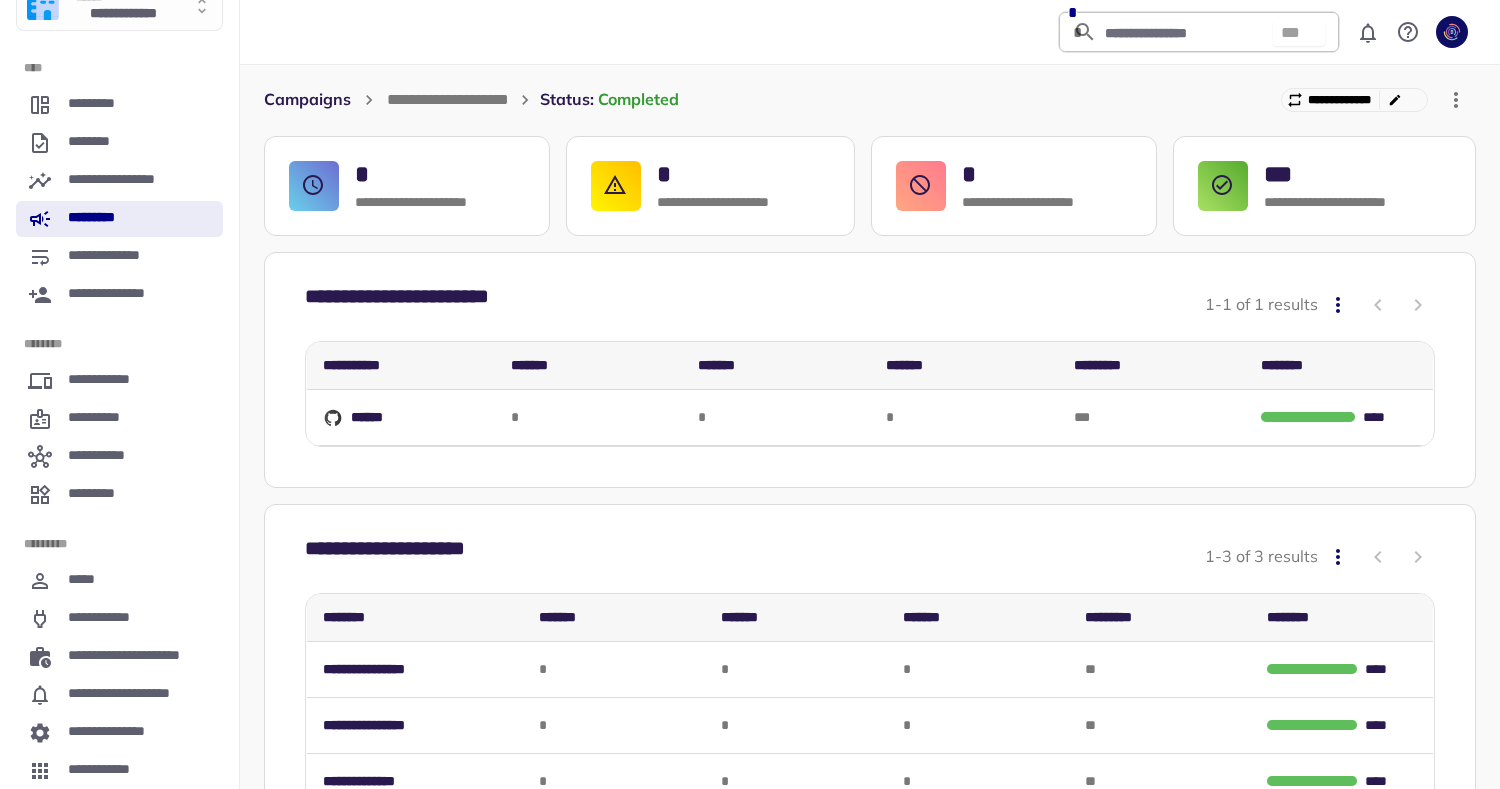 click on "**********" at bounding box center (870, 678) 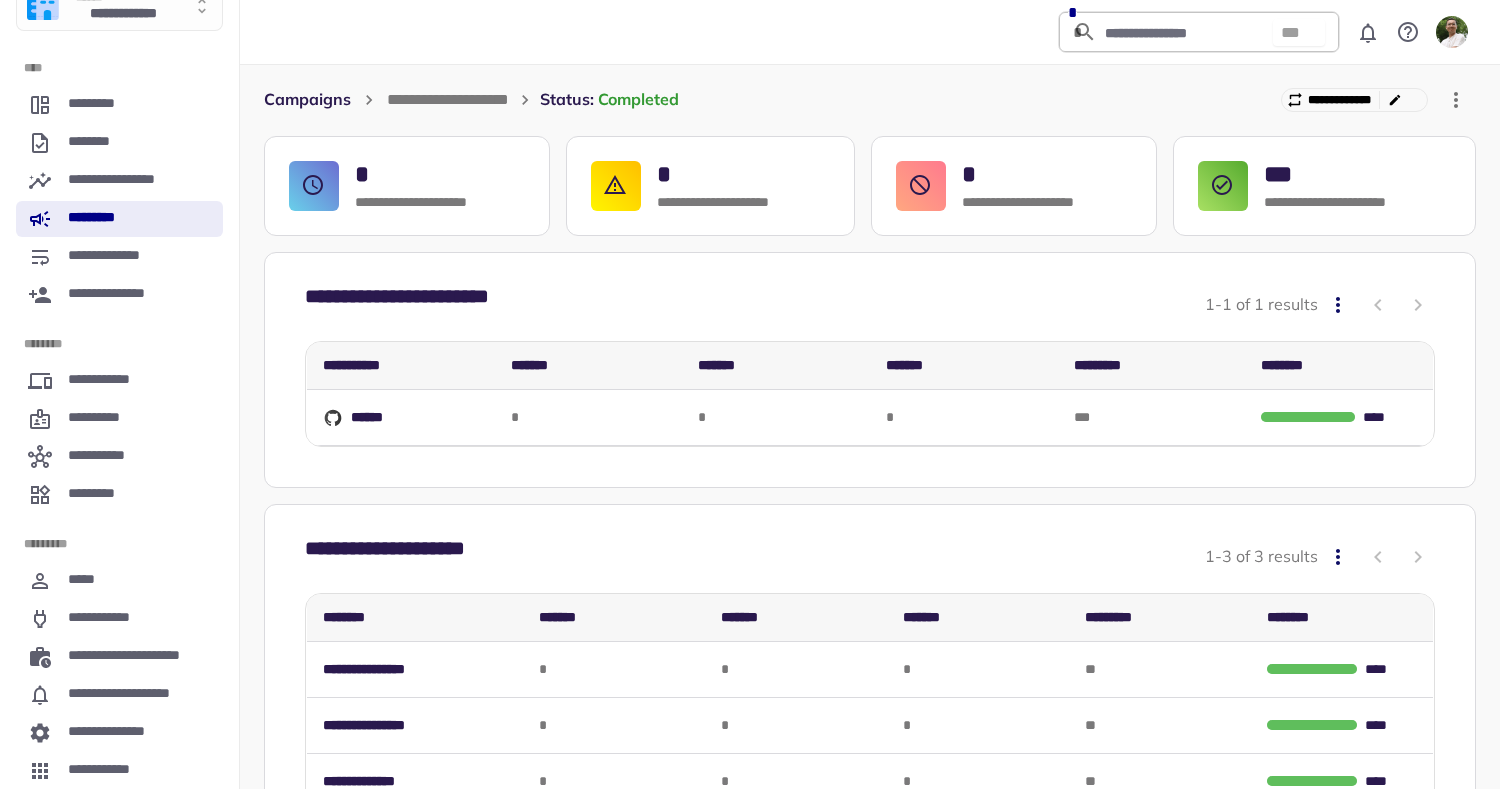 click on "**********" at bounding box center (408, 557) 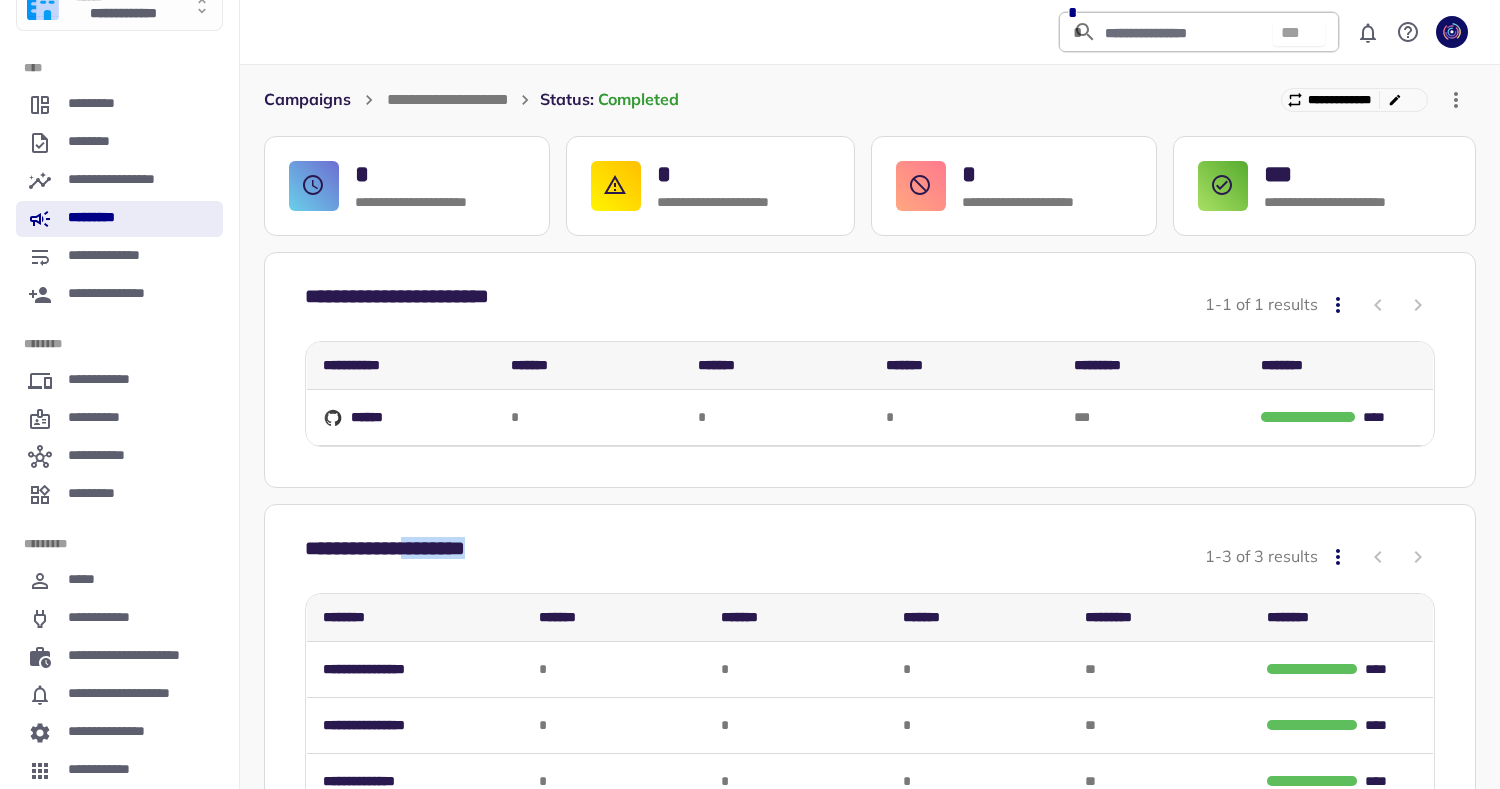 click on "**********" at bounding box center [408, 557] 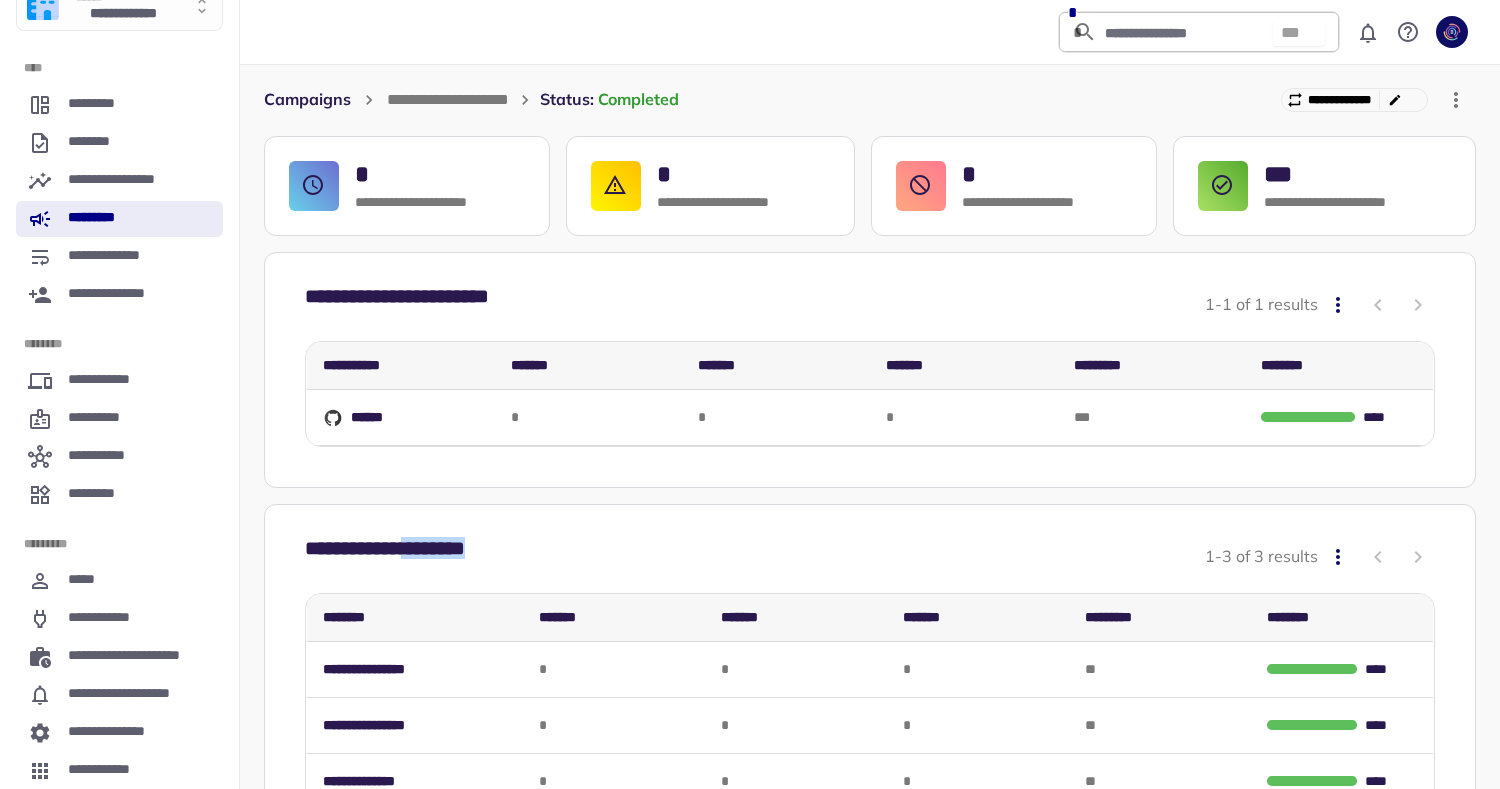 scroll, scrollTop: 151, scrollLeft: 0, axis: vertical 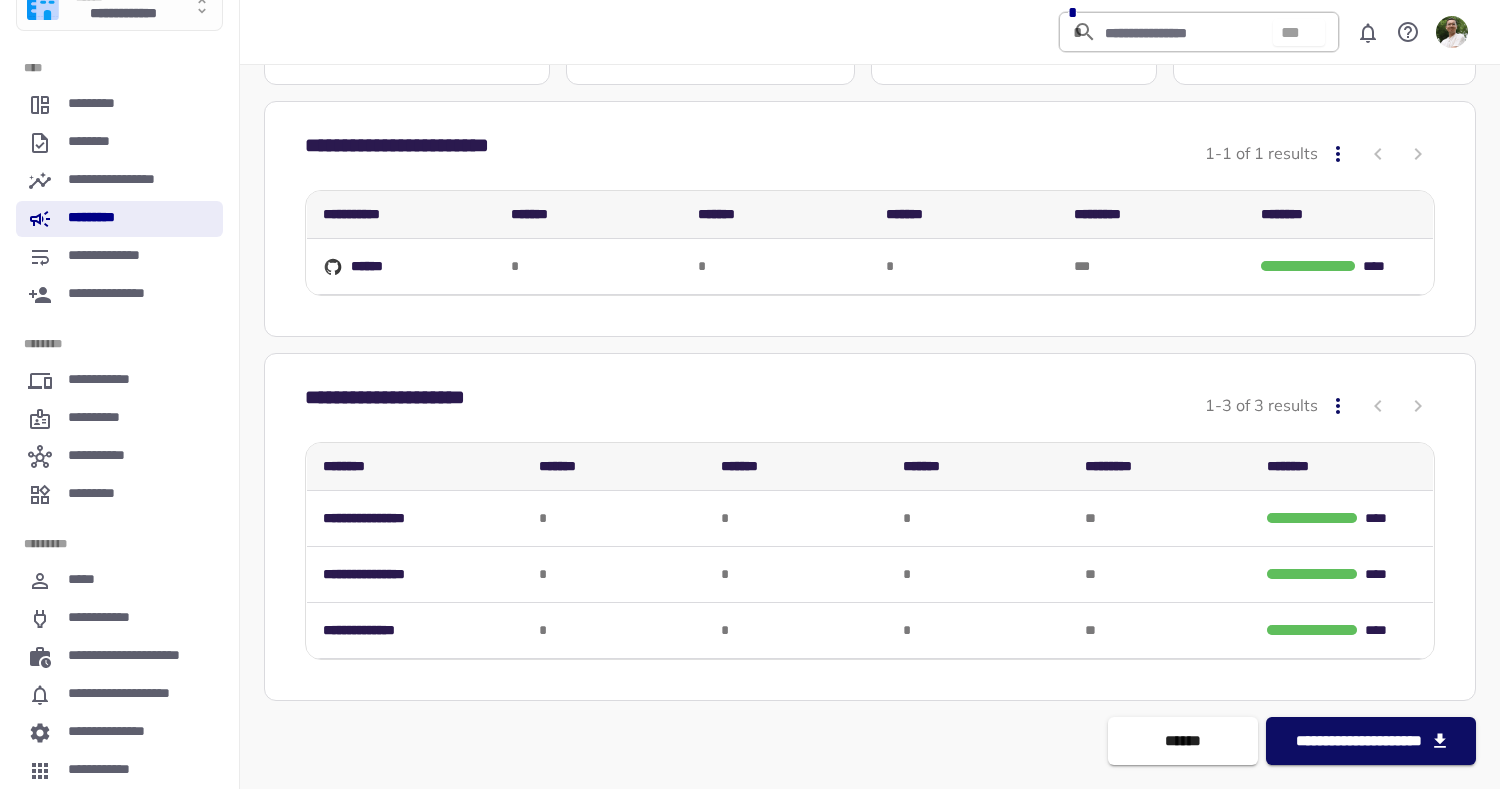 click on "*******" at bounding box center [622, 466] 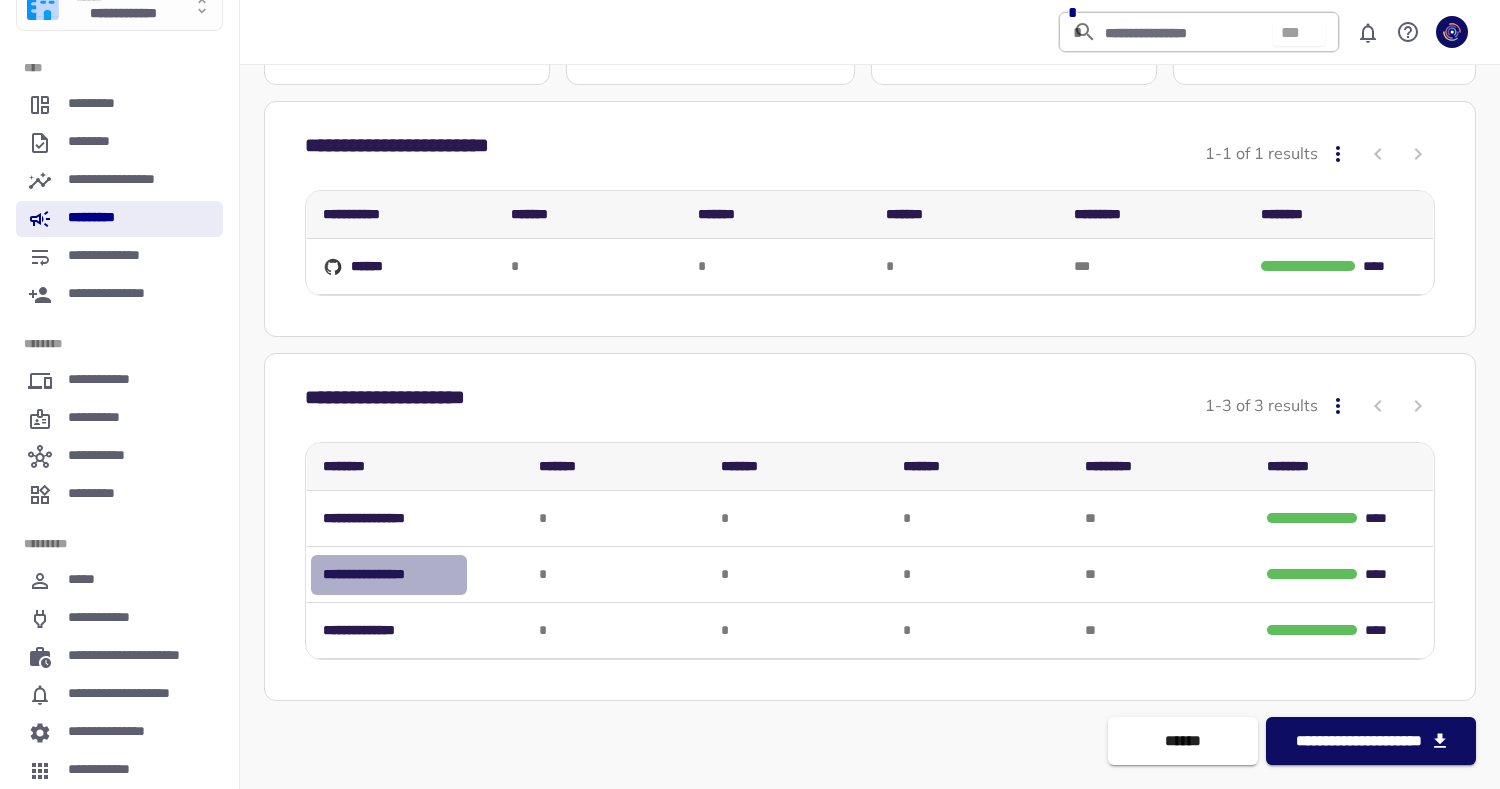 click on "**********" at bounding box center (389, 575) 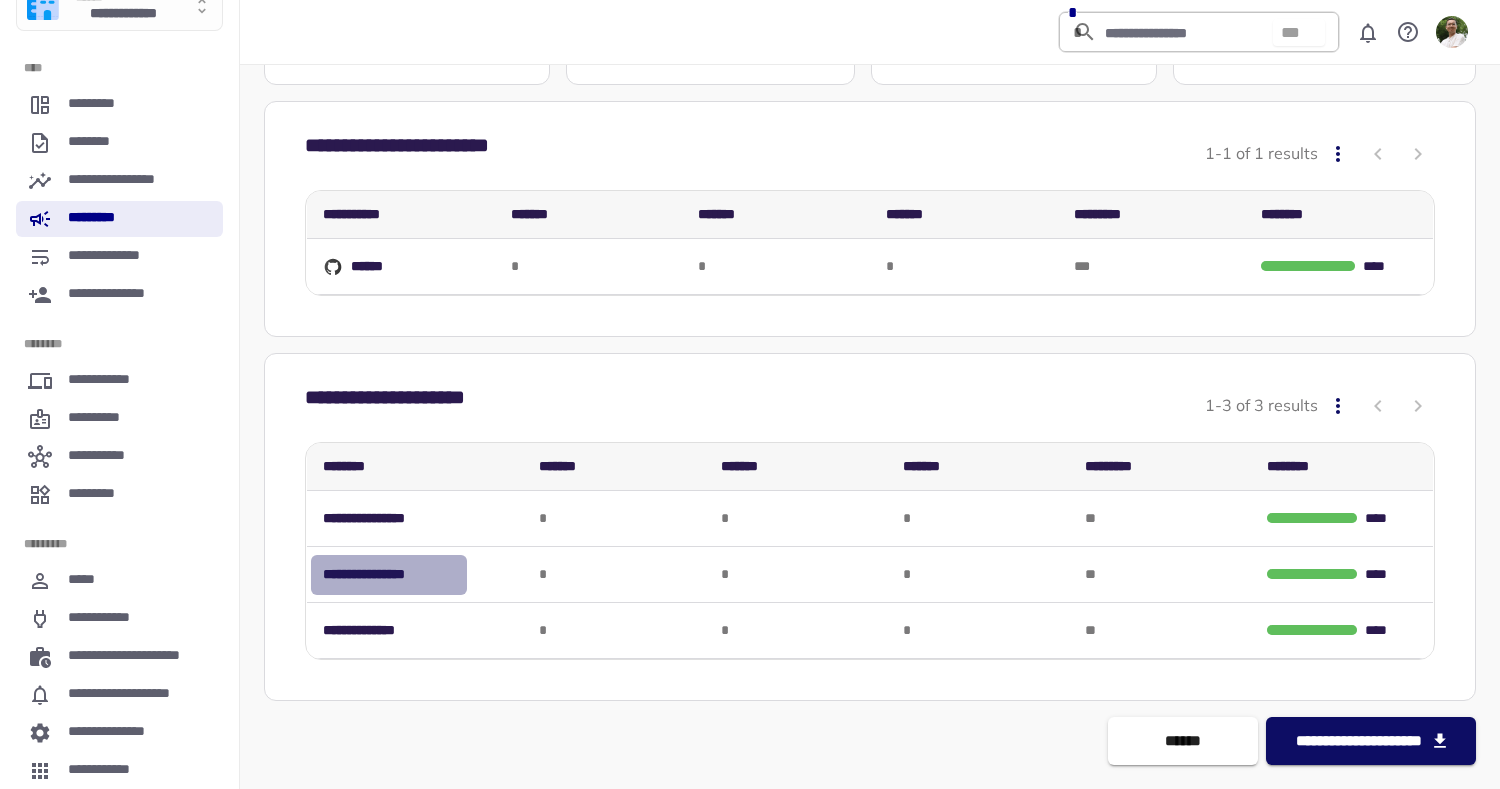 scroll, scrollTop: 0, scrollLeft: 0, axis: both 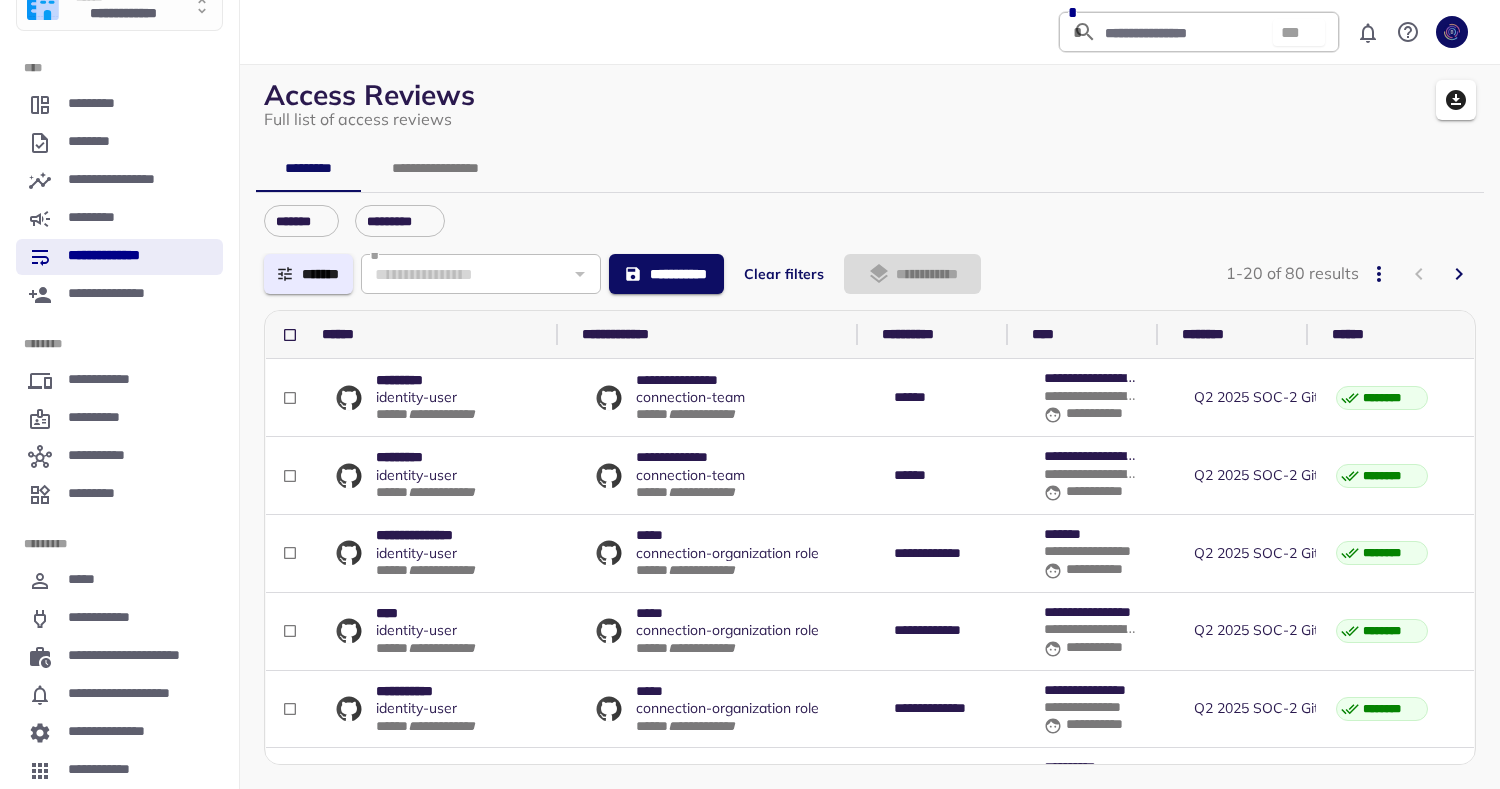 click on "**********" at bounding box center (870, 422) 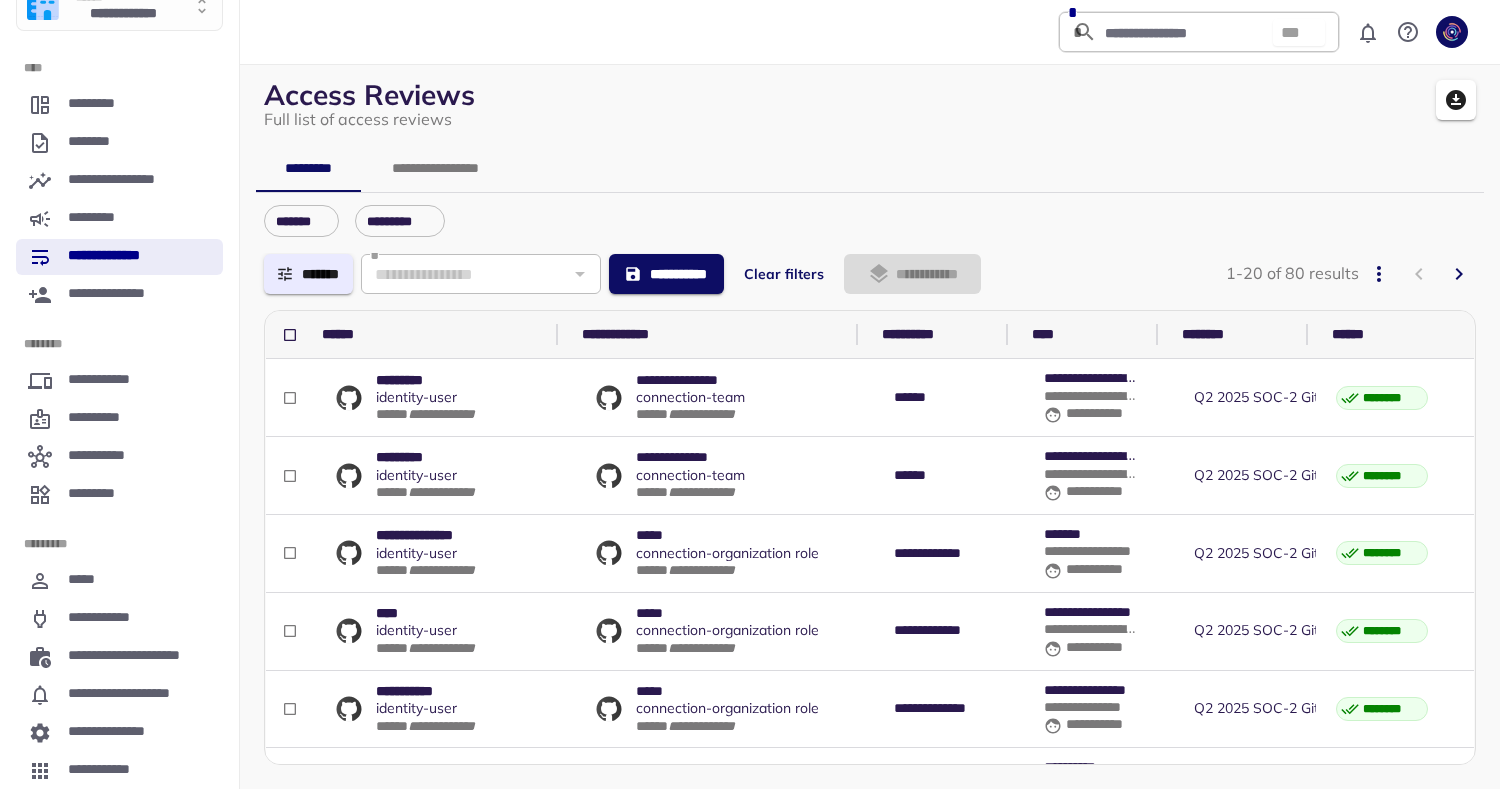 click on "**********" at bounding box center (436, 168) 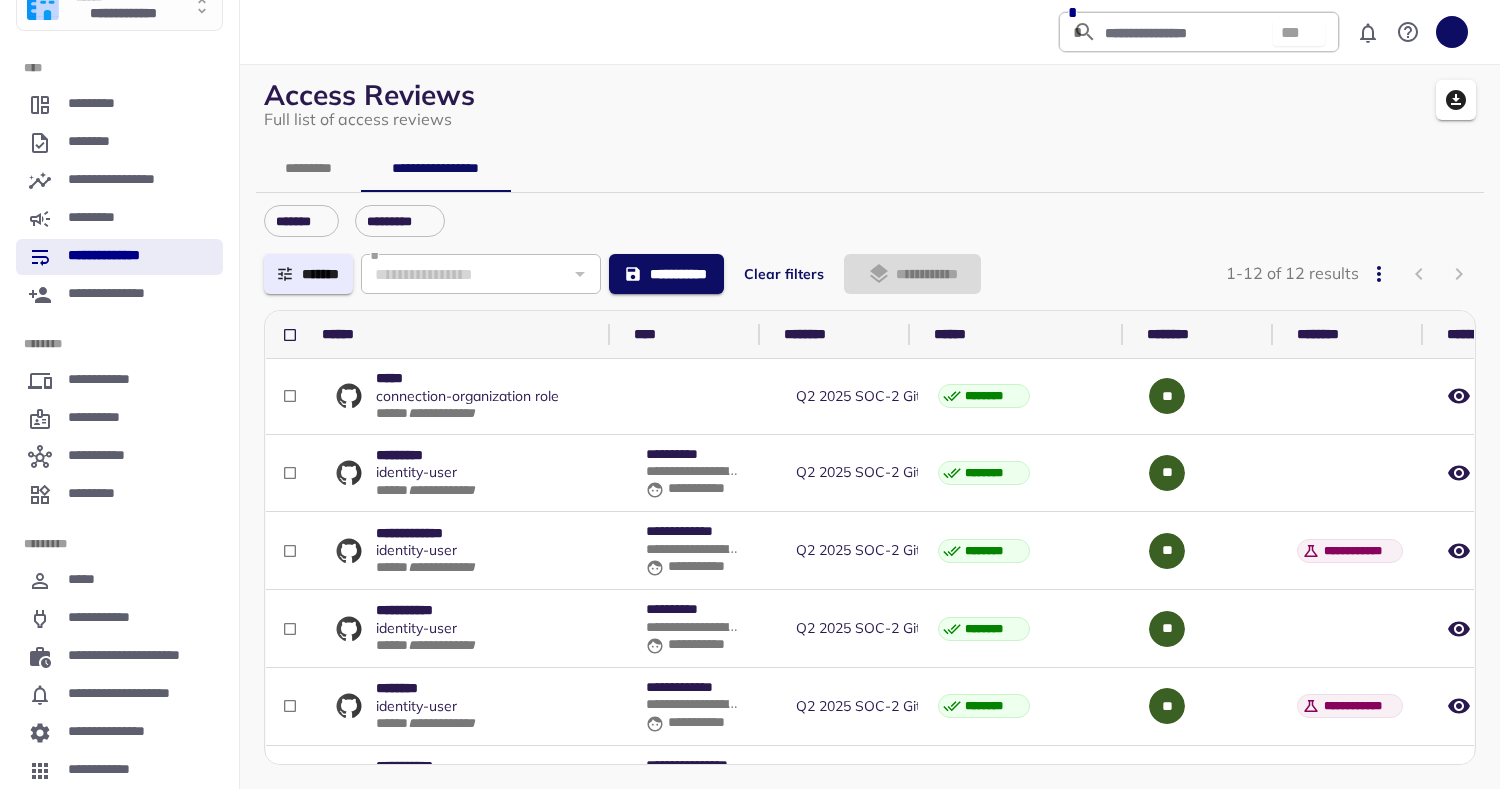 drag, startPoint x: 559, startPoint y: 339, endPoint x: 618, endPoint y: 339, distance: 59 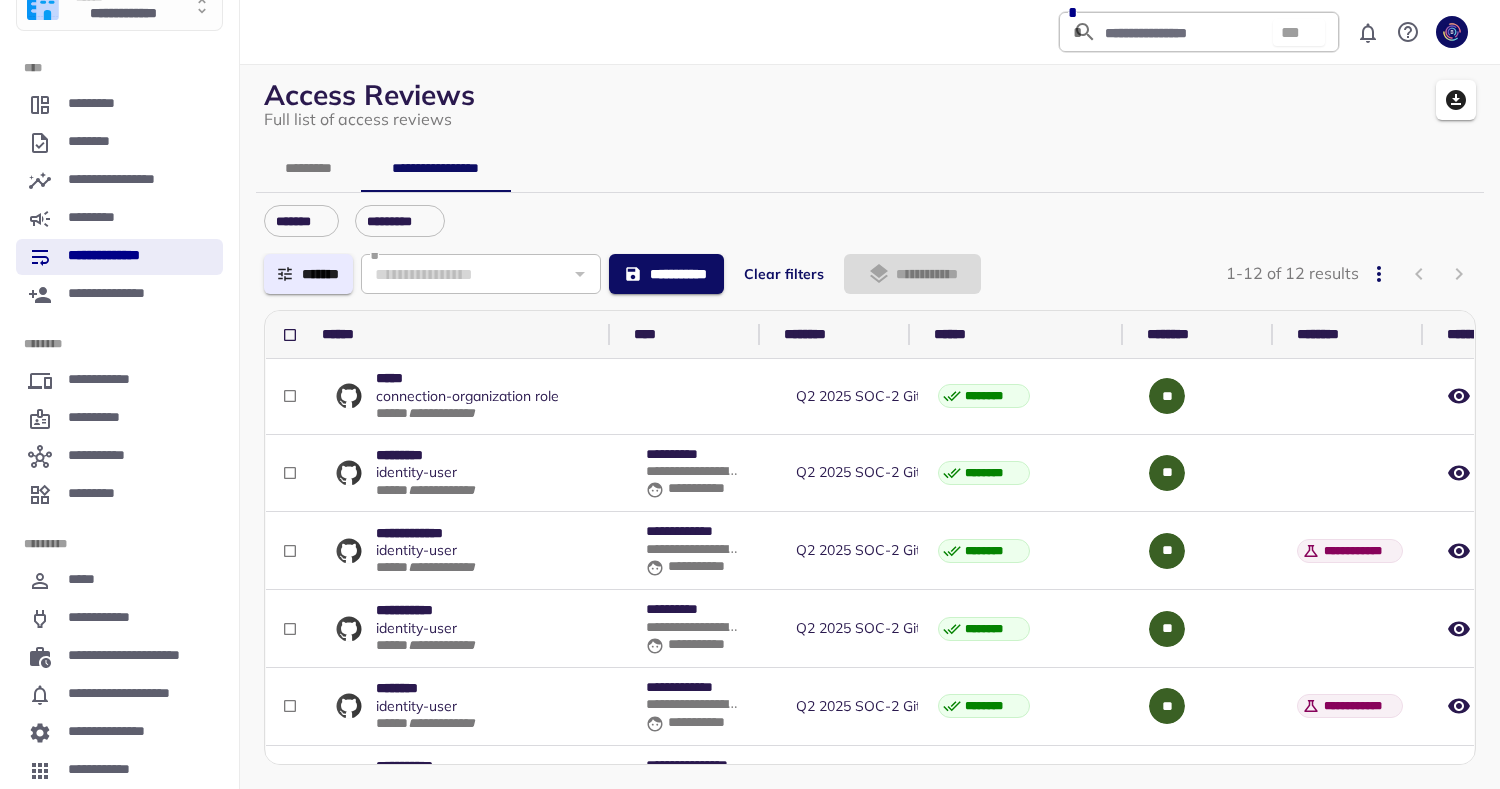 click on "****** **** ******** ****** ******** ******** *******" at bounding box center (898, 335) 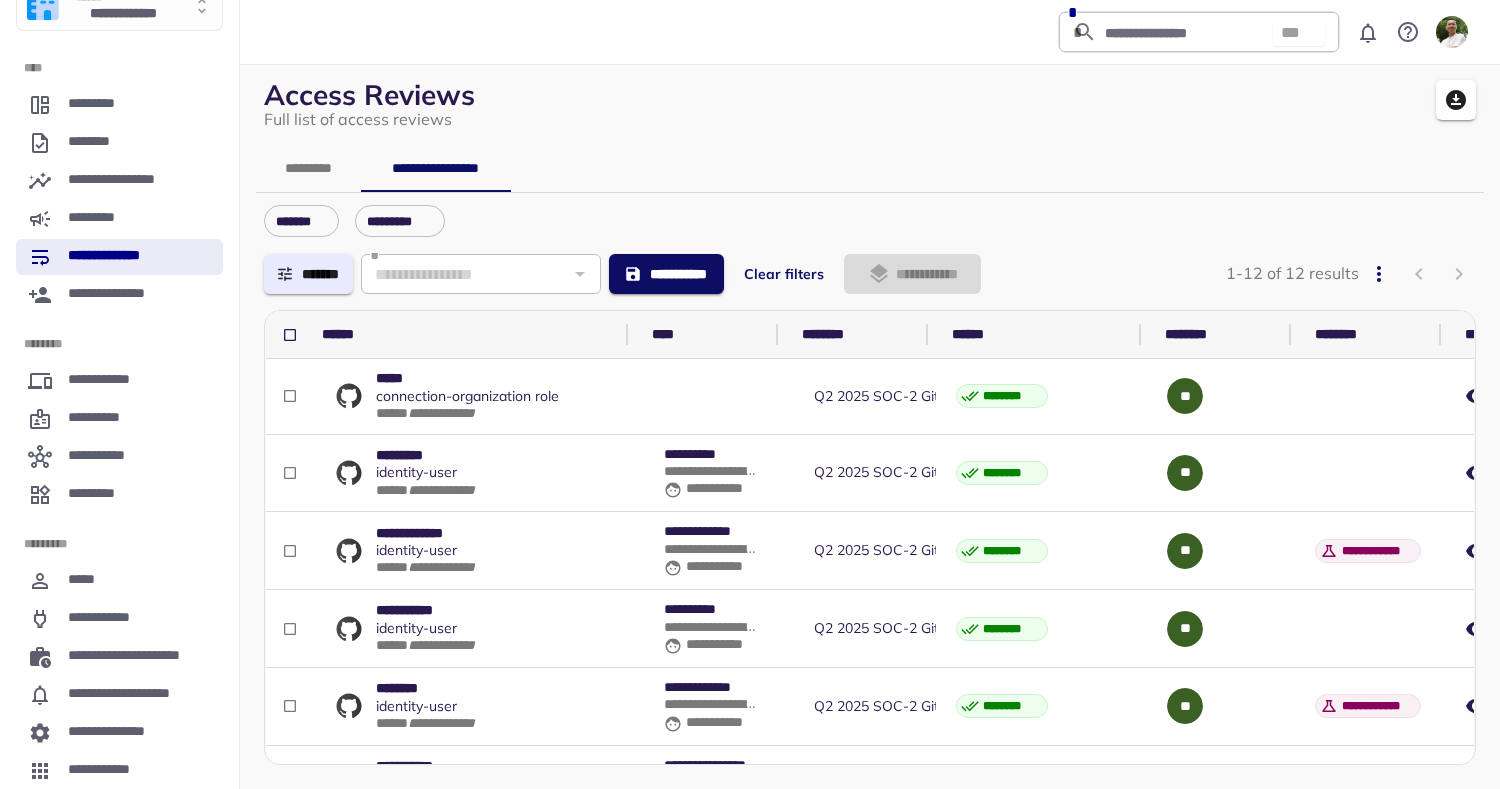 drag, startPoint x: 606, startPoint y: 341, endPoint x: 636, endPoint y: 342, distance: 30.016663 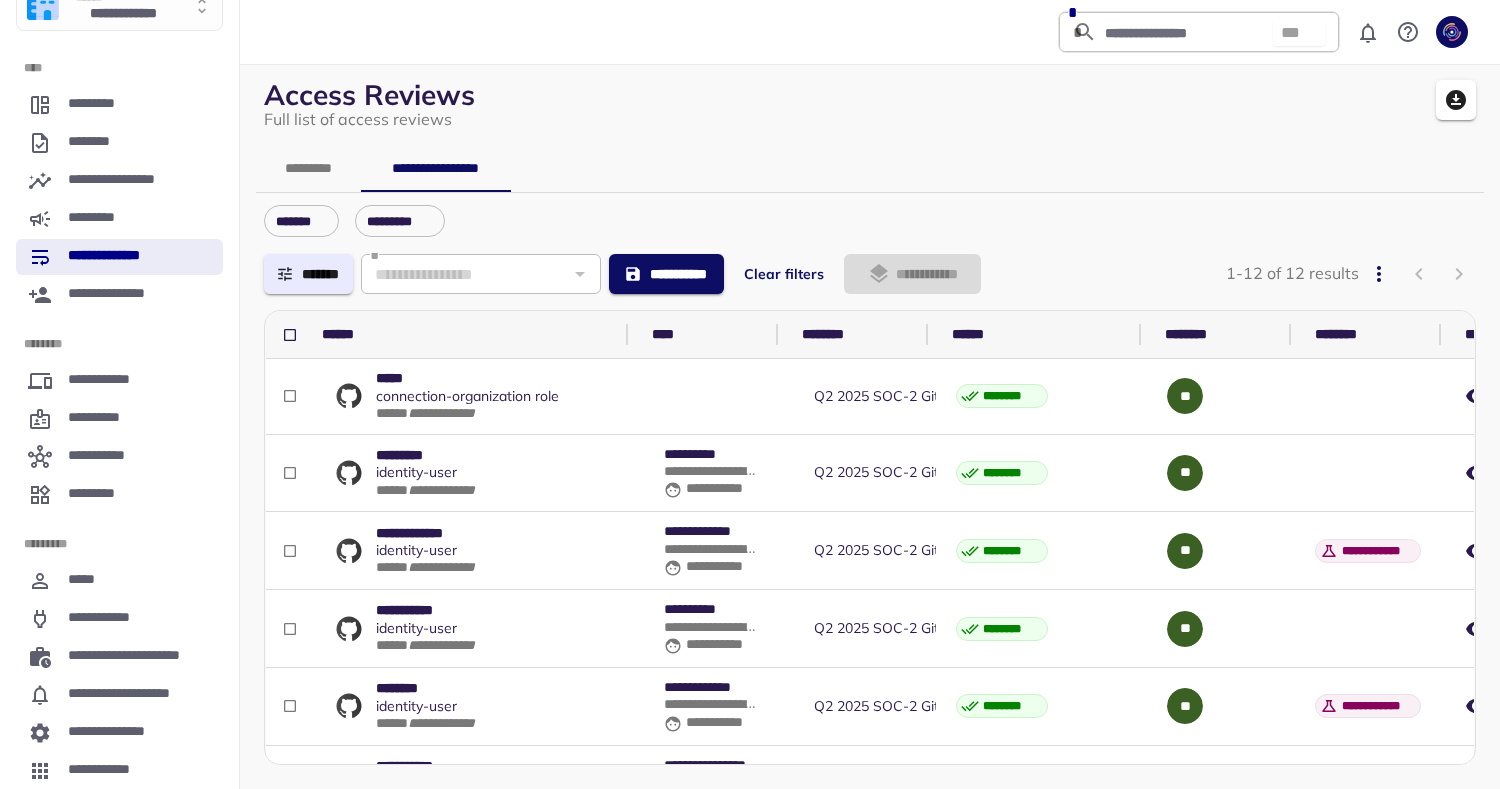 click on "****** **** ******** ****** ******** ******** *******" at bounding box center [907, 335] 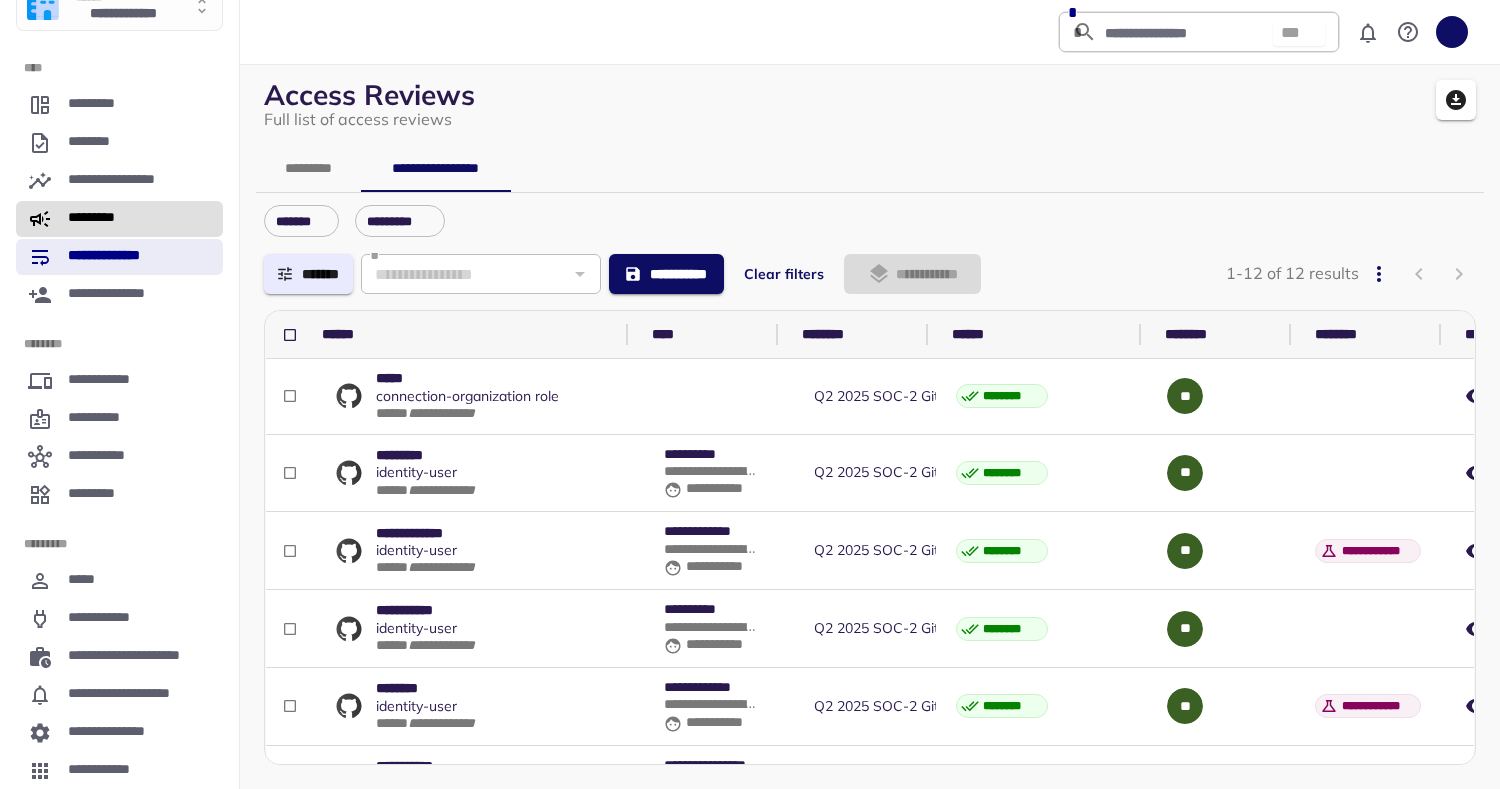 click on "*********" at bounding box center (119, 219) 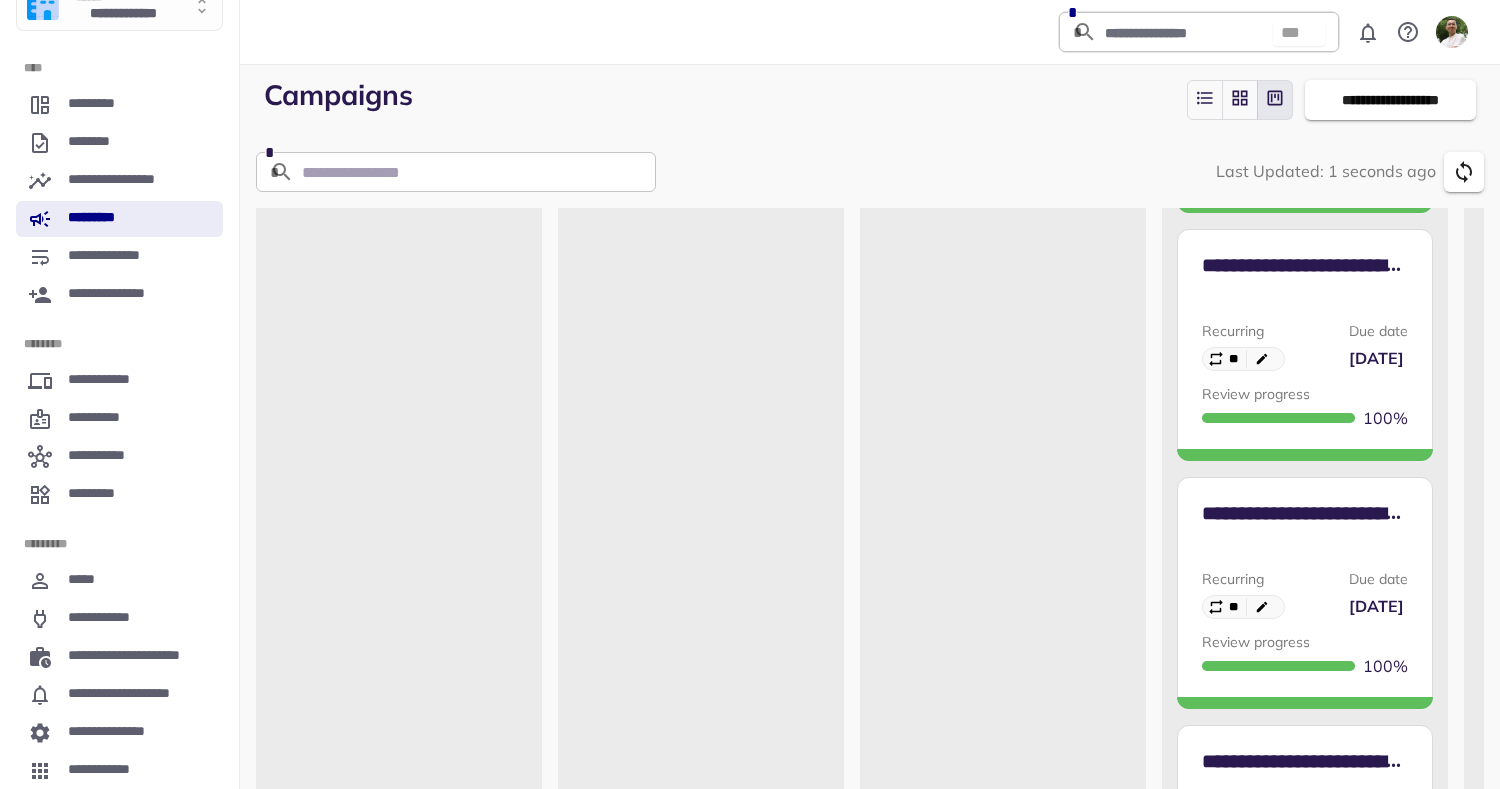 scroll, scrollTop: 2333, scrollLeft: 0, axis: vertical 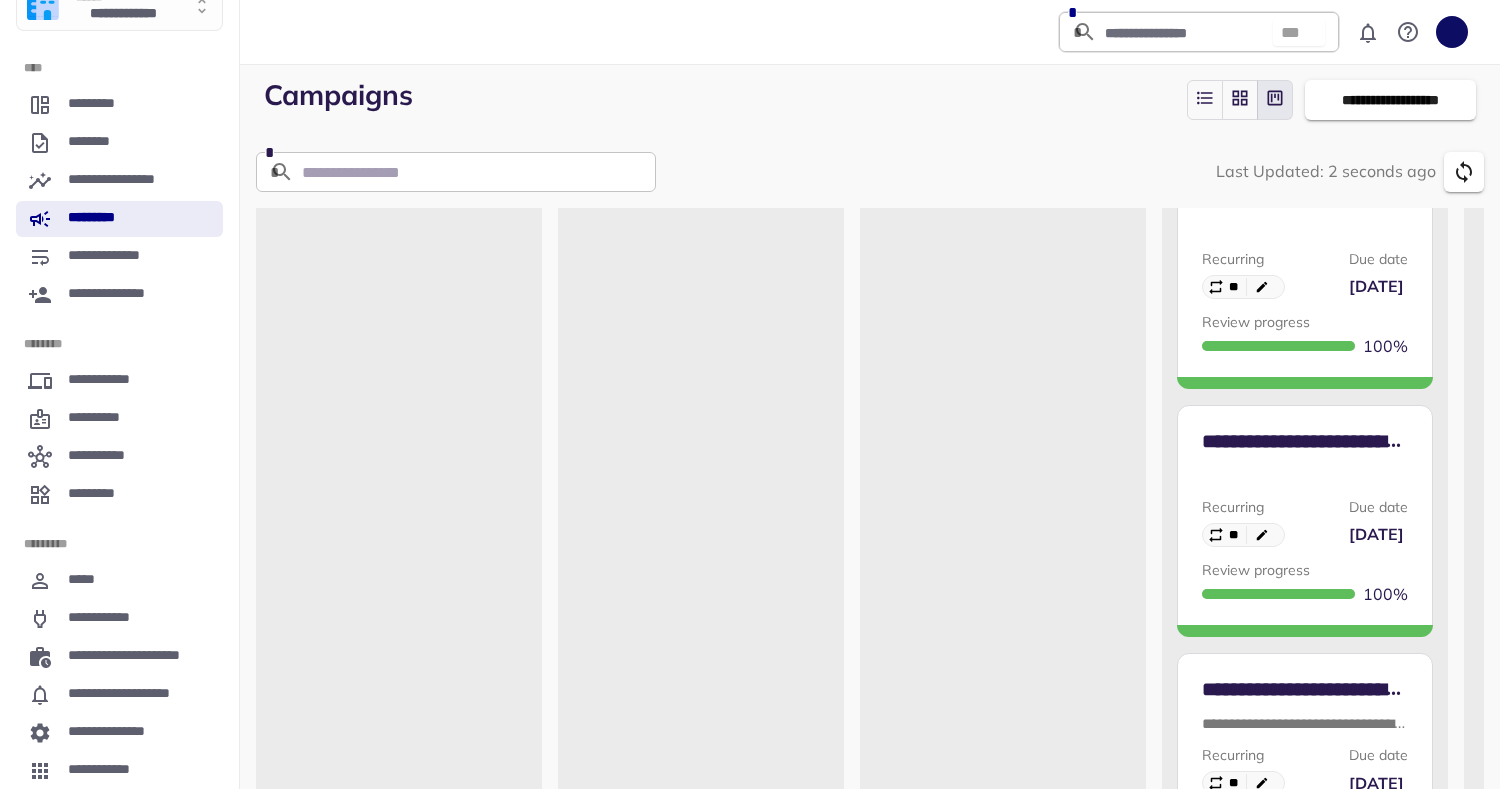 click on "**********" at bounding box center (1305, 488) 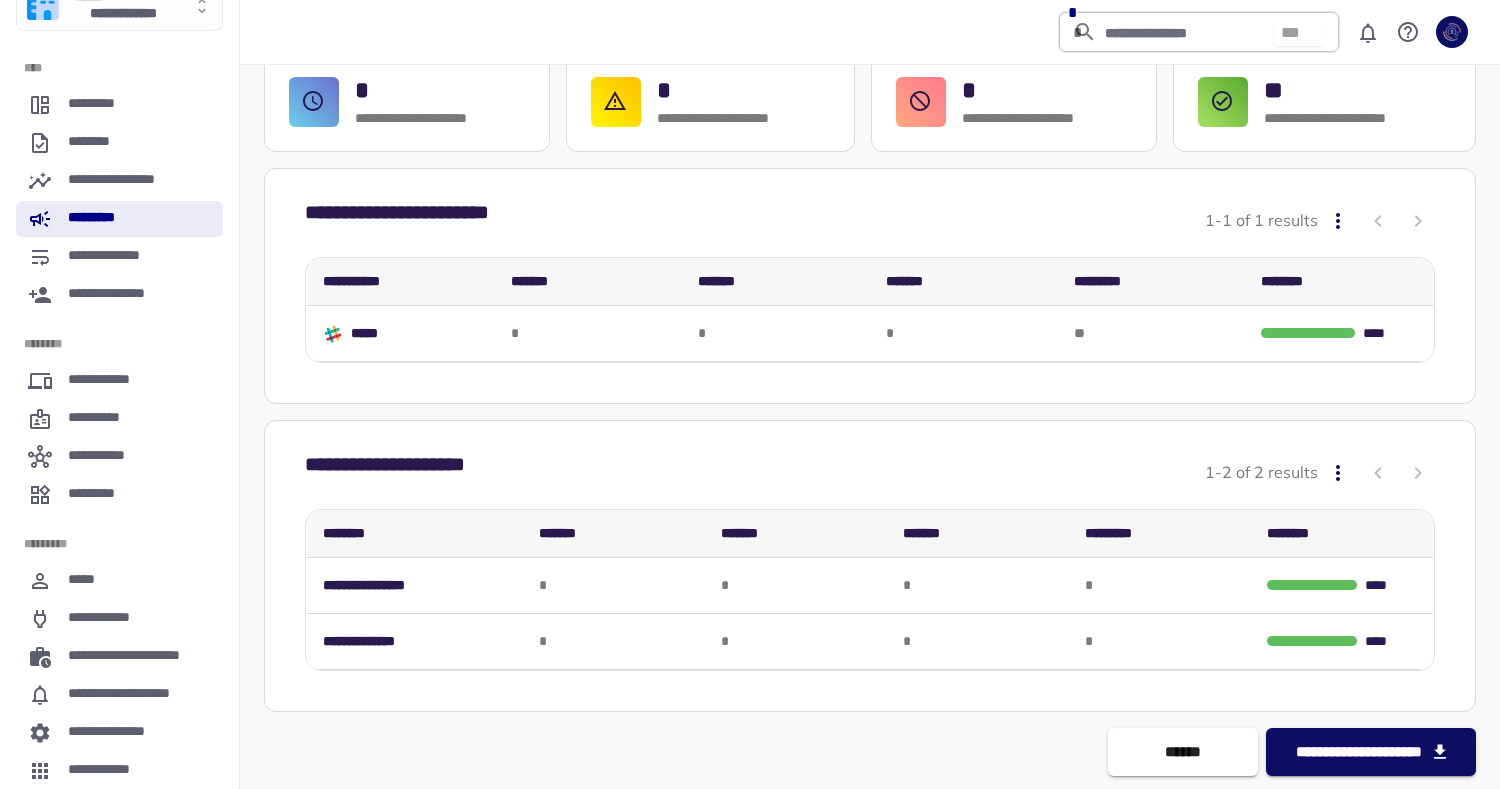 scroll, scrollTop: 86, scrollLeft: 0, axis: vertical 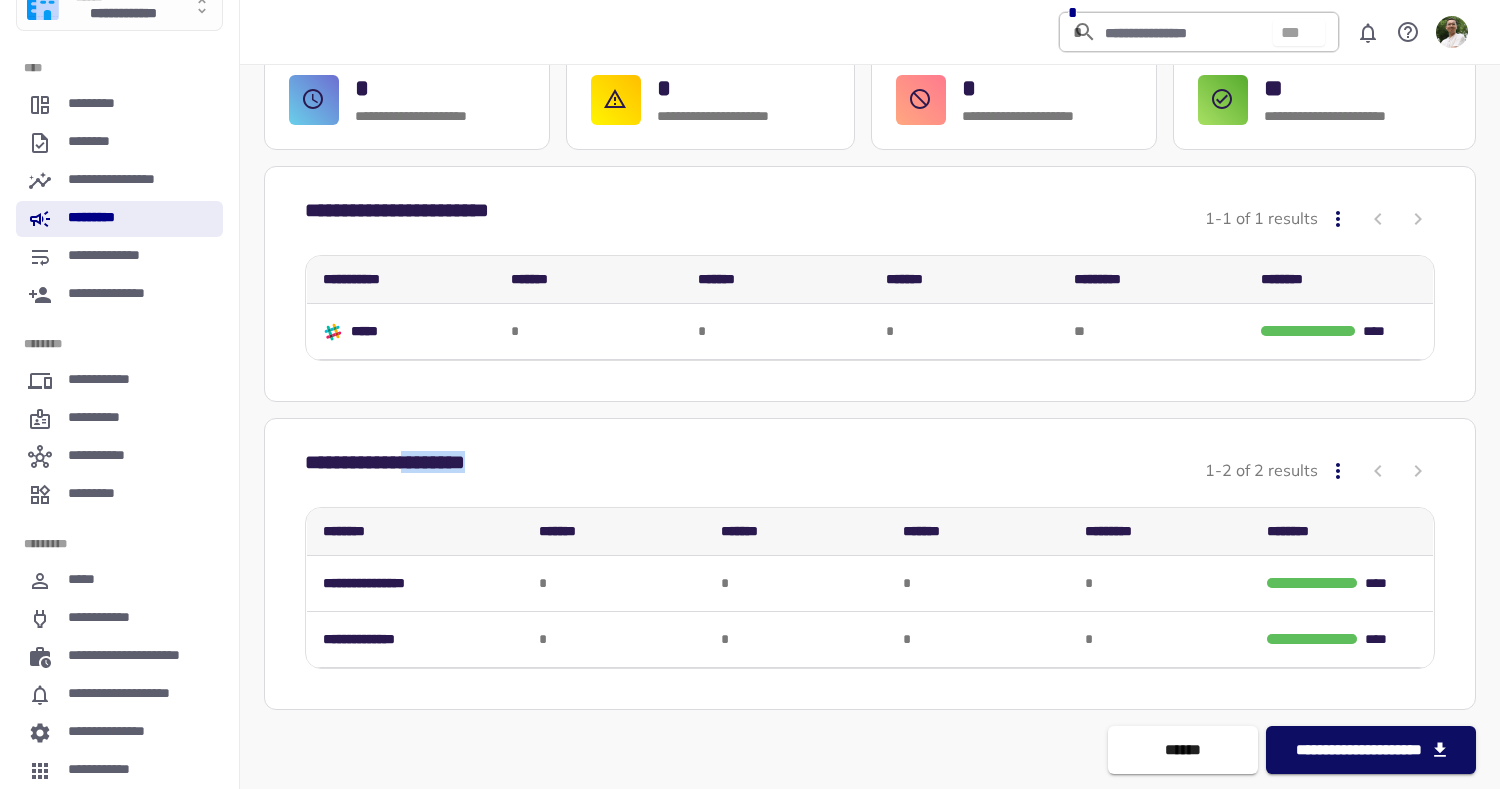 drag, startPoint x: 425, startPoint y: 465, endPoint x: 514, endPoint y: 465, distance: 89 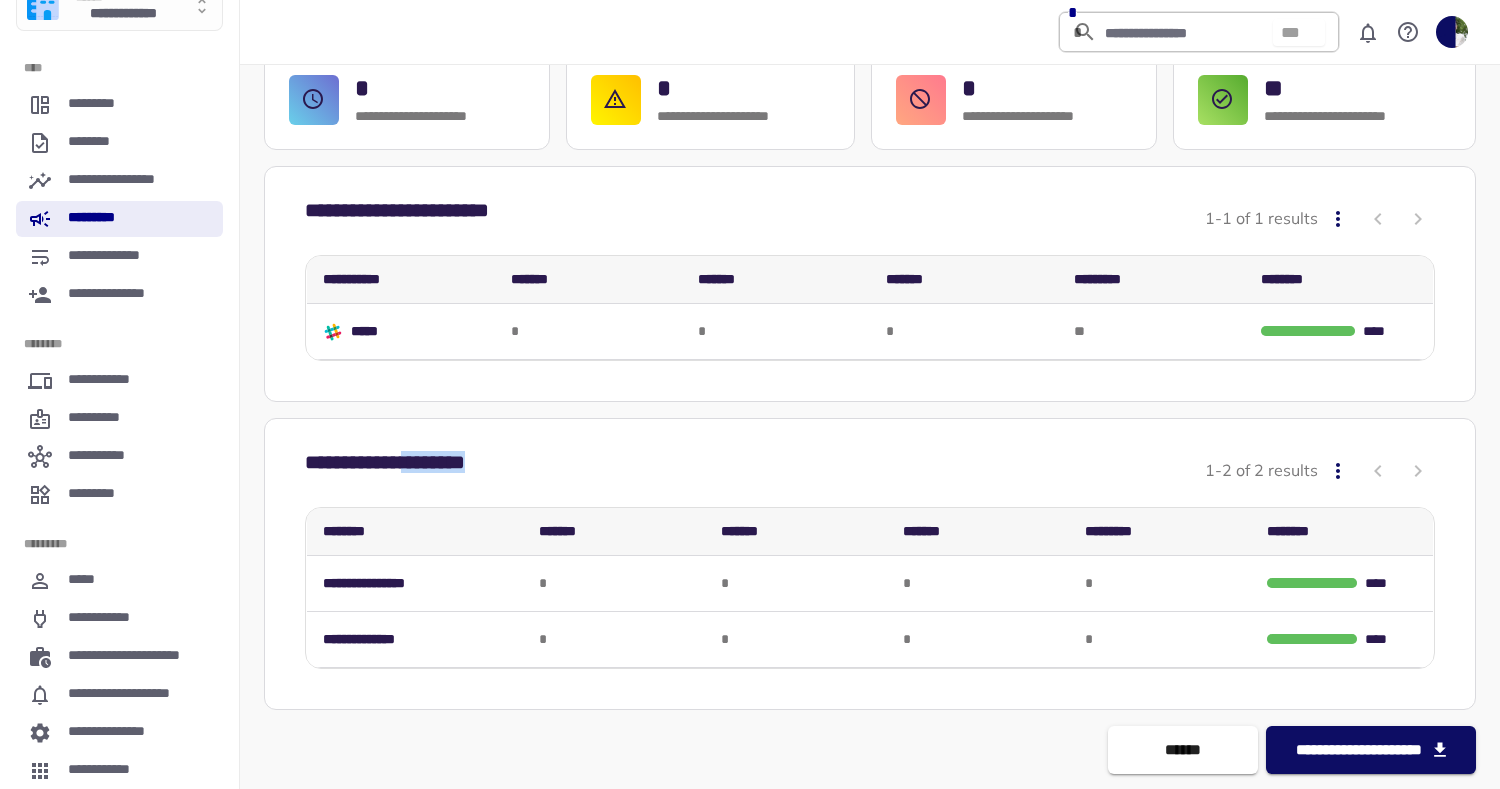 click on "**********" at bounding box center (416, 471) 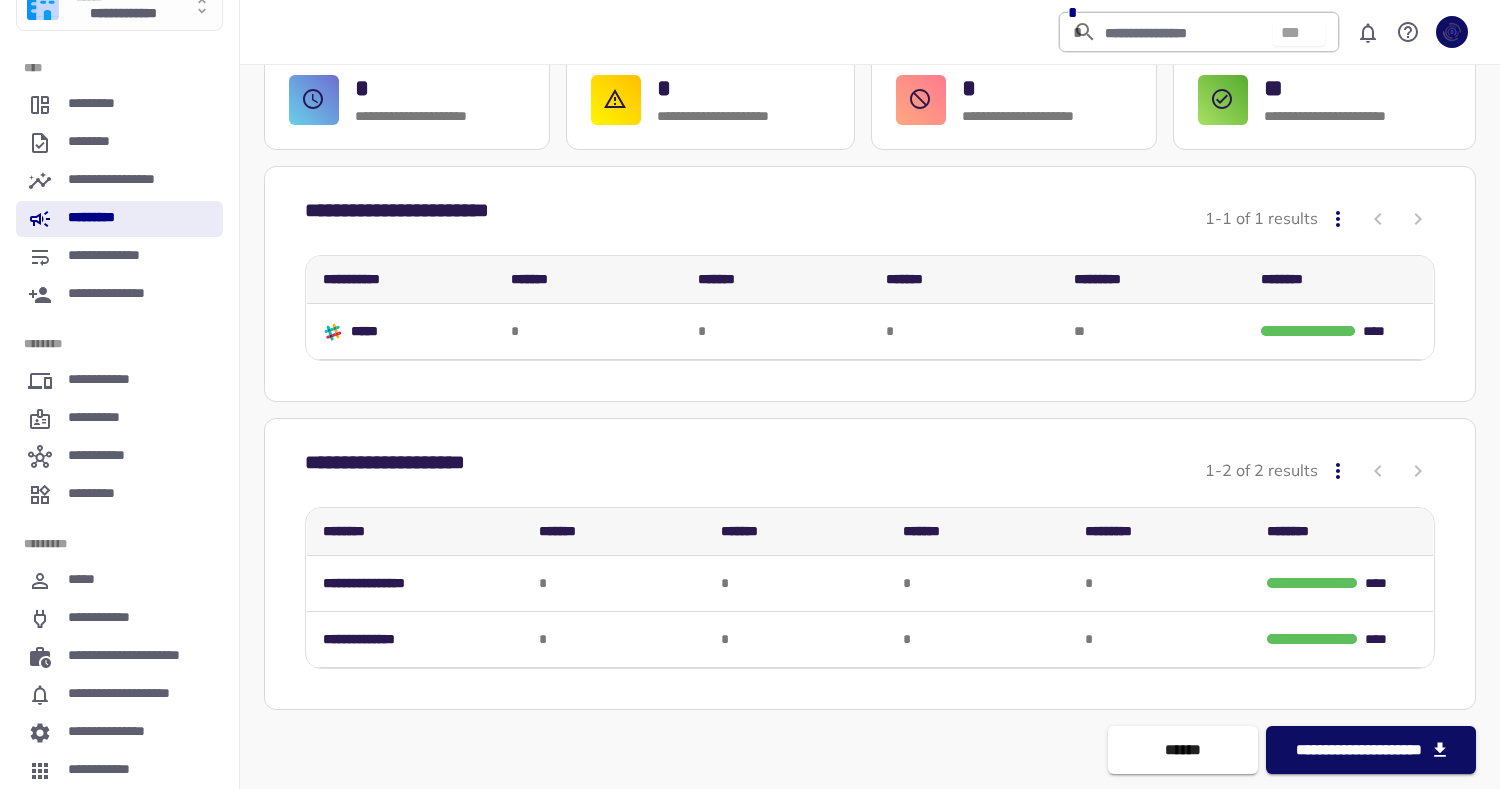 click on "**********" at bounding box center (870, 471) 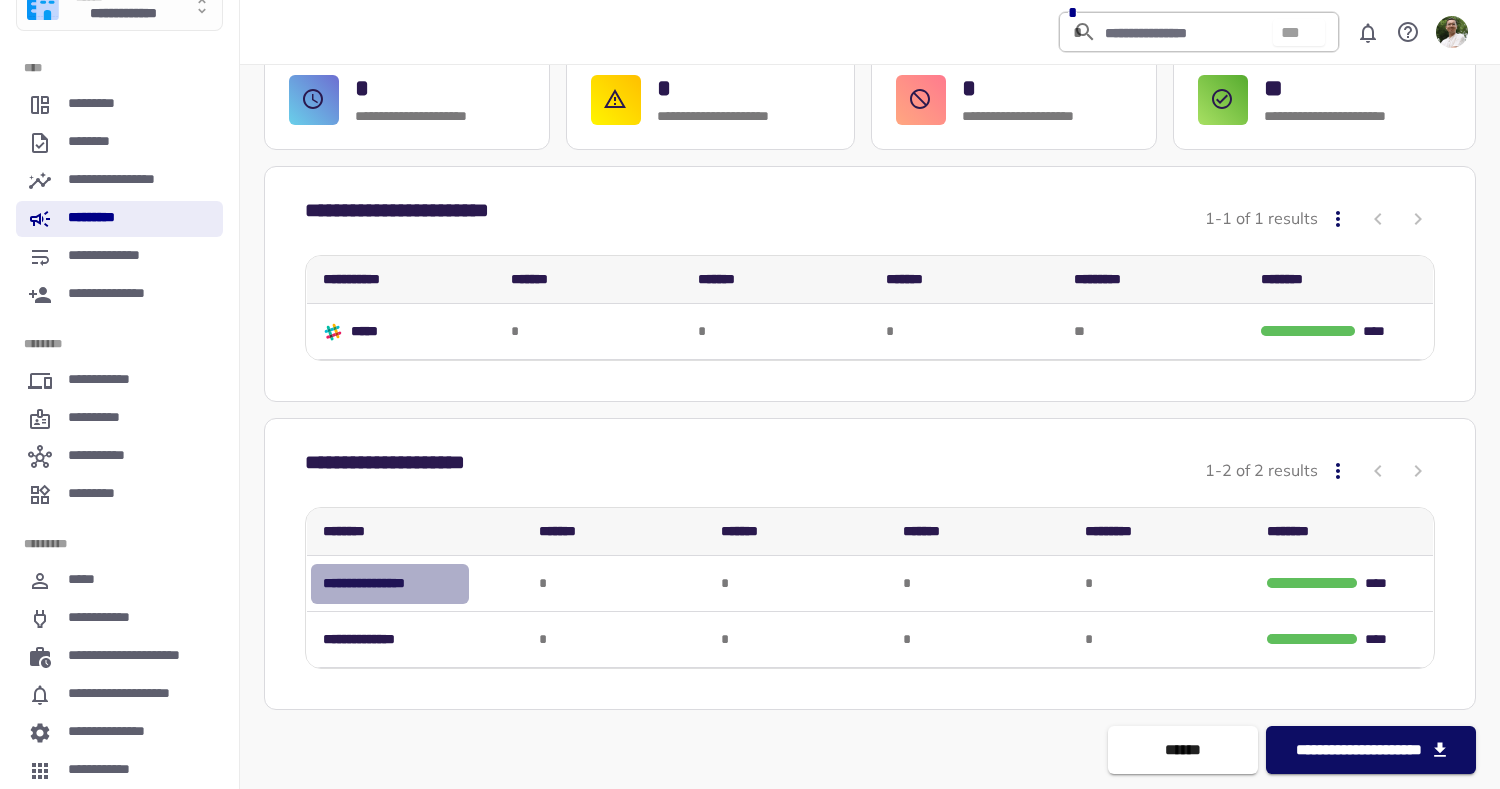 click on "**********" at bounding box center [390, 583] 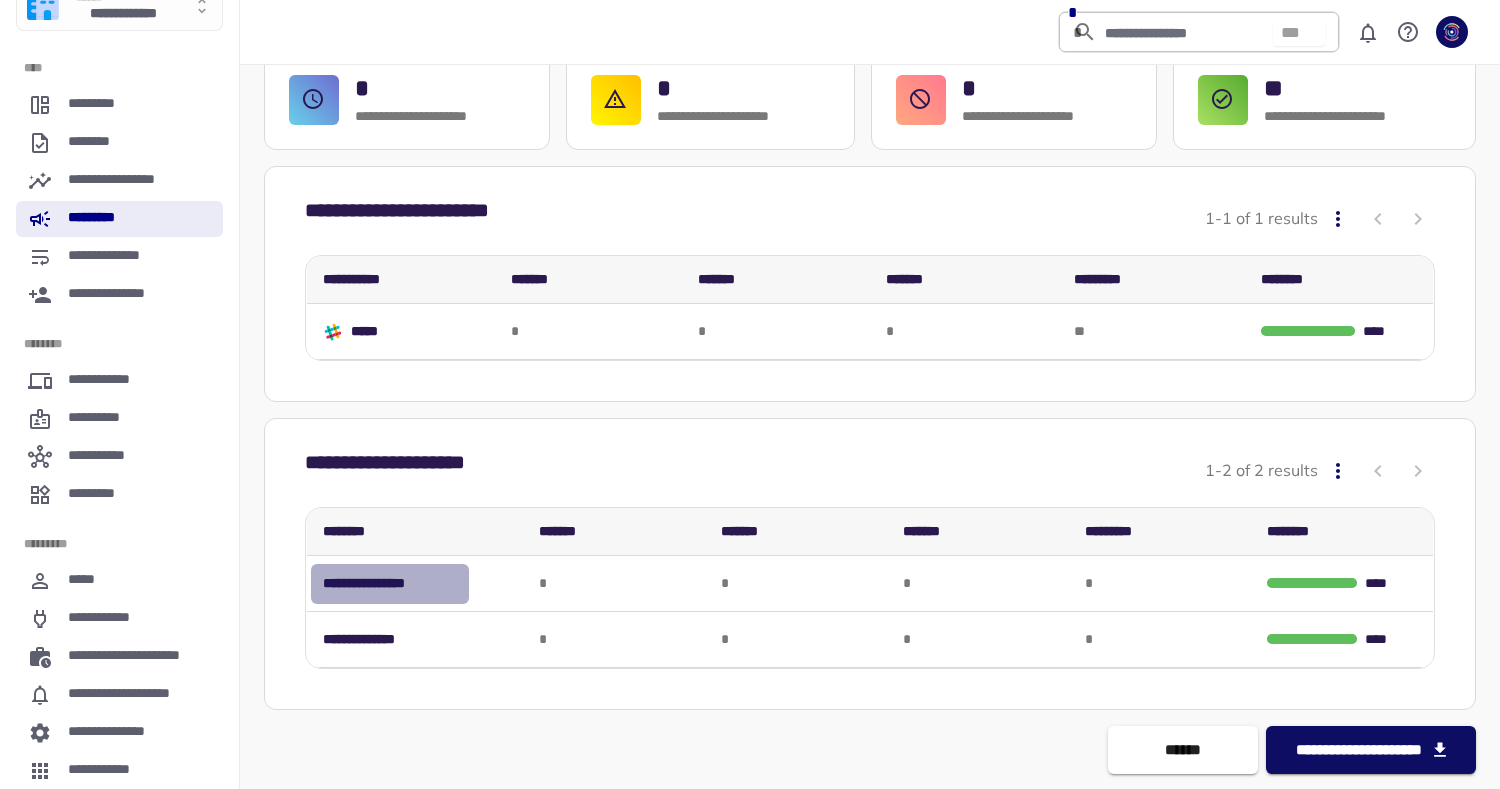scroll, scrollTop: 0, scrollLeft: 0, axis: both 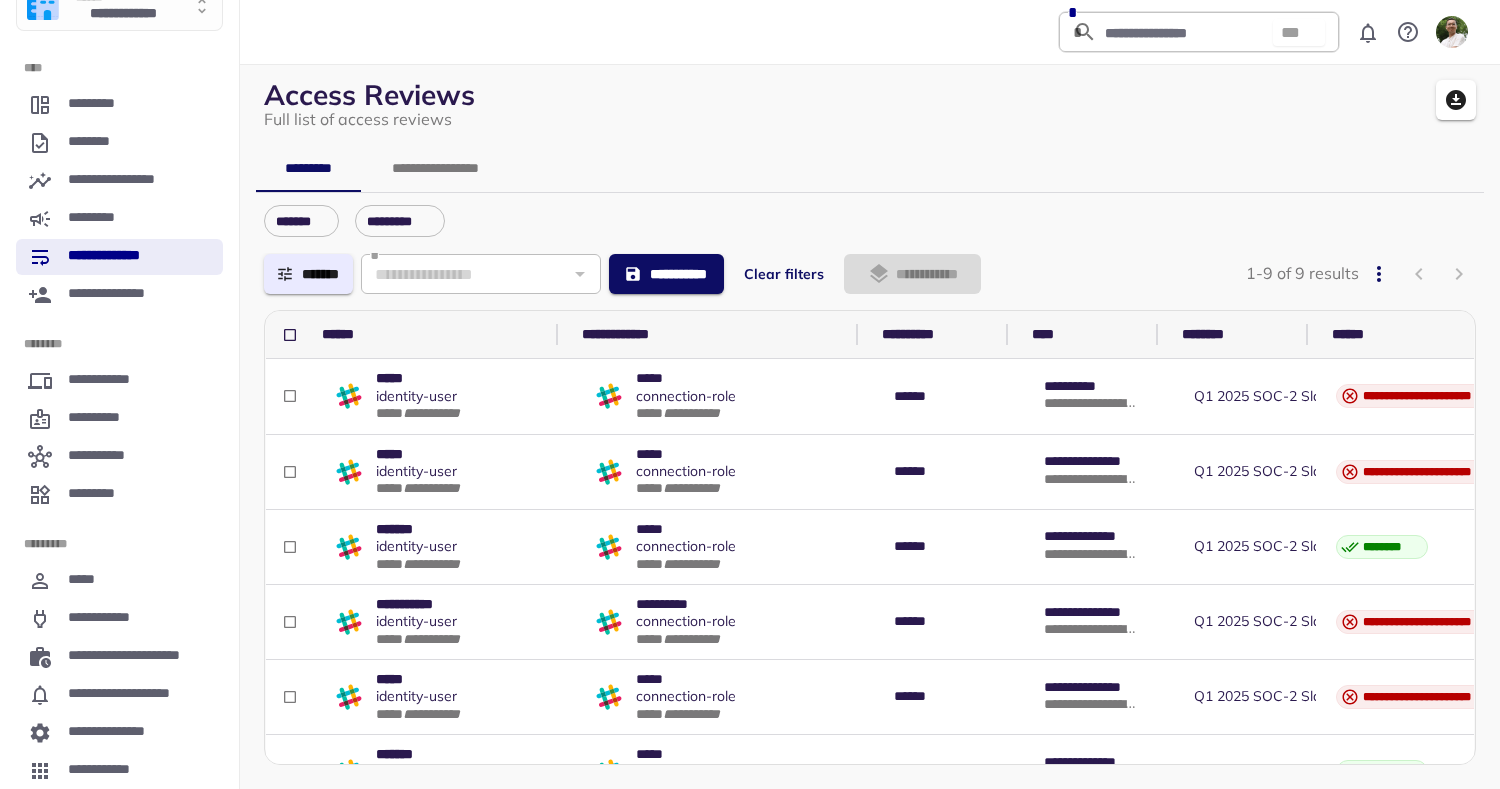 click on "**********" at bounding box center (870, 422) 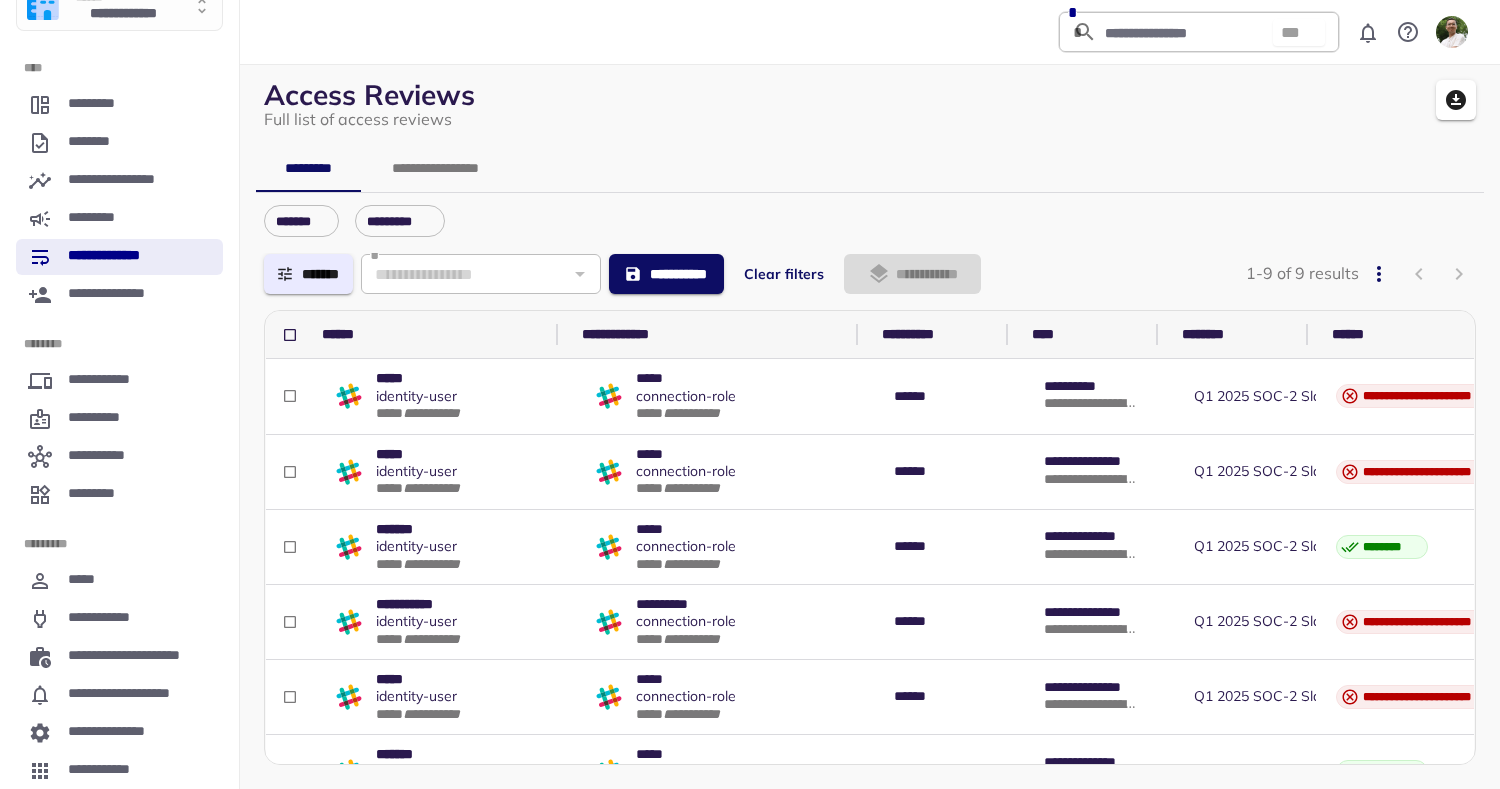 click on "**********" at bounding box center [436, 168] 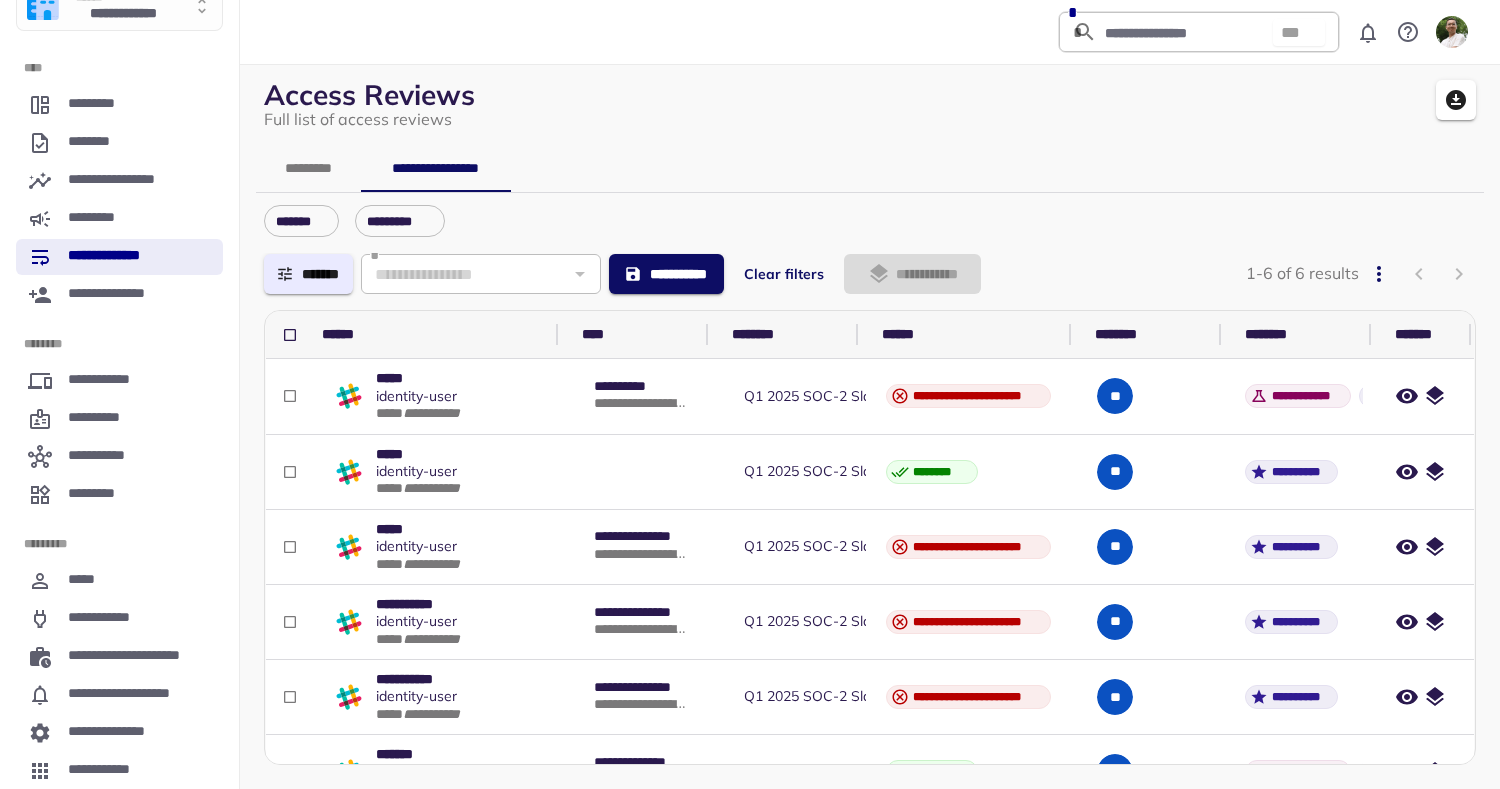 scroll, scrollTop: 46, scrollLeft: 0, axis: vertical 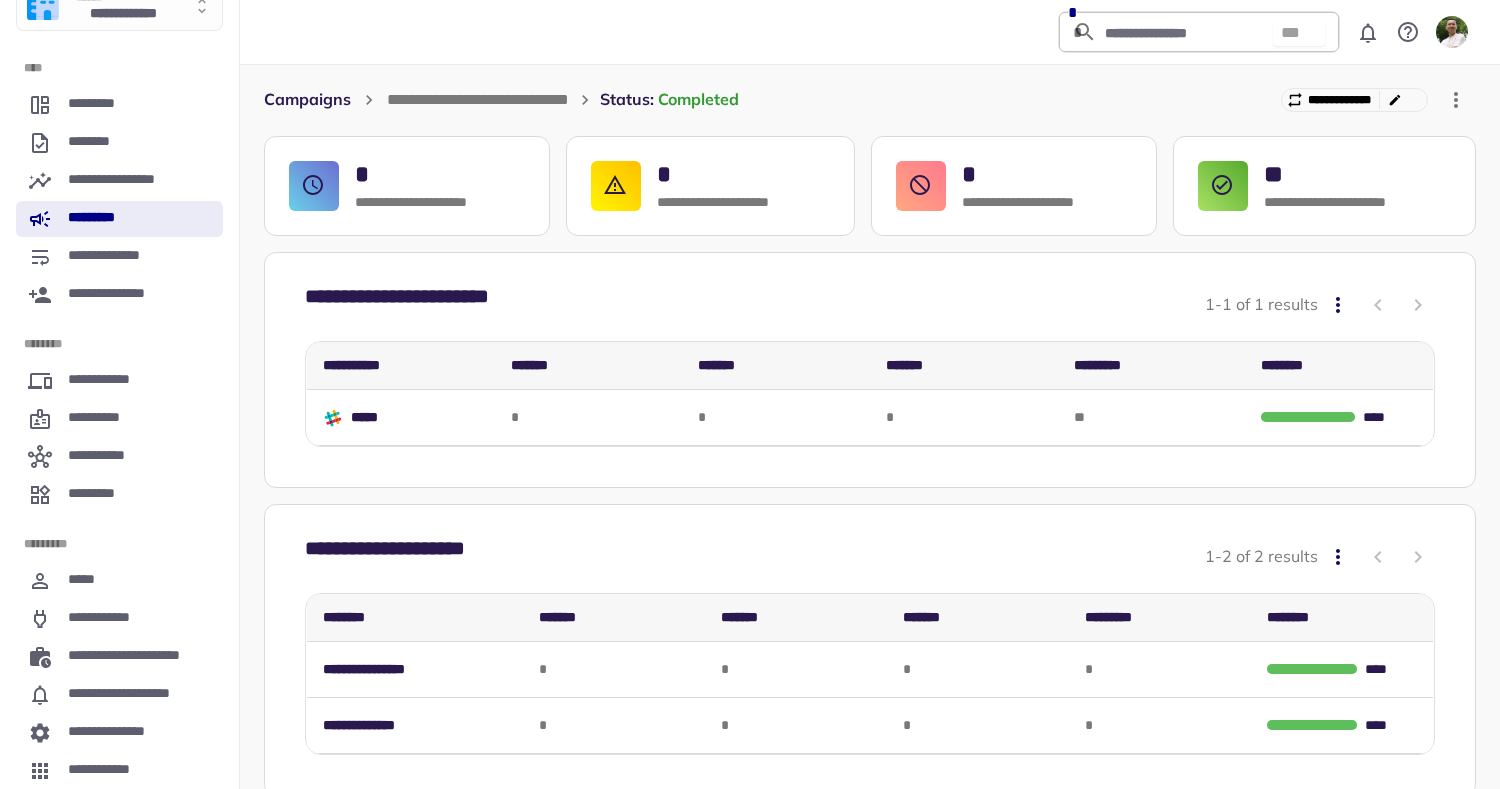 click on "*********" at bounding box center [104, 219] 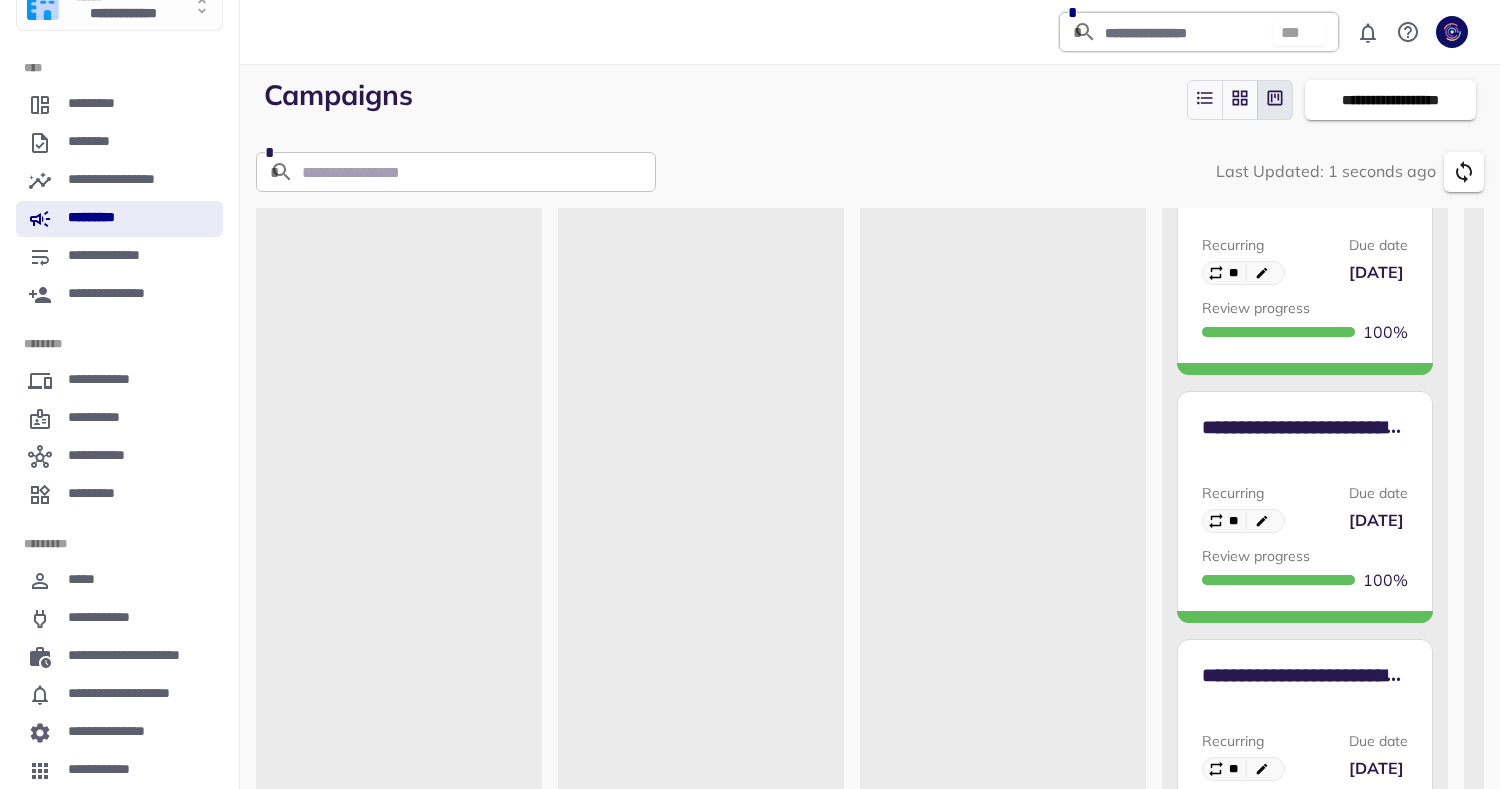 scroll, scrollTop: 1361, scrollLeft: 0, axis: vertical 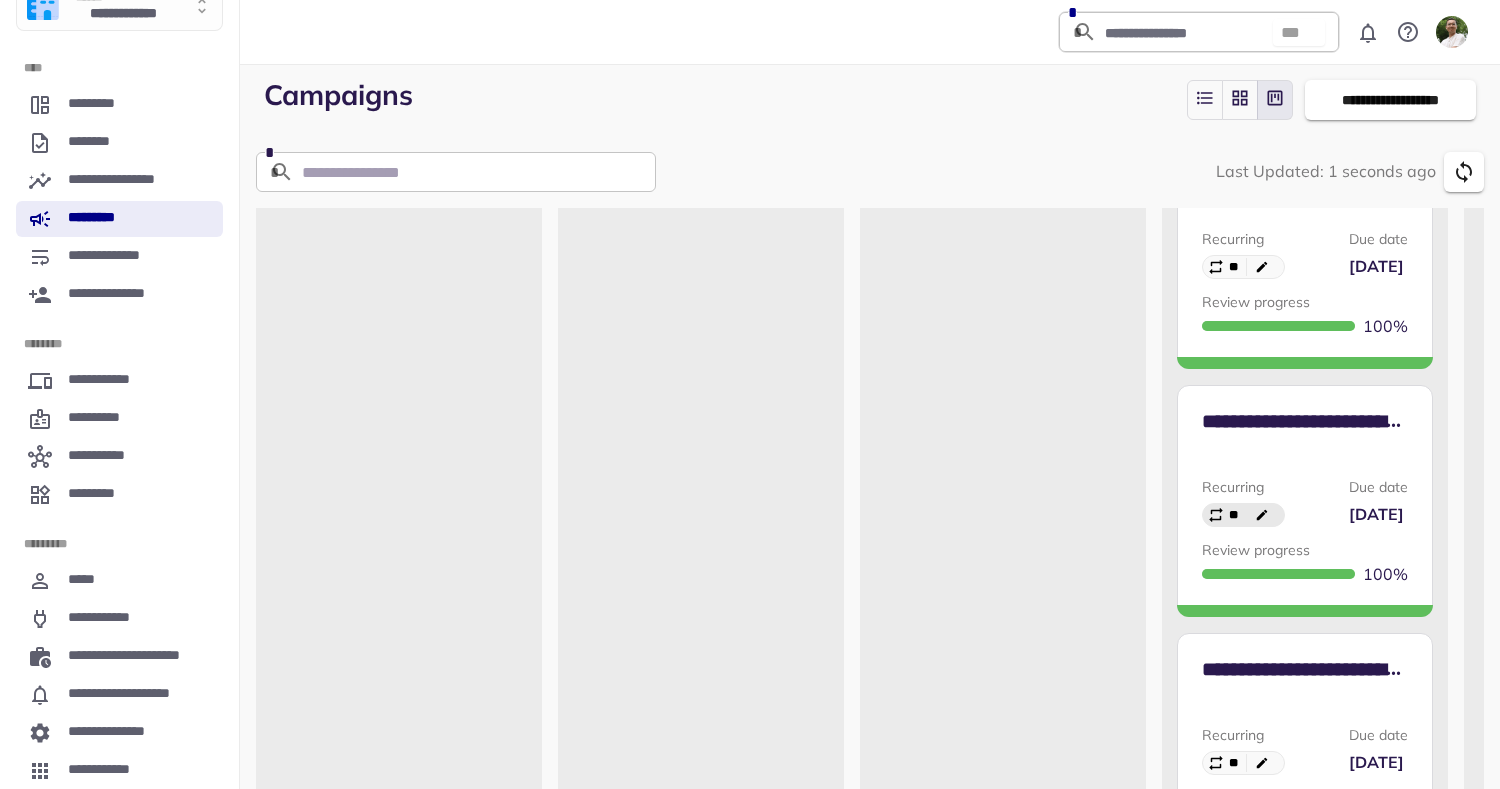 click on "**" at bounding box center [1252, 515] 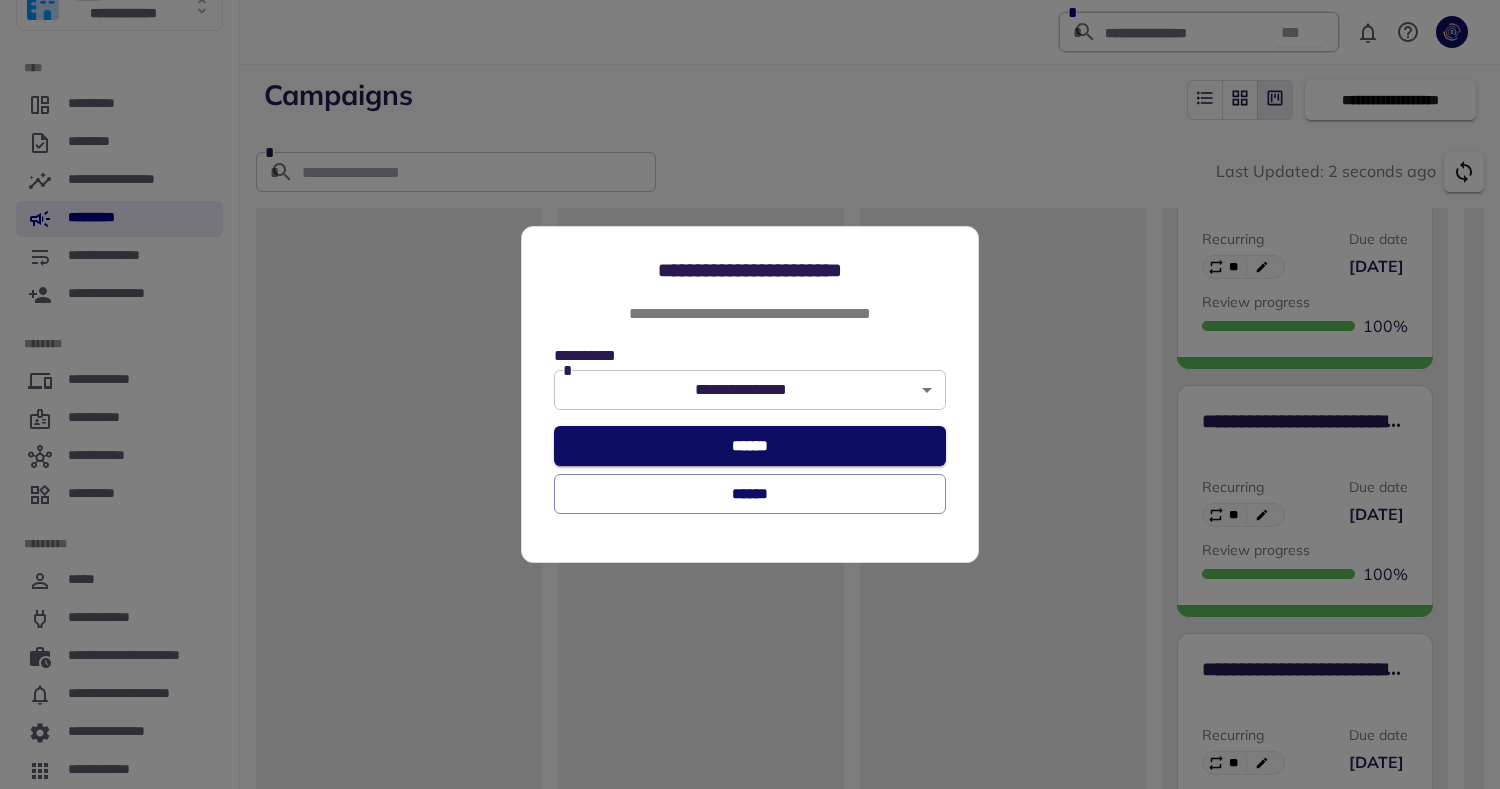 click on "**********" at bounding box center (750, 394) 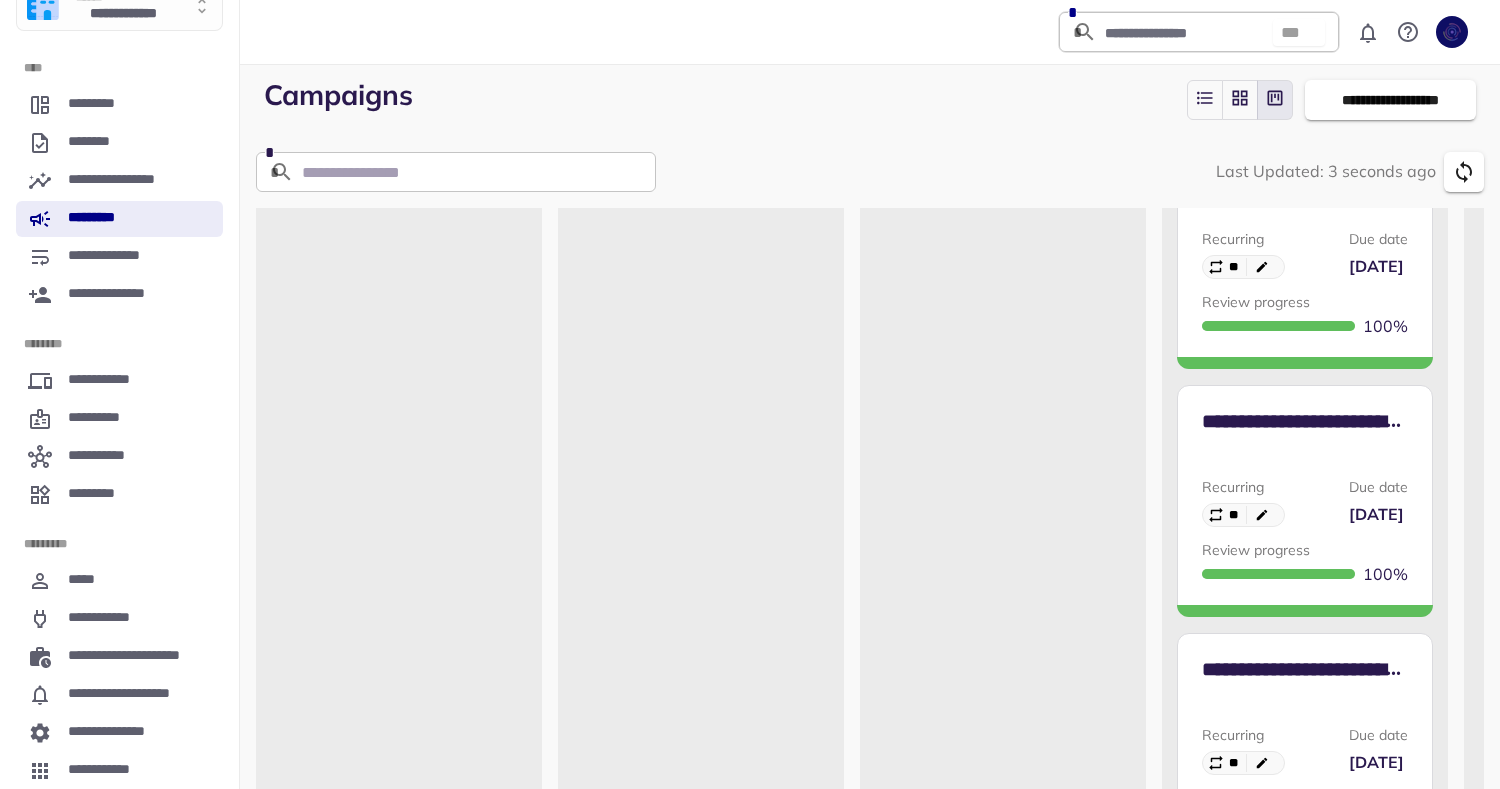 click at bounding box center (1305, 456) 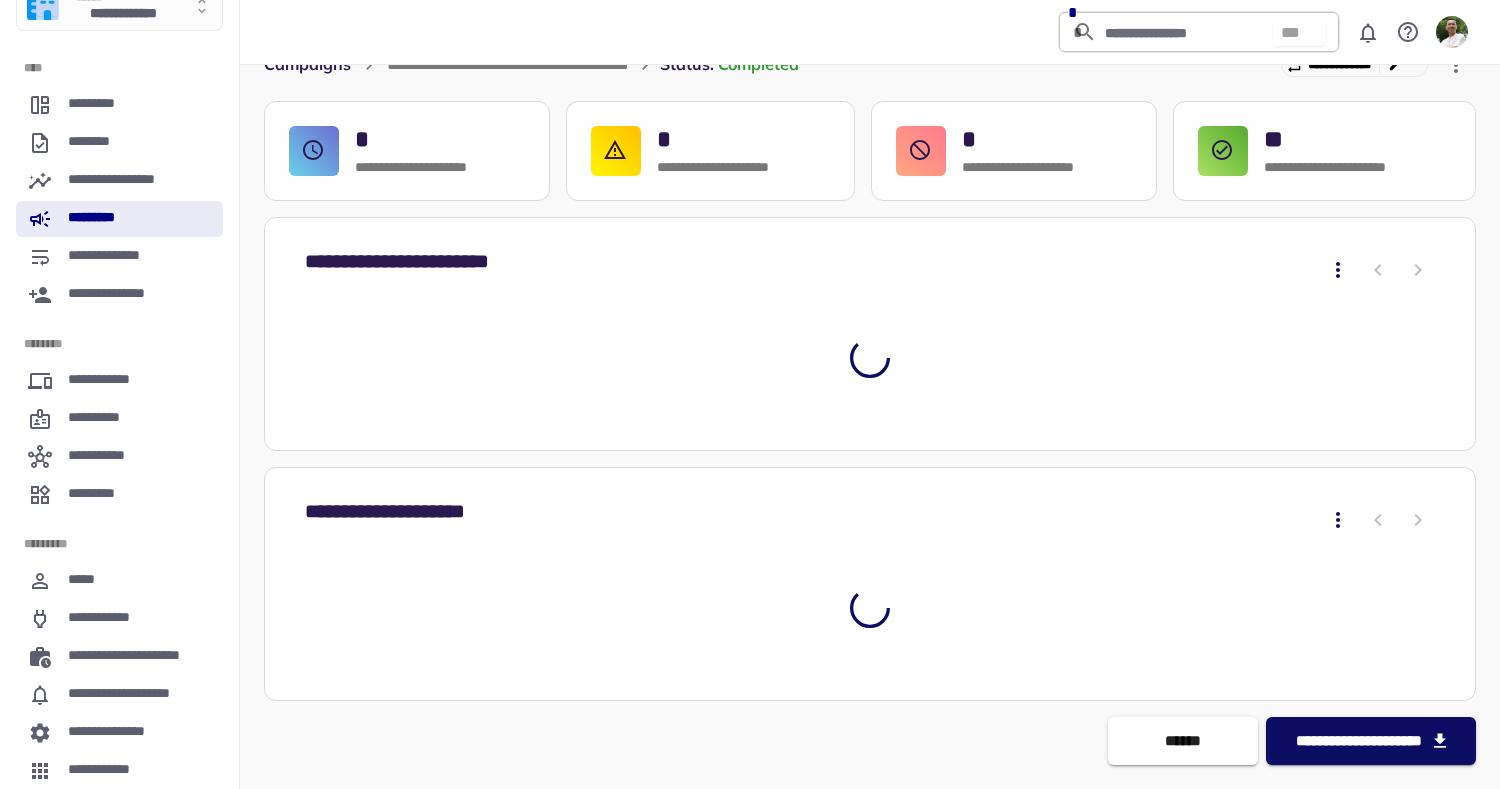 scroll, scrollTop: 37, scrollLeft: 0, axis: vertical 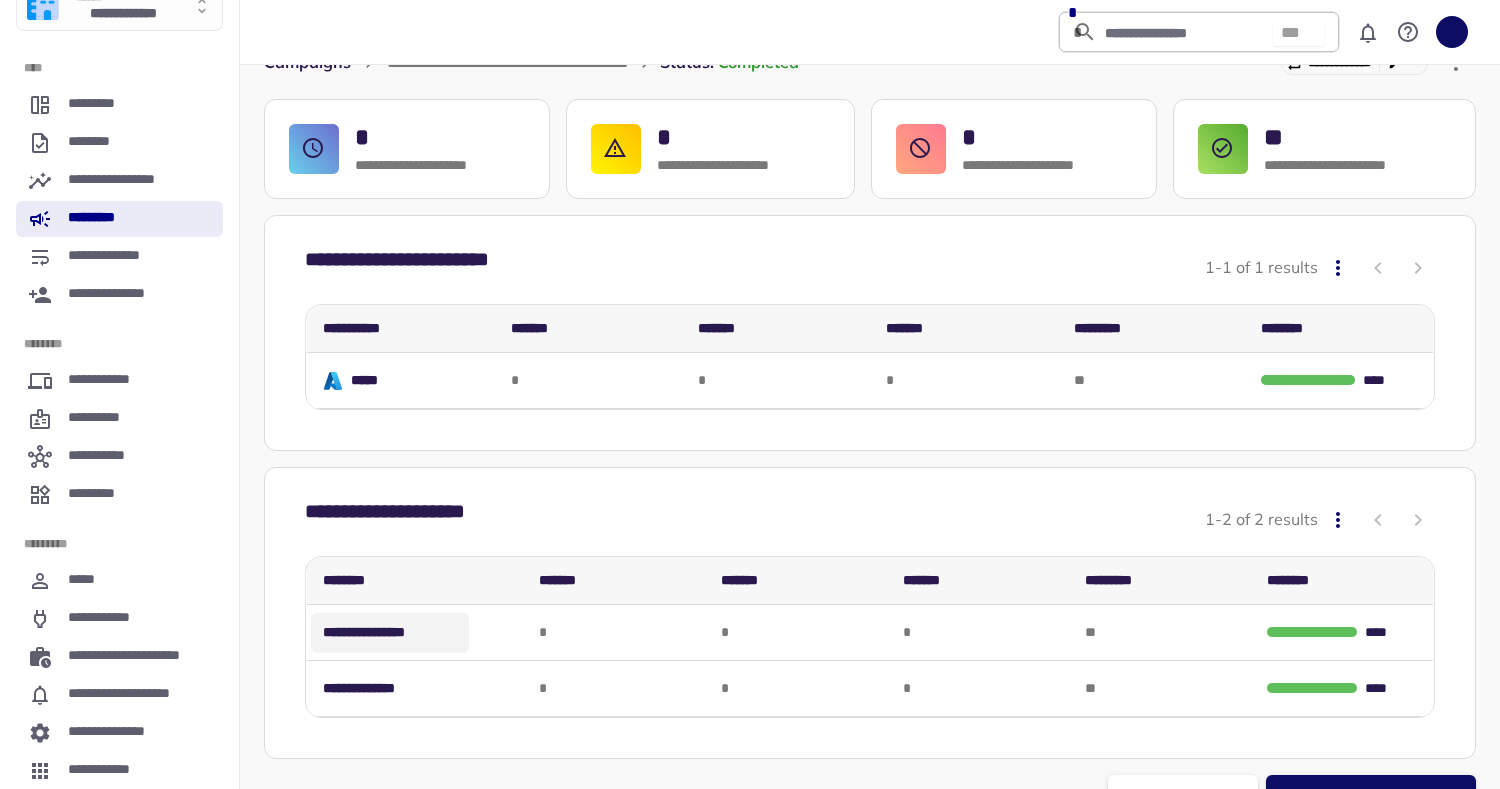 click on "**********" at bounding box center [390, 633] 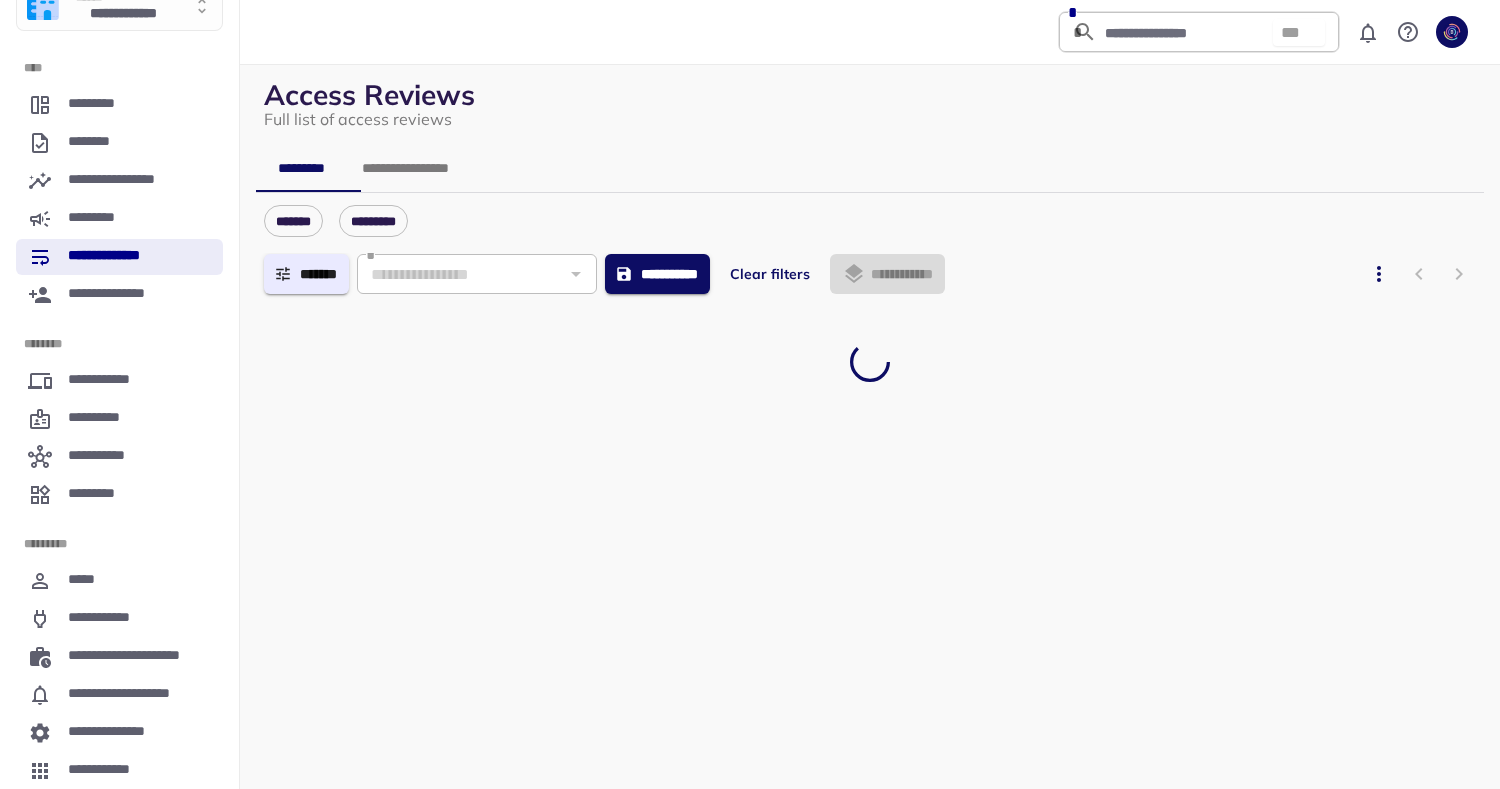 scroll, scrollTop: 0, scrollLeft: 0, axis: both 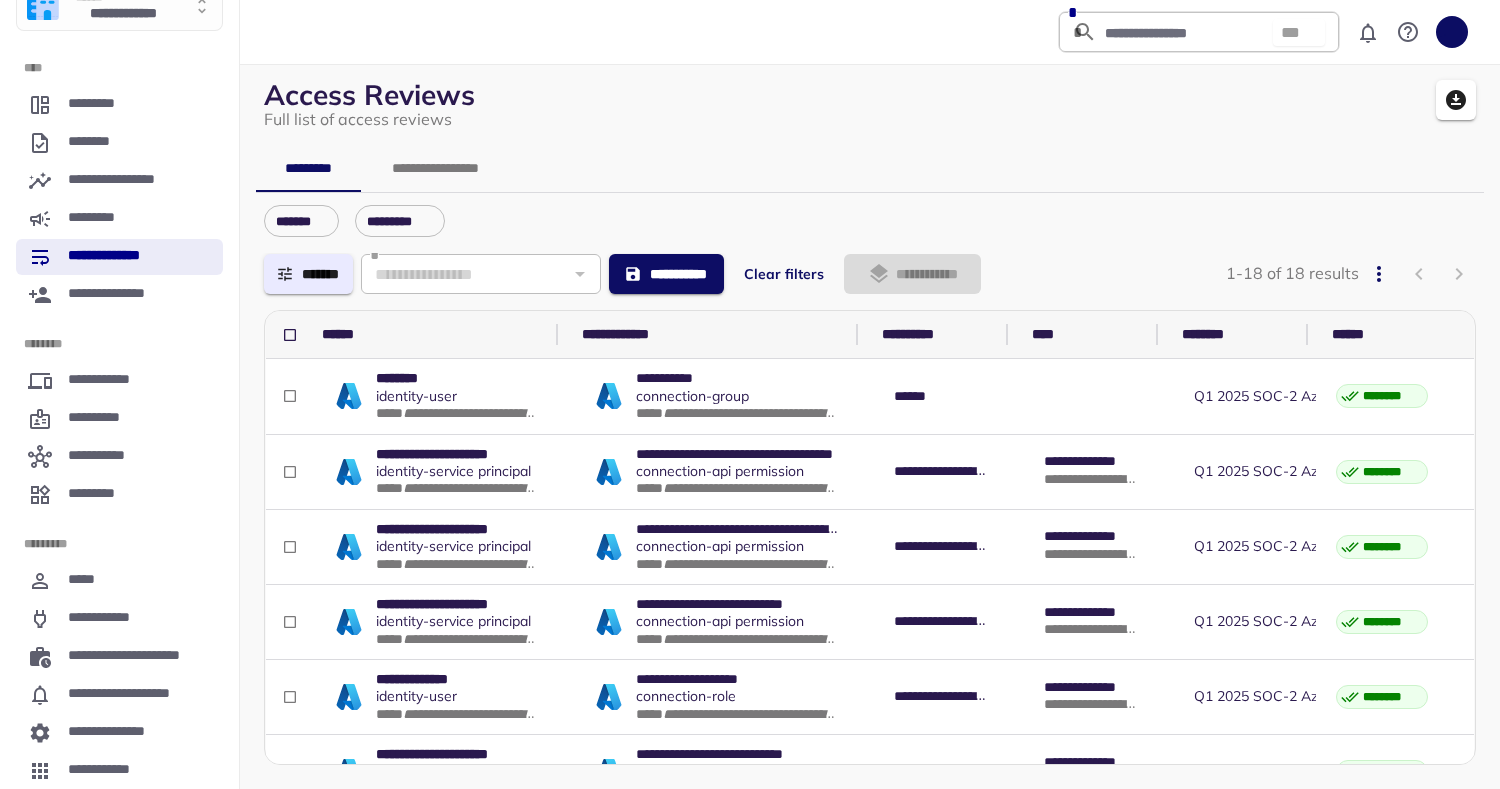 click on "**********" at bounding box center [870, 422] 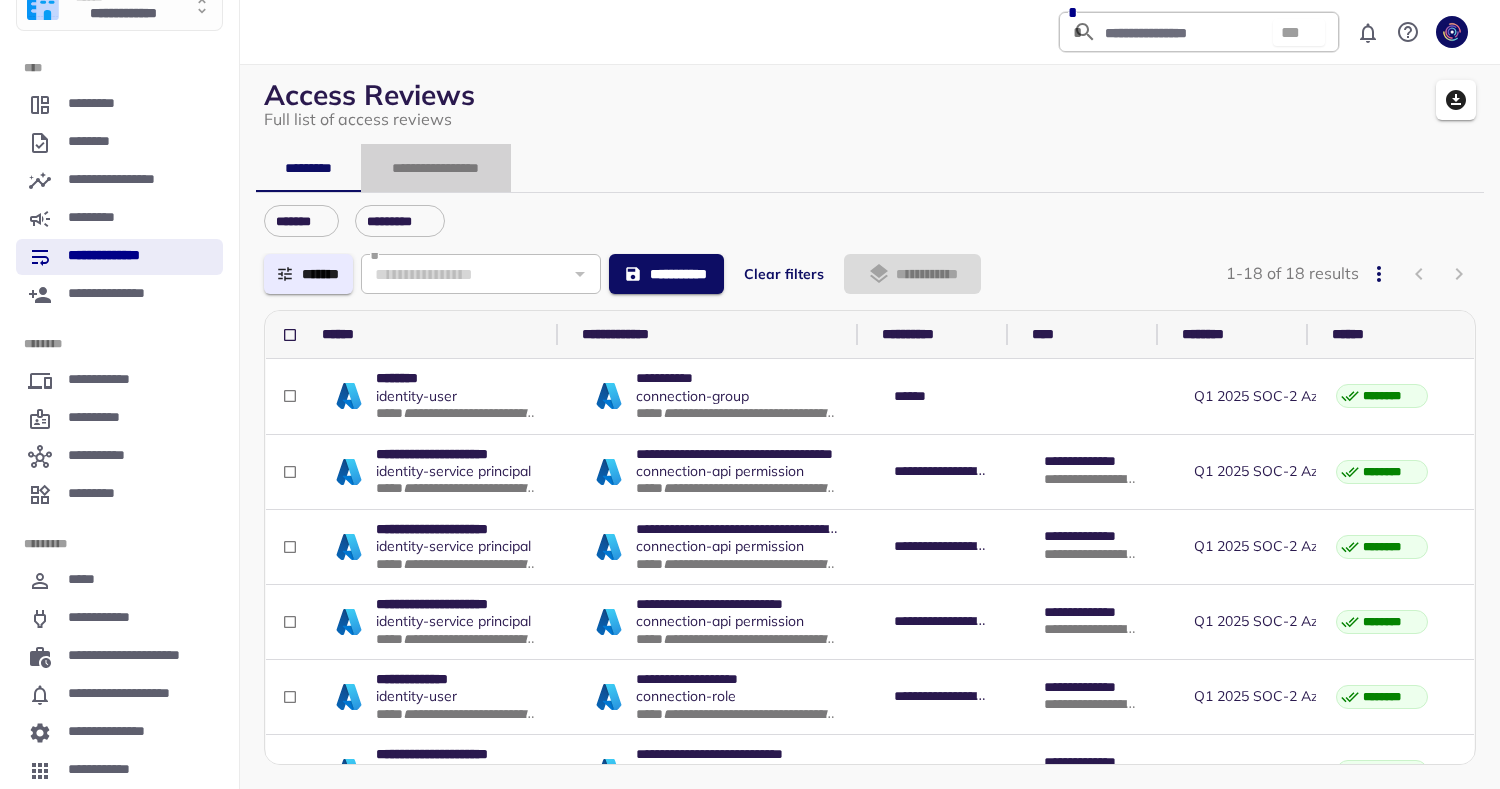 click on "**********" at bounding box center [436, 168] 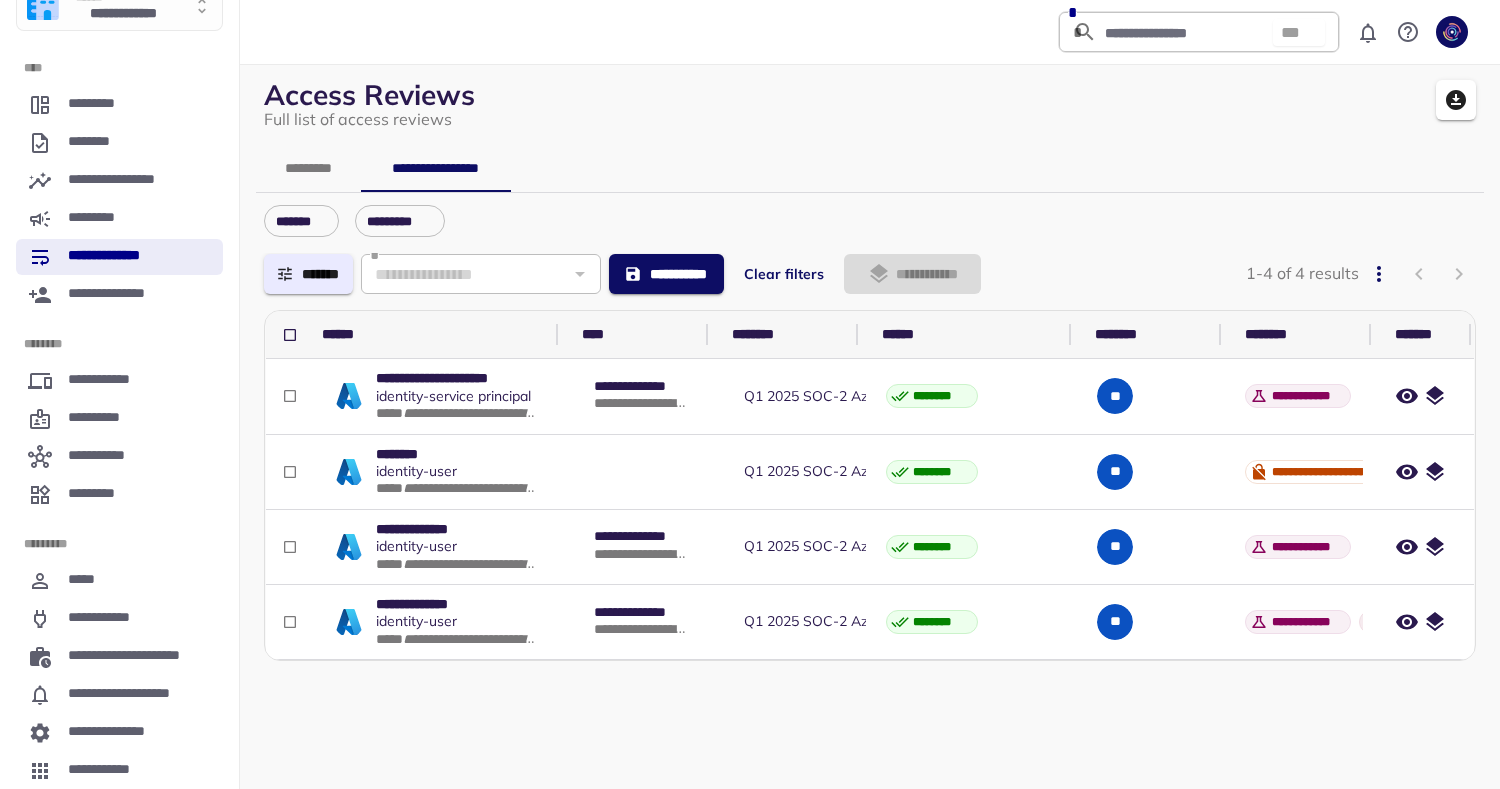 click on "**********" at bounding box center [870, 422] 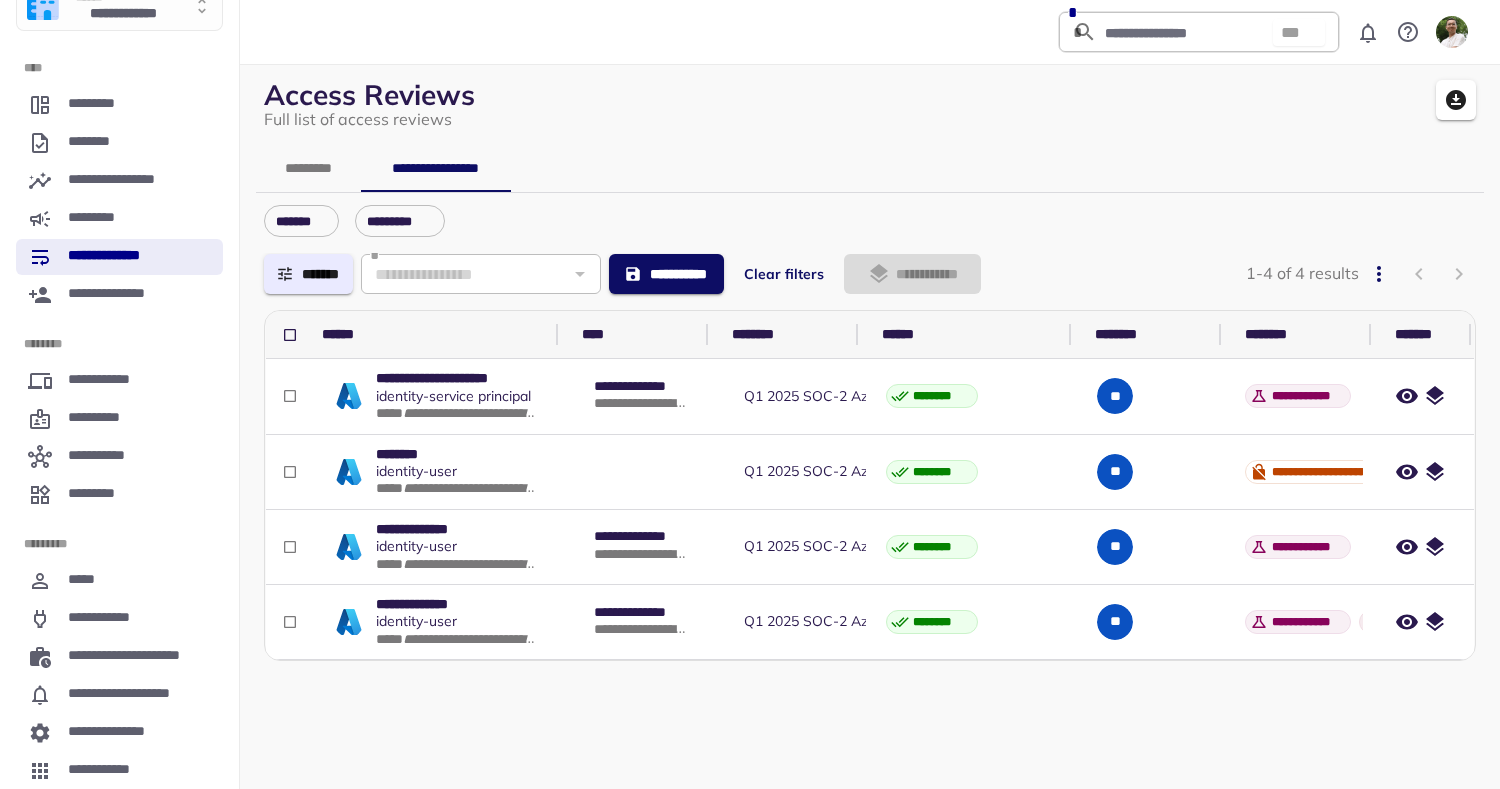 click 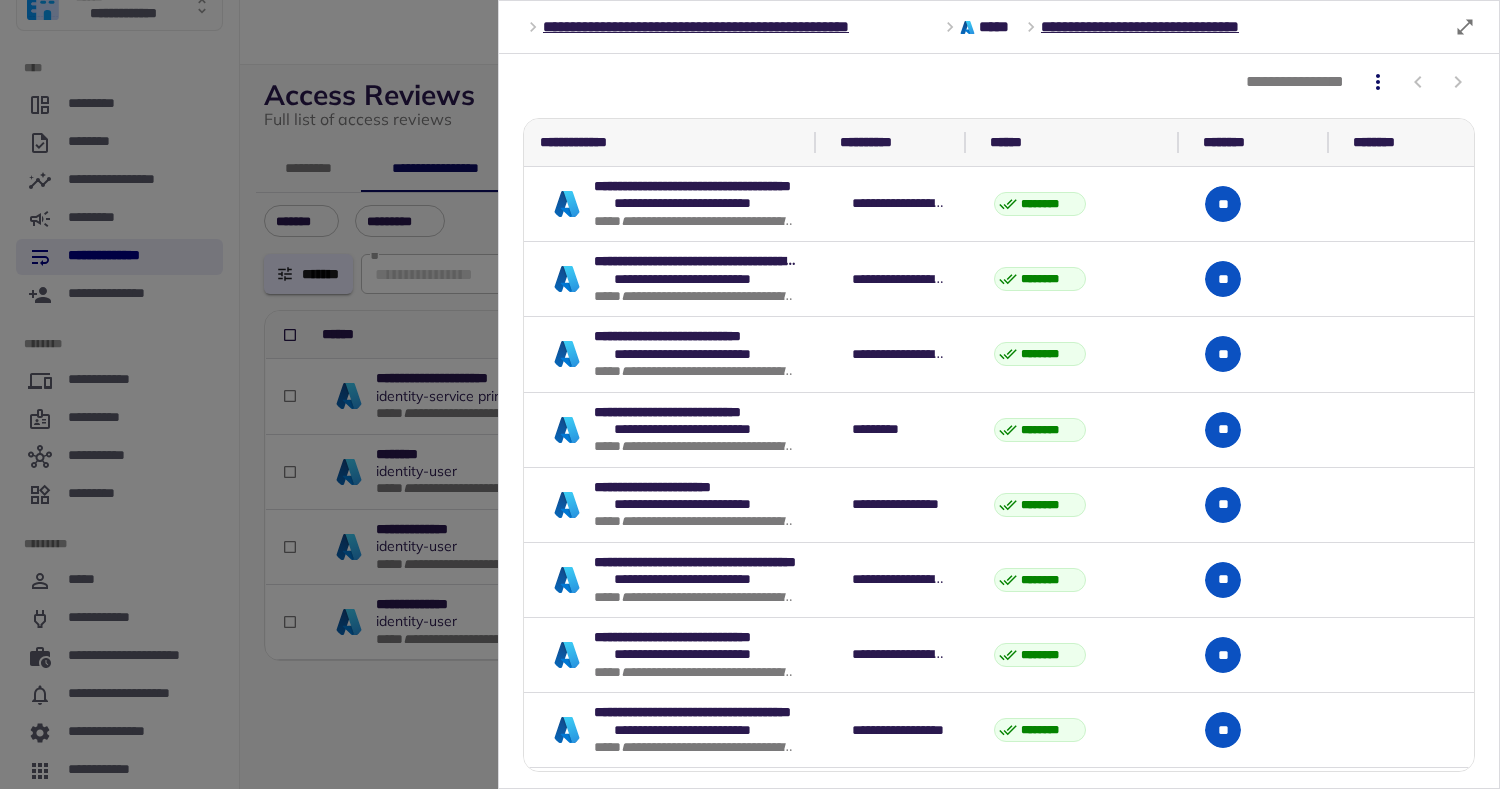 click at bounding box center (750, 394) 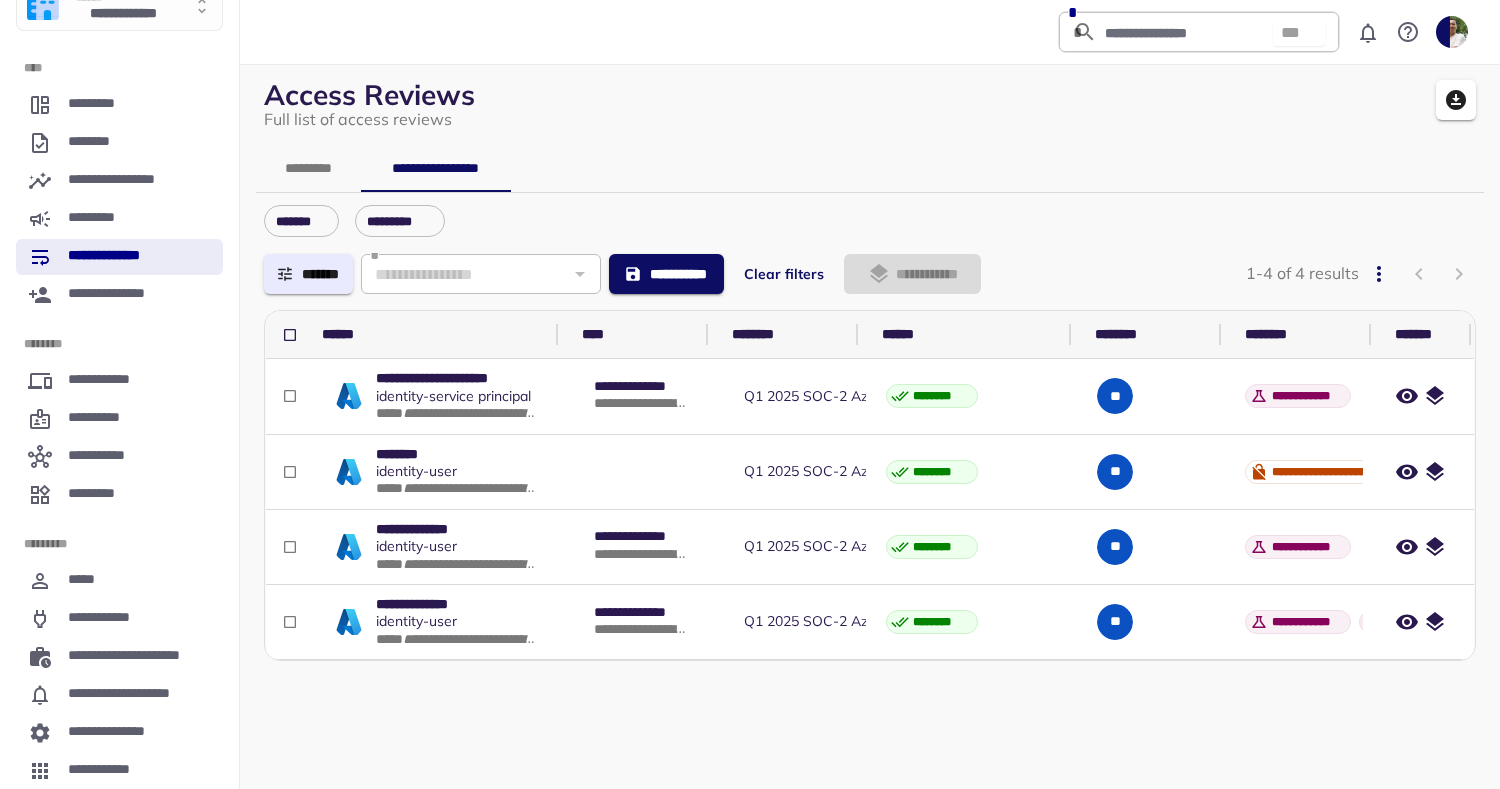 scroll, scrollTop: 0, scrollLeft: 5, axis: horizontal 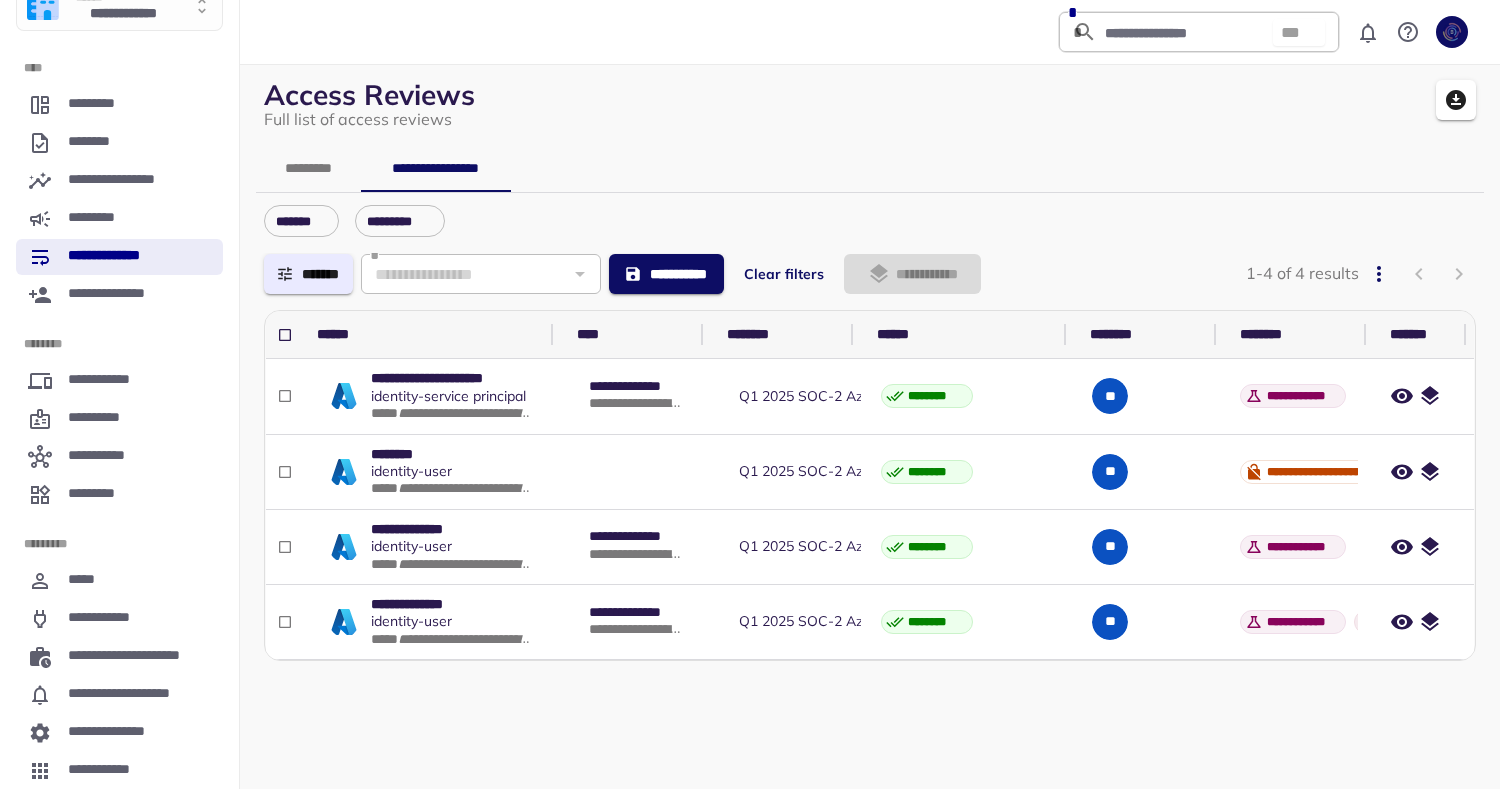 click 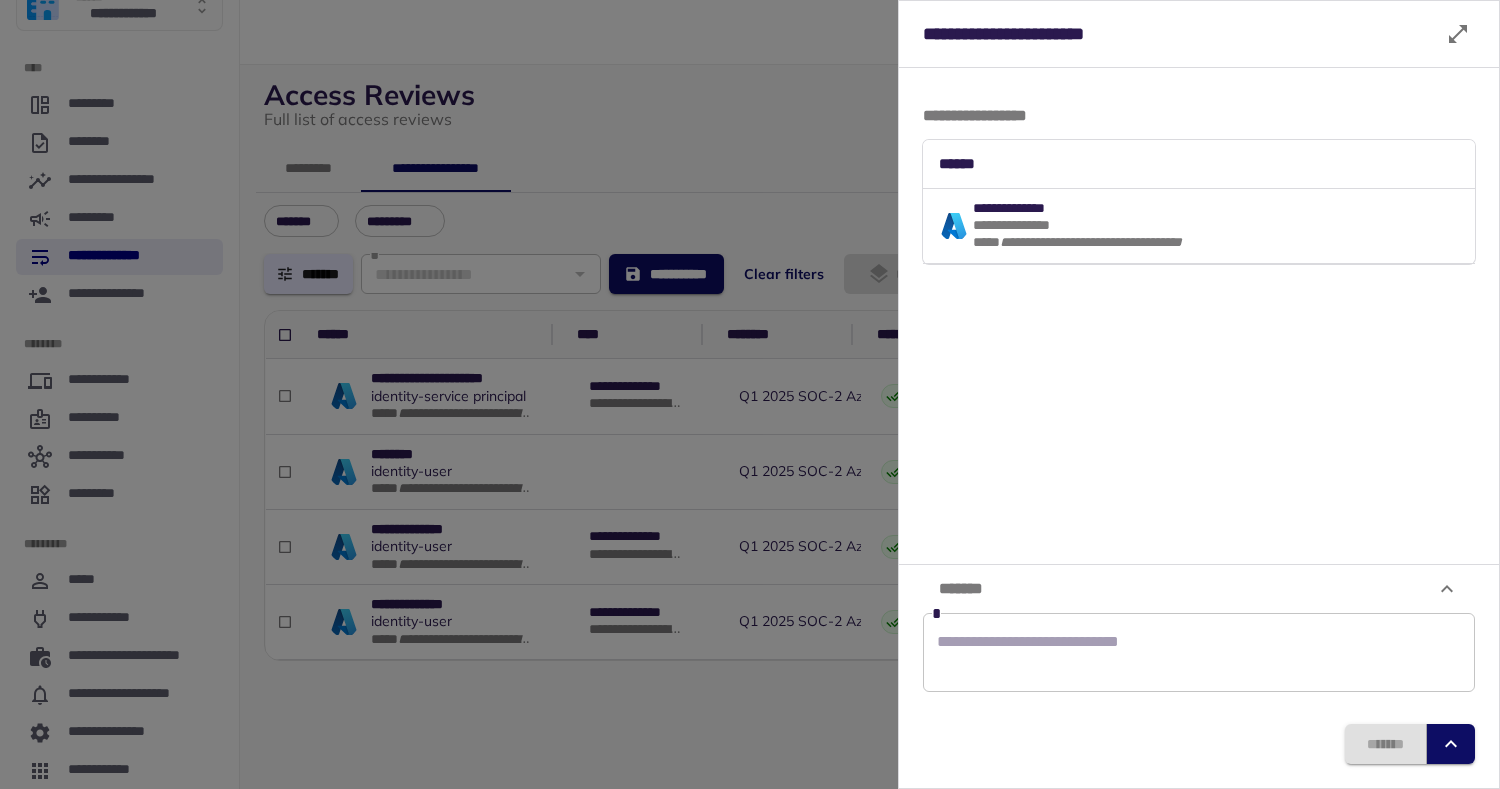 click at bounding box center [750, 394] 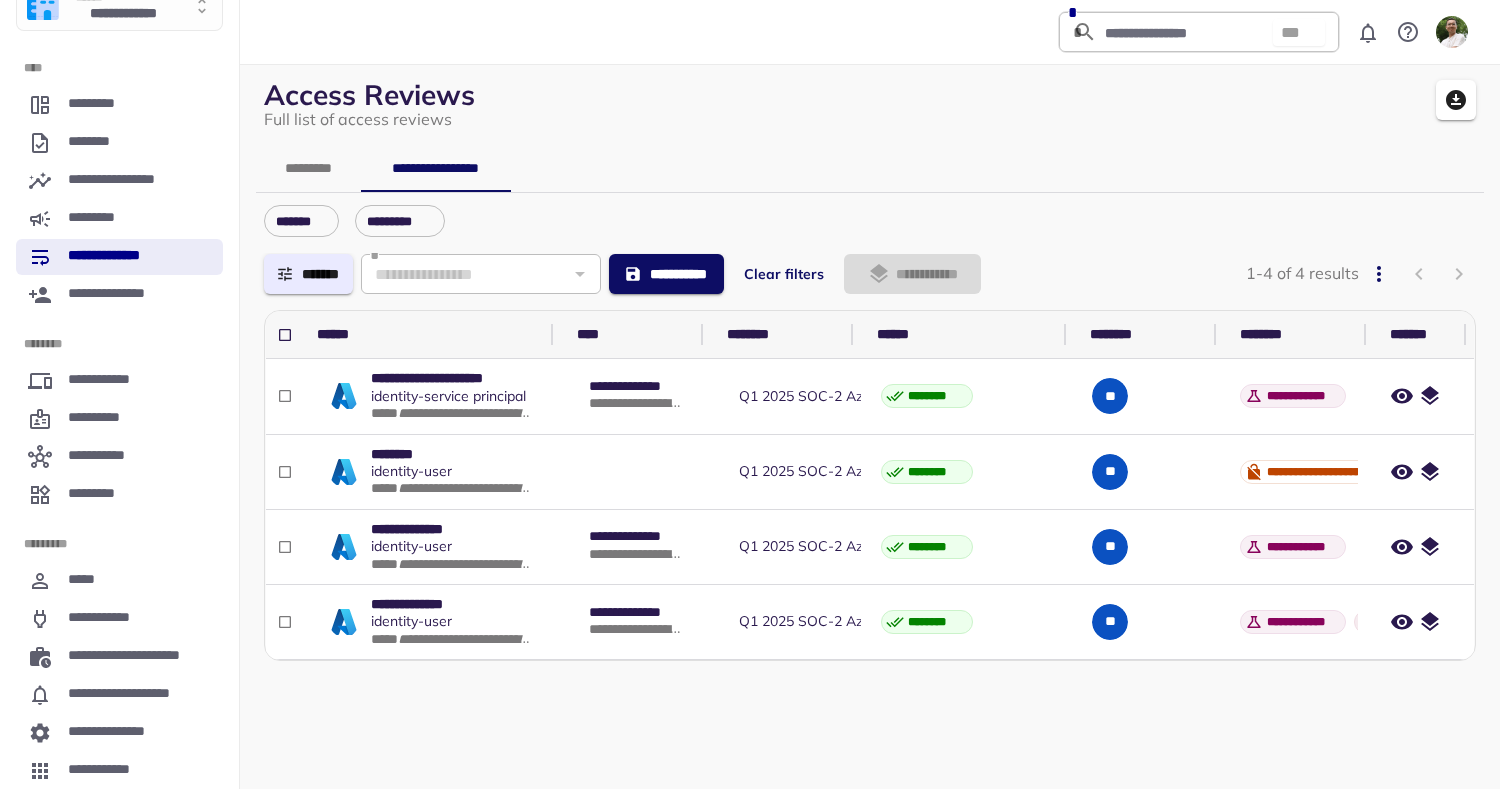 click 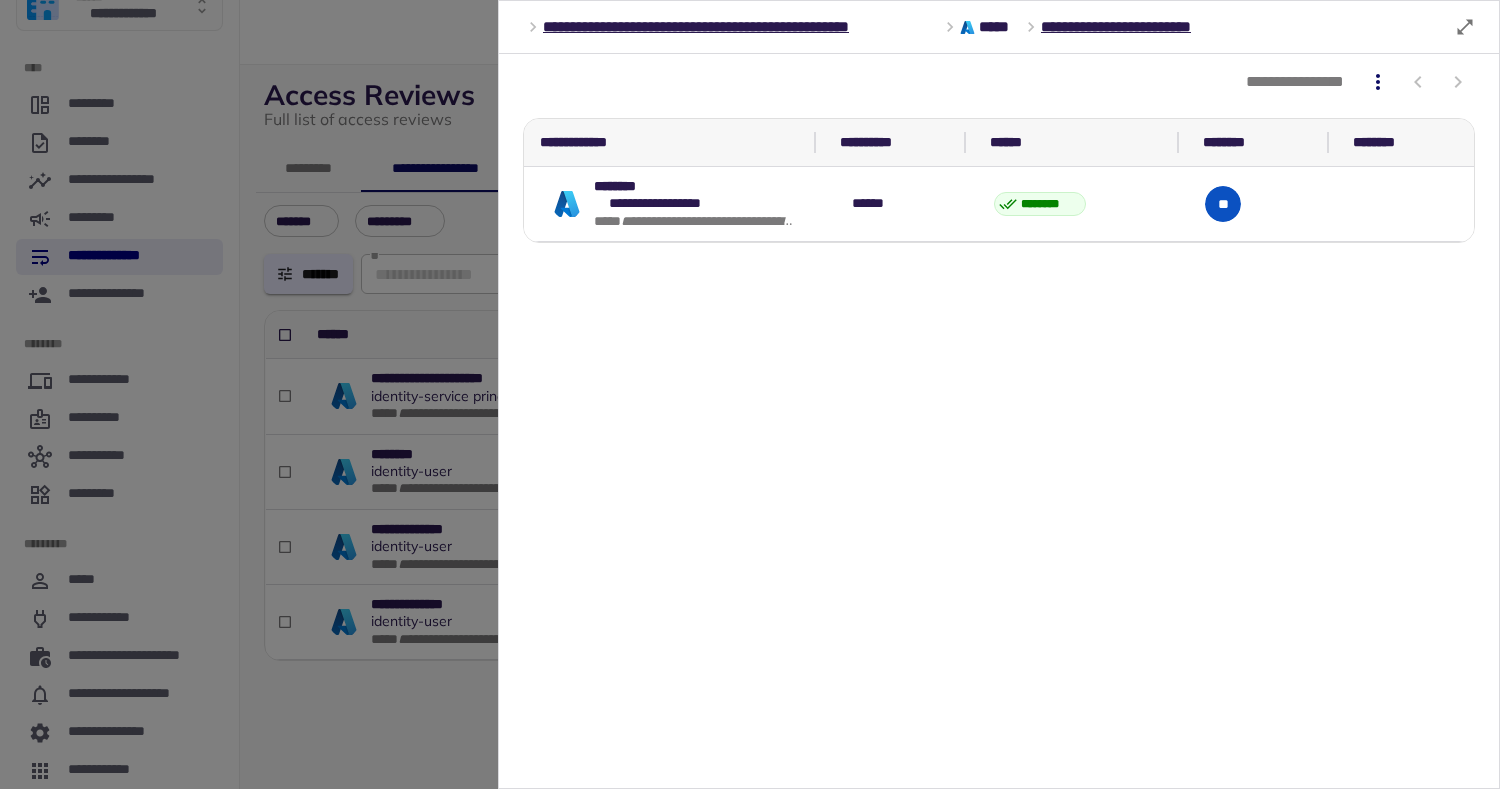 scroll, scrollTop: 0, scrollLeft: 313, axis: horizontal 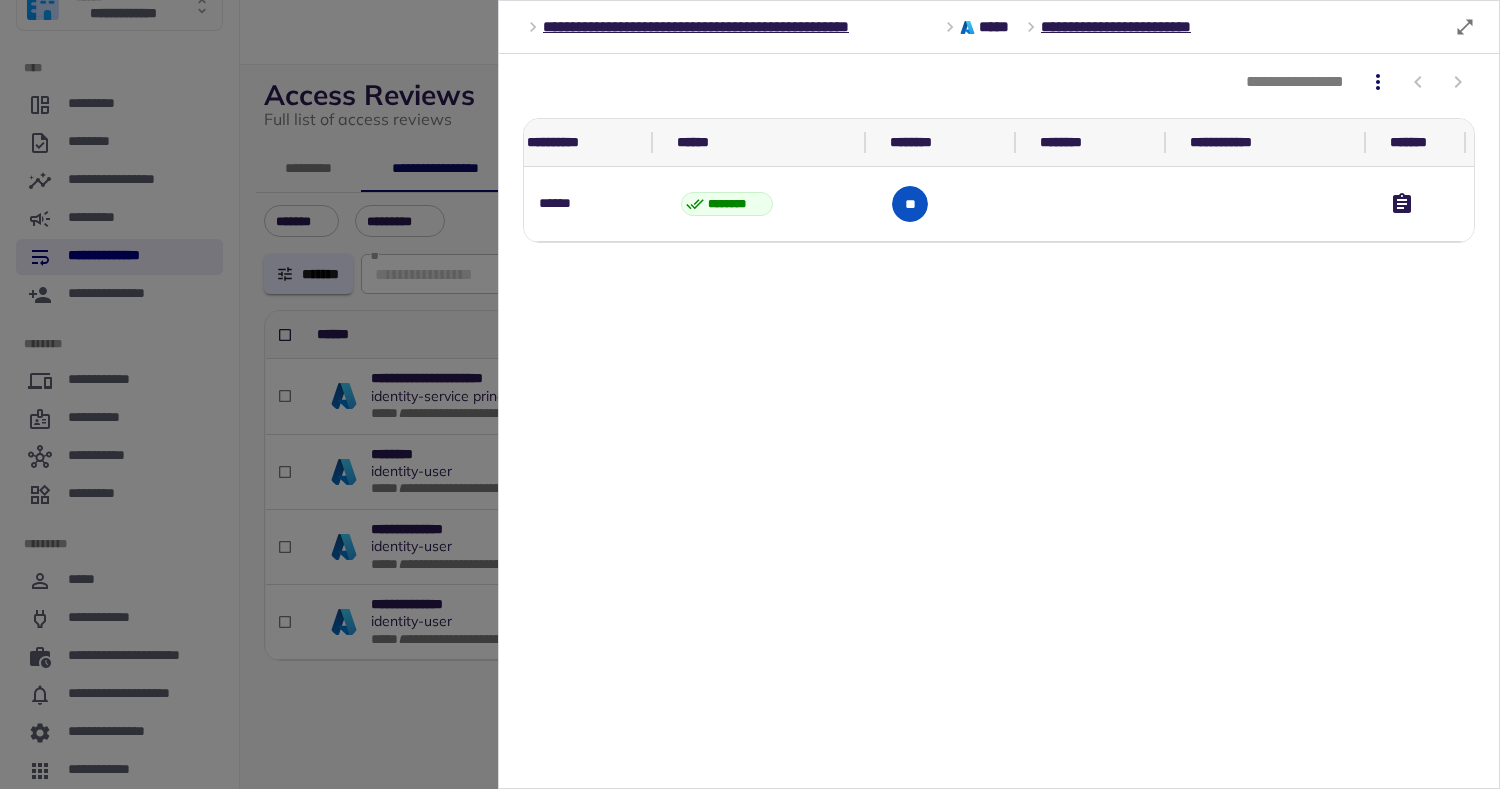 click 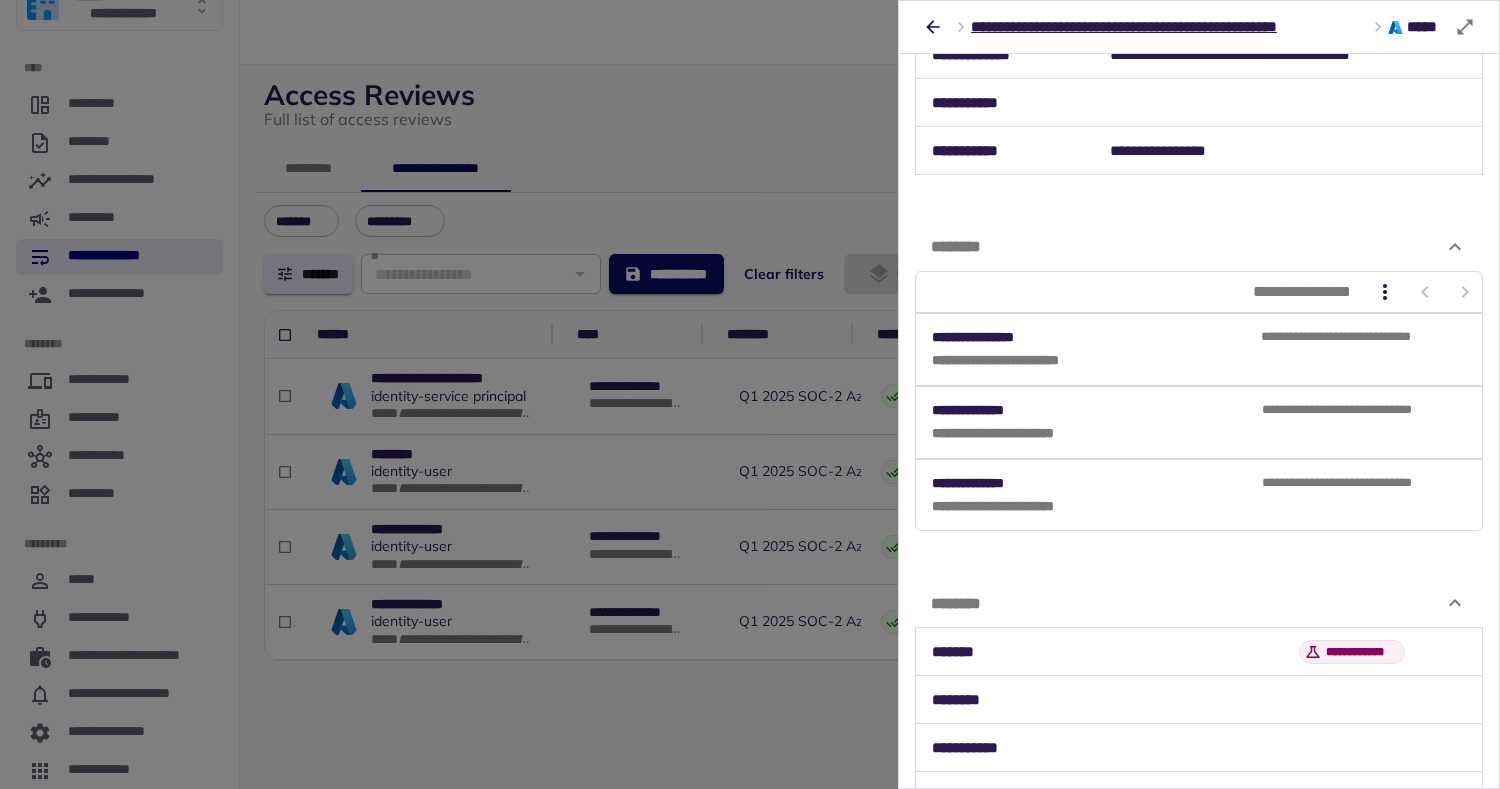 scroll, scrollTop: 120, scrollLeft: 0, axis: vertical 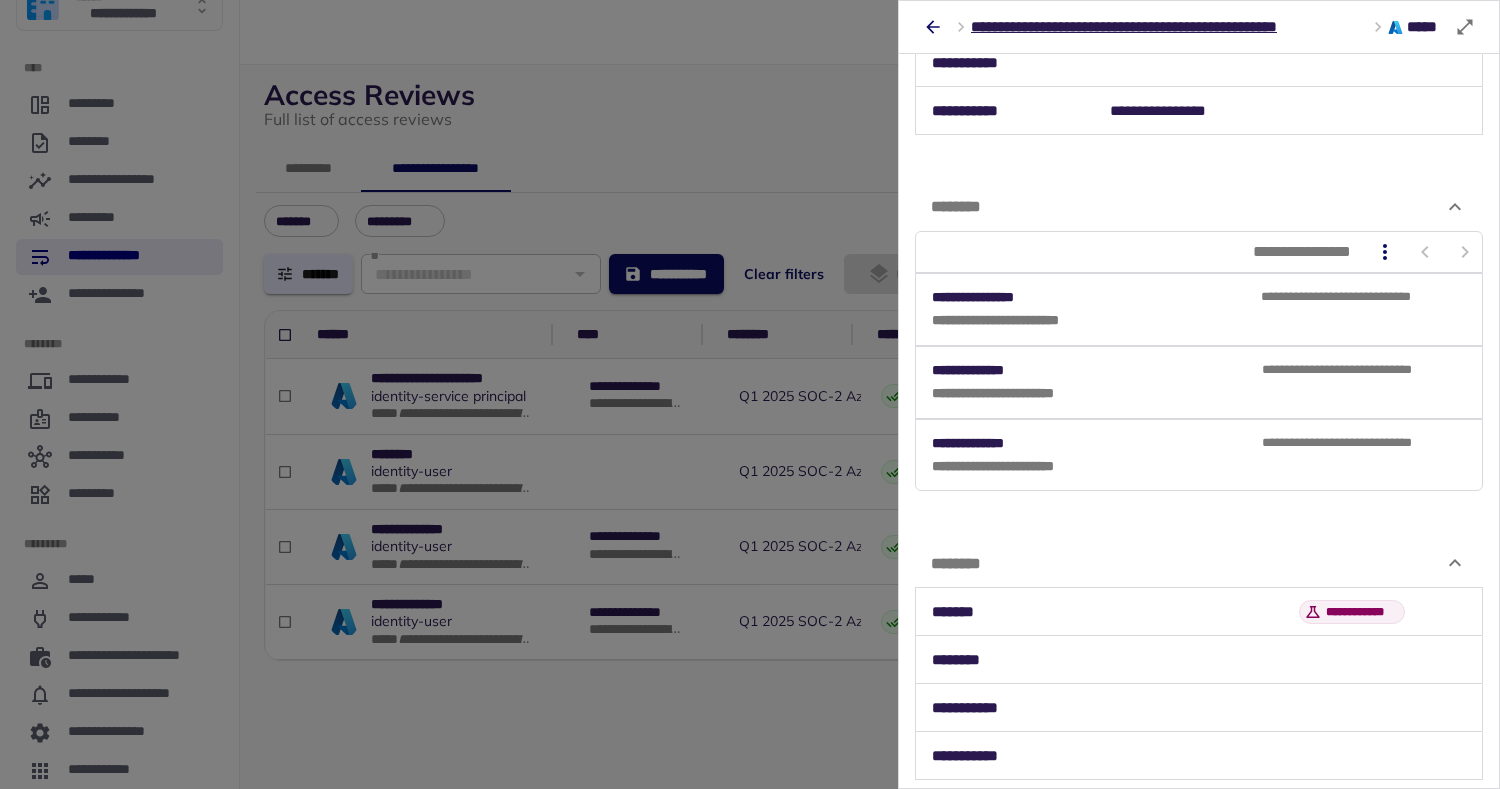 click at bounding box center [750, 394] 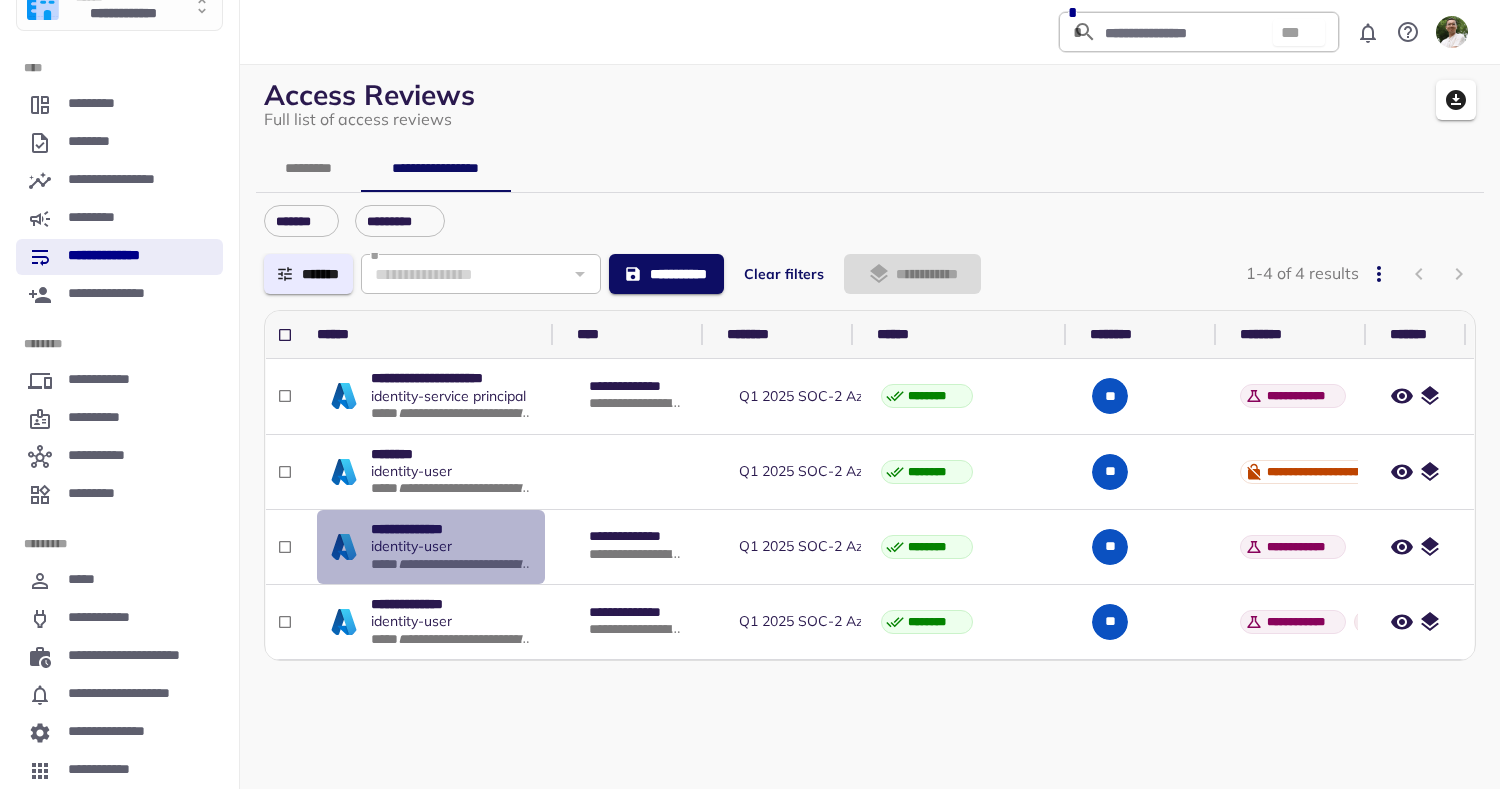 click on "identity  -  user" at bounding box center (411, 546) 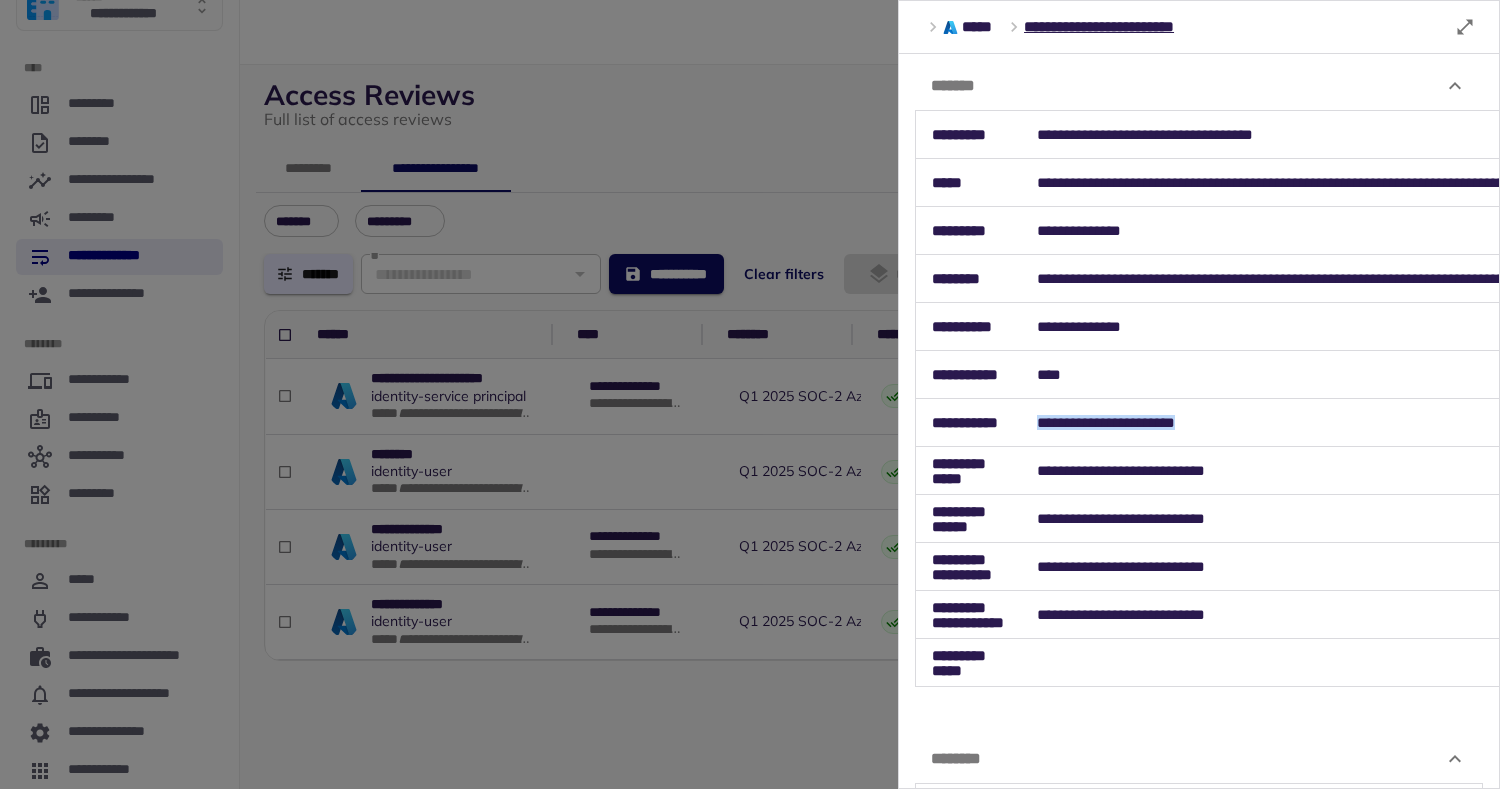 drag, startPoint x: 1040, startPoint y: 424, endPoint x: 1412, endPoint y: 424, distance: 372 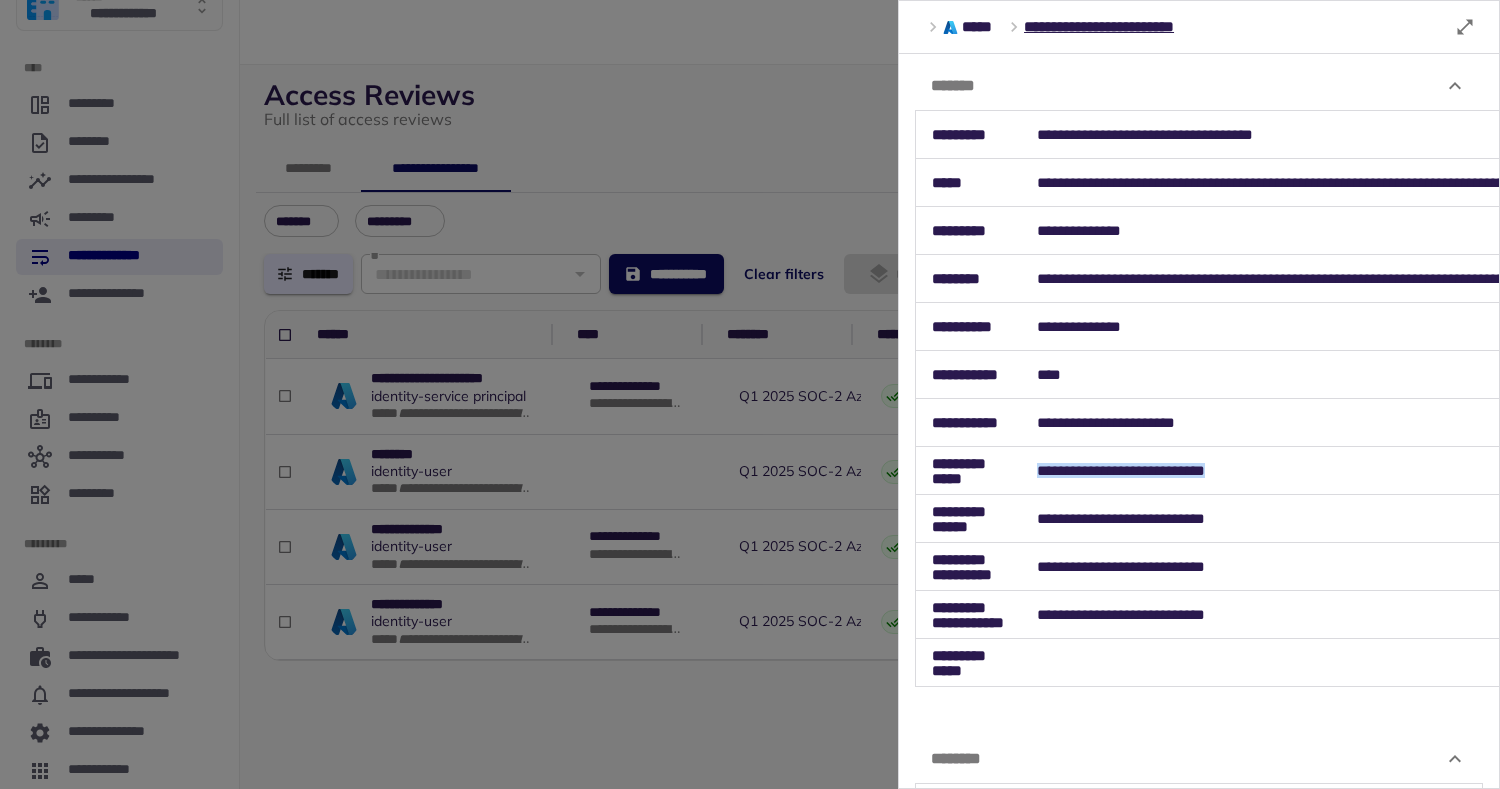 drag, startPoint x: 1032, startPoint y: 468, endPoint x: 1403, endPoint y: 468, distance: 371 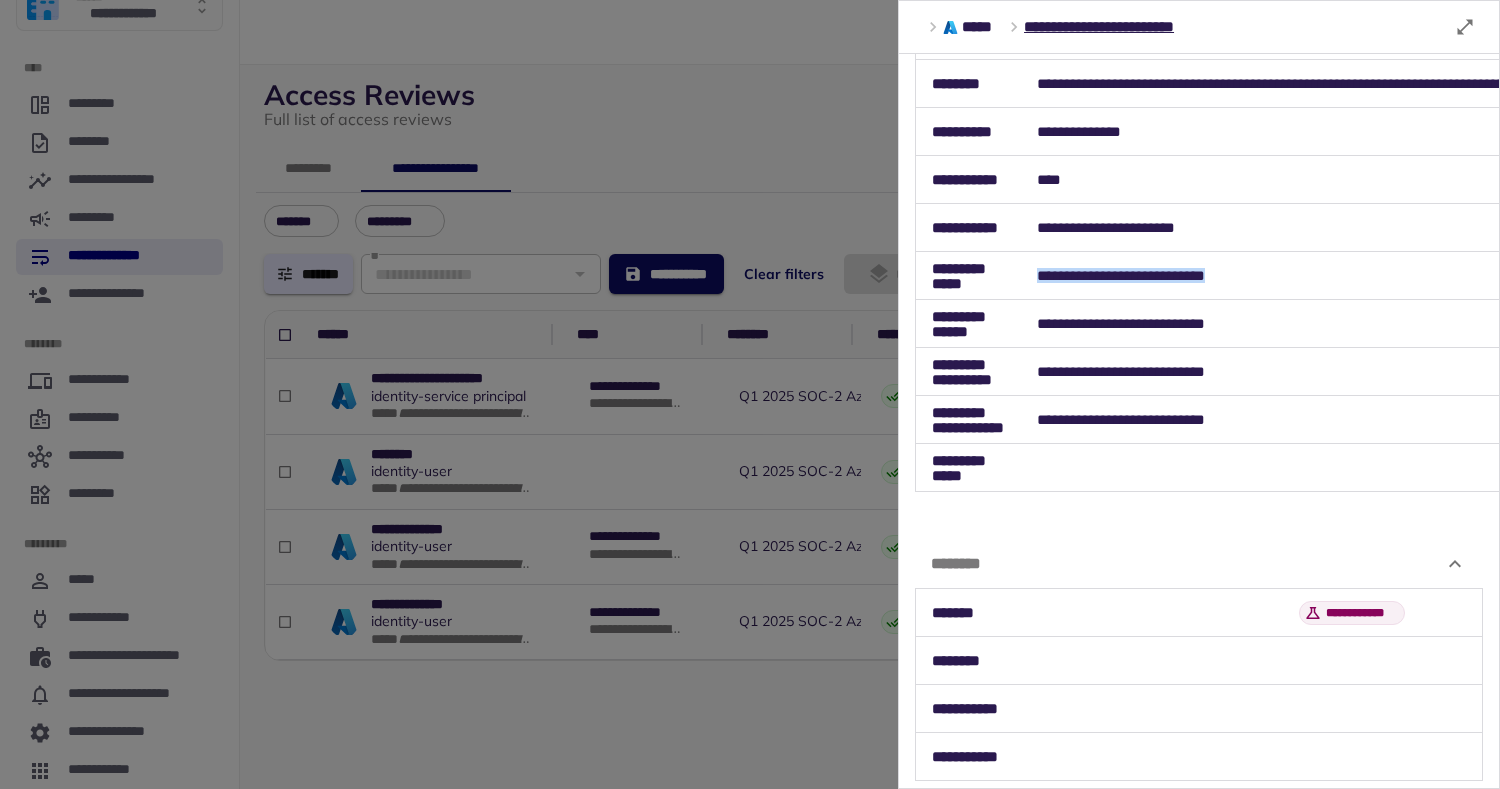 scroll, scrollTop: 198, scrollLeft: 0, axis: vertical 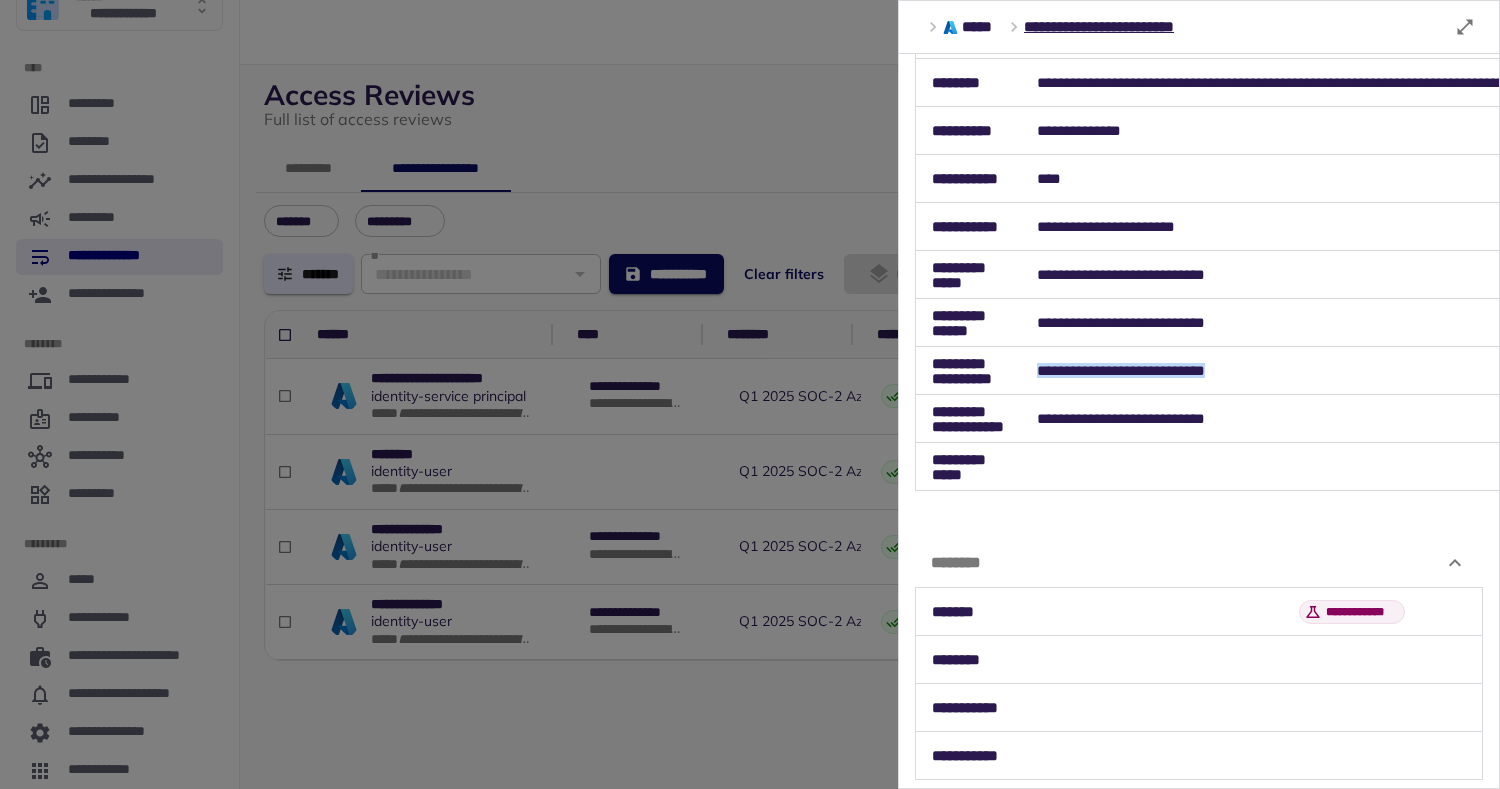 drag, startPoint x: 1029, startPoint y: 364, endPoint x: 1393, endPoint y: 364, distance: 364 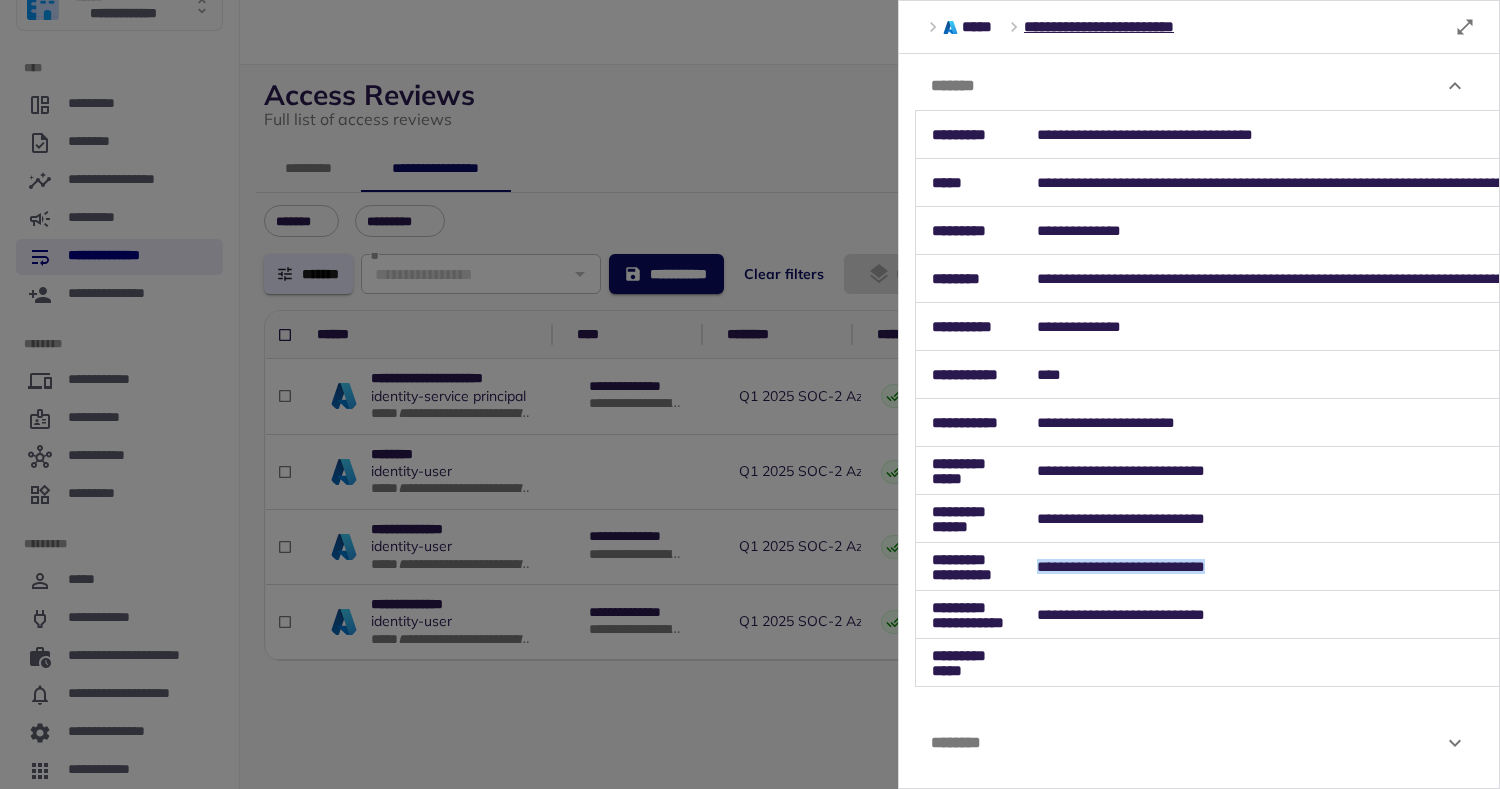 scroll, scrollTop: 0, scrollLeft: 0, axis: both 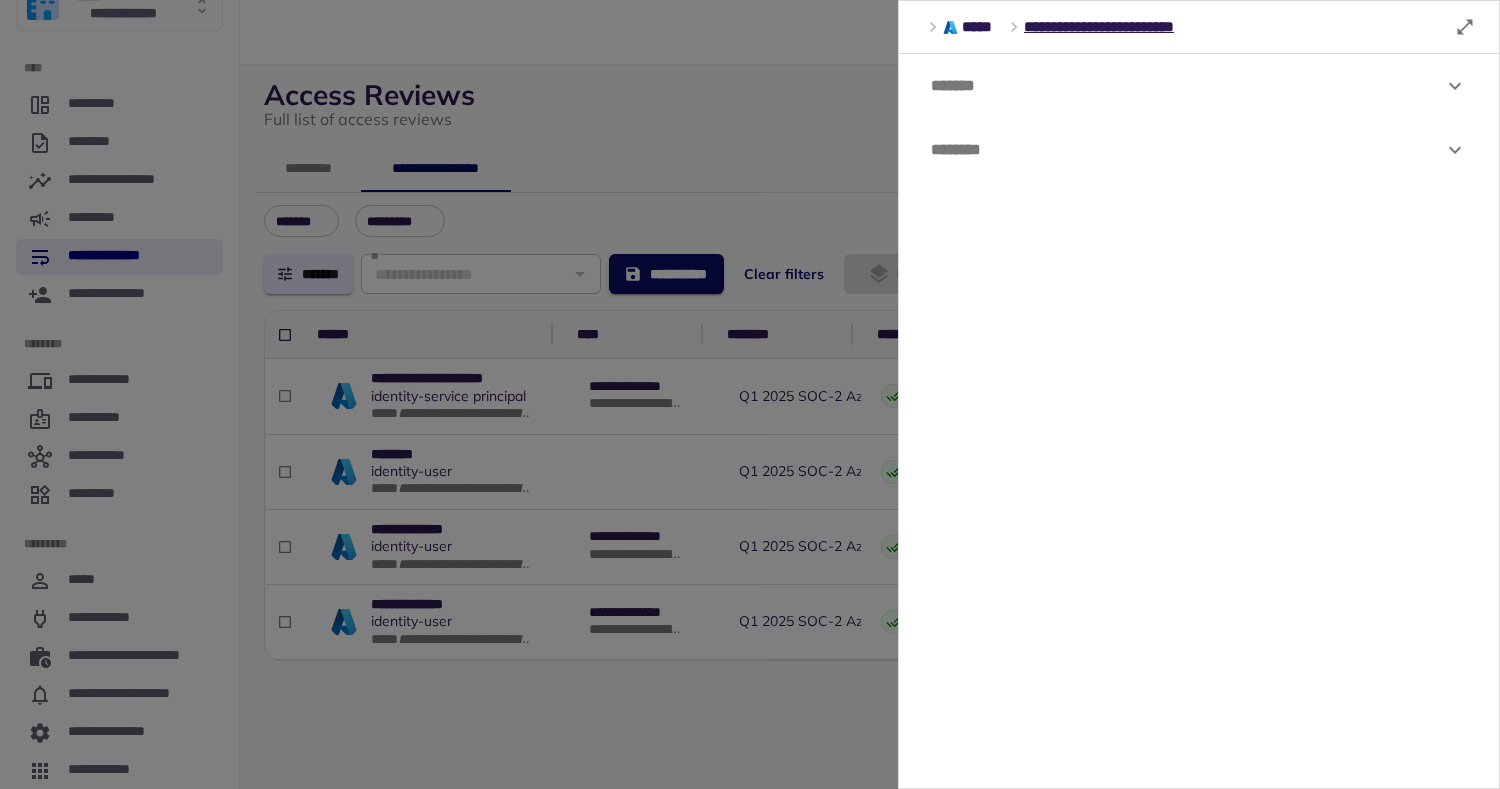 click 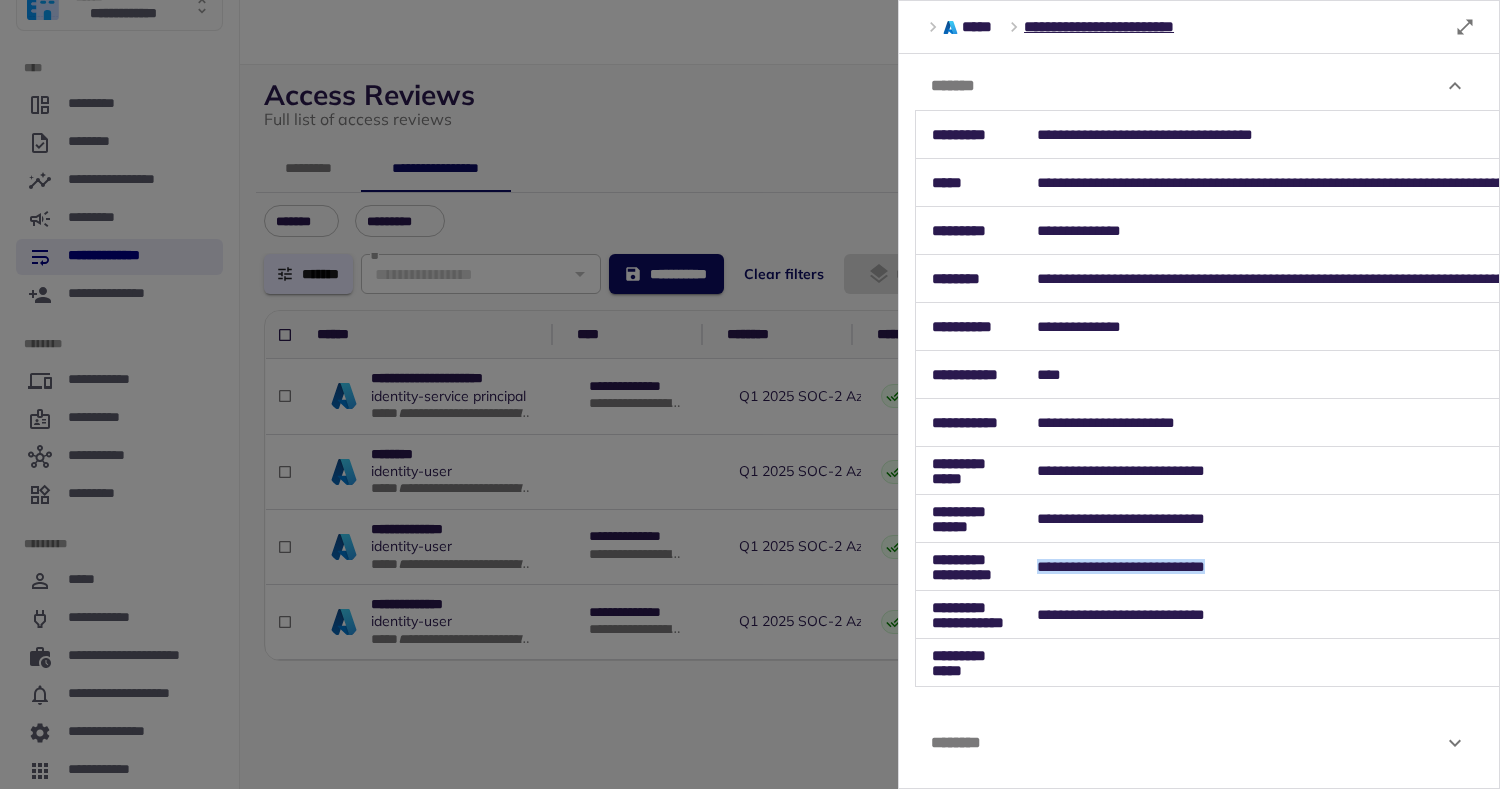 click 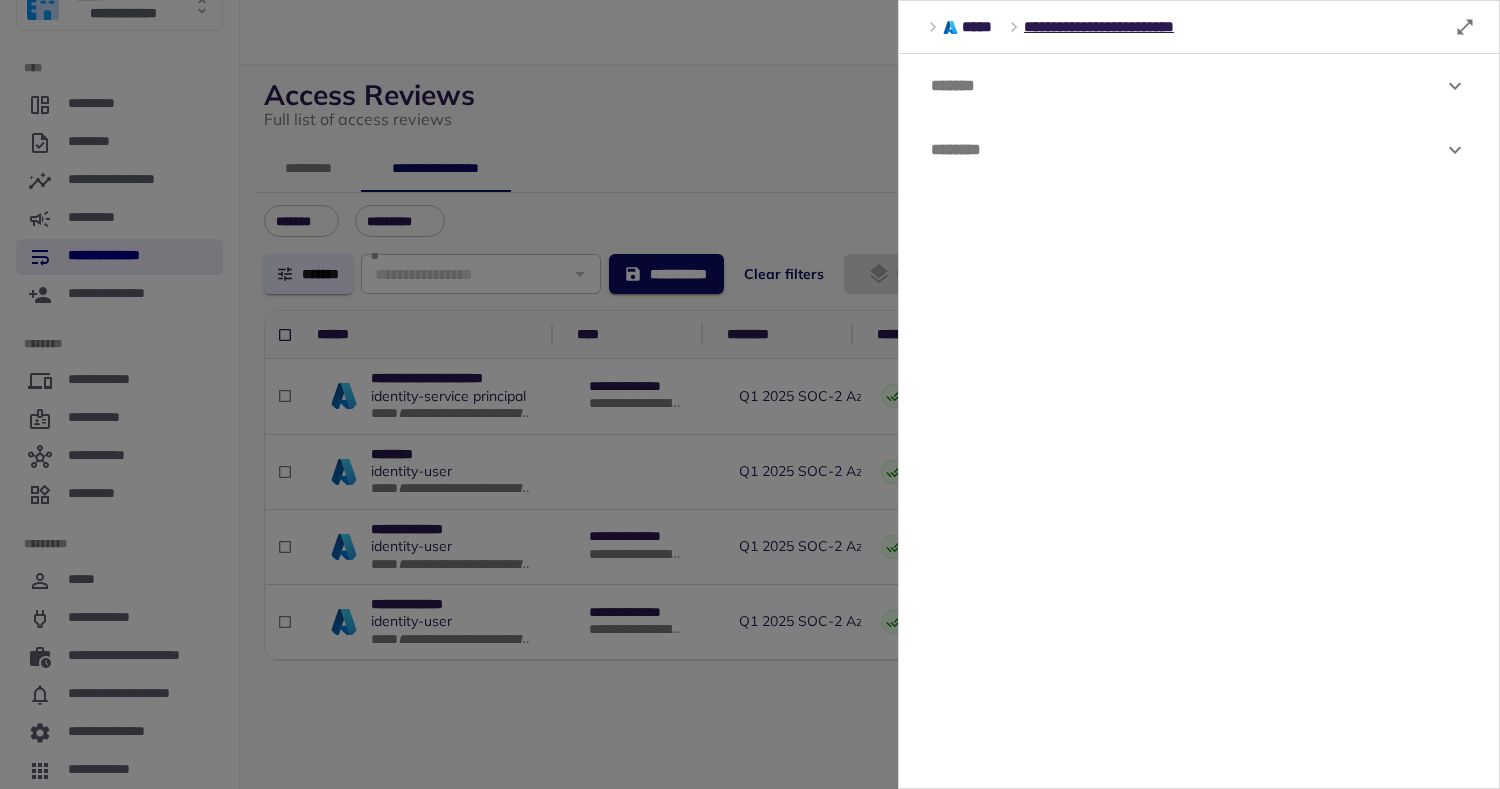 click 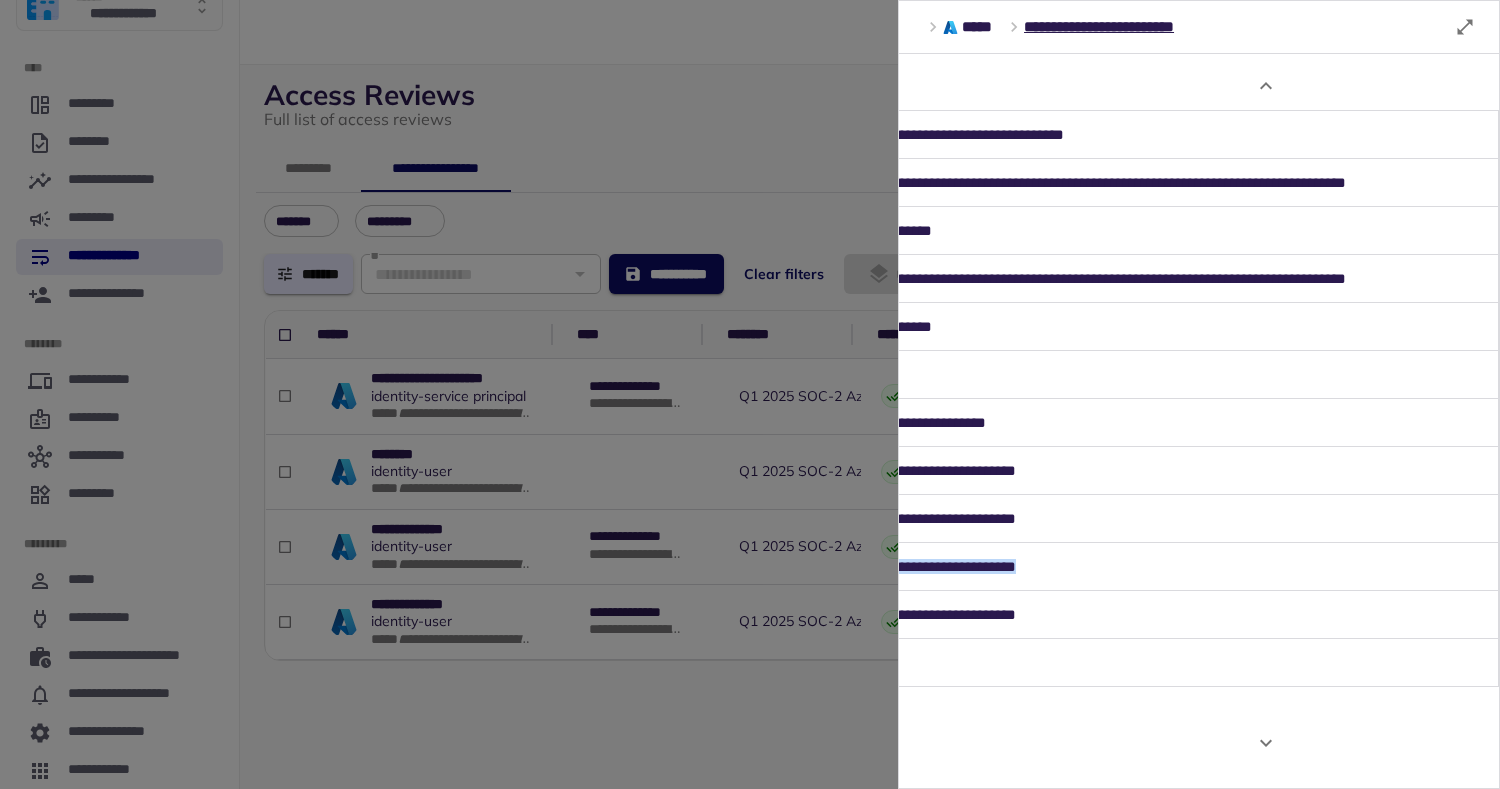 scroll, scrollTop: 0, scrollLeft: 0, axis: both 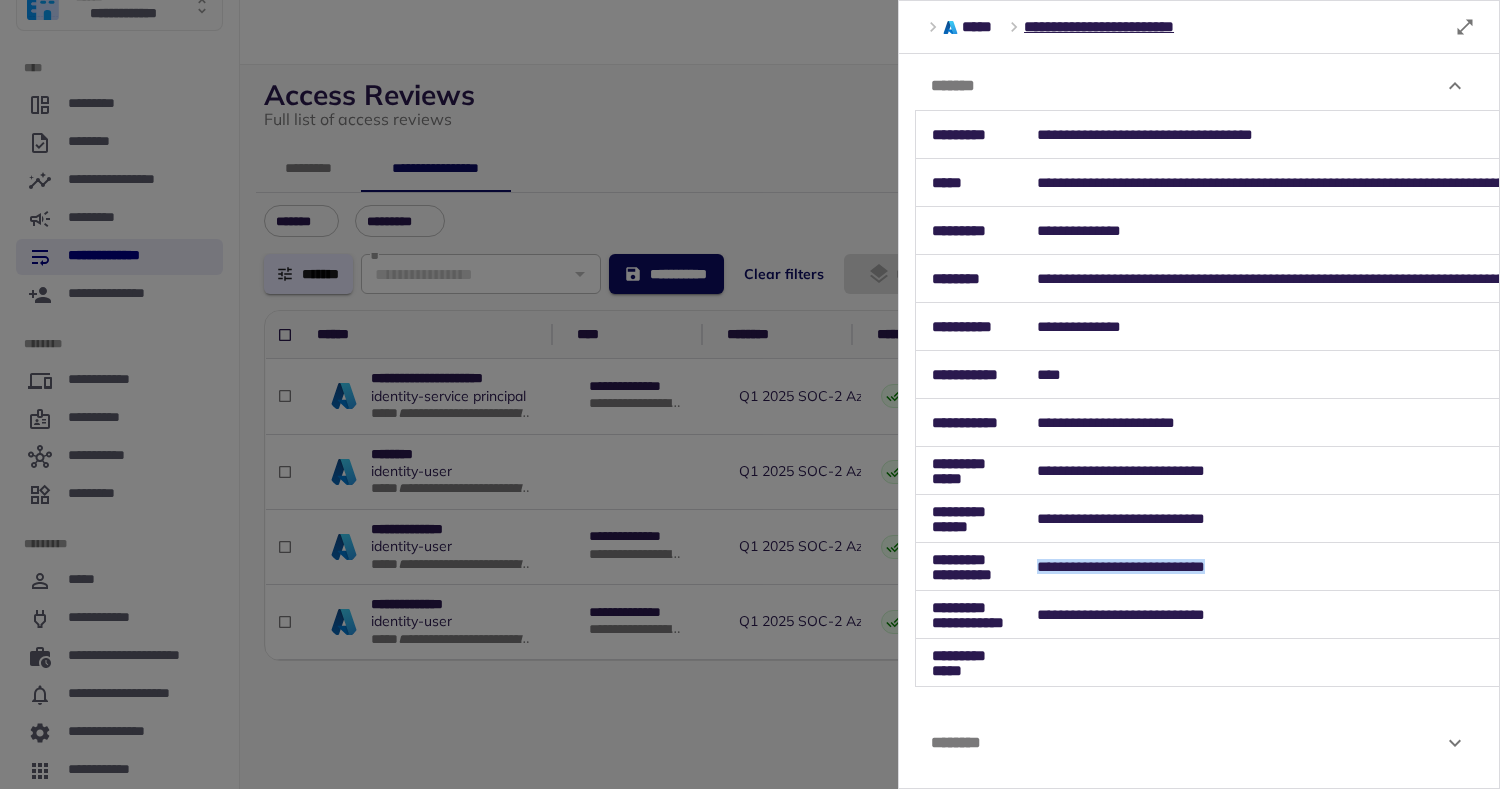 click 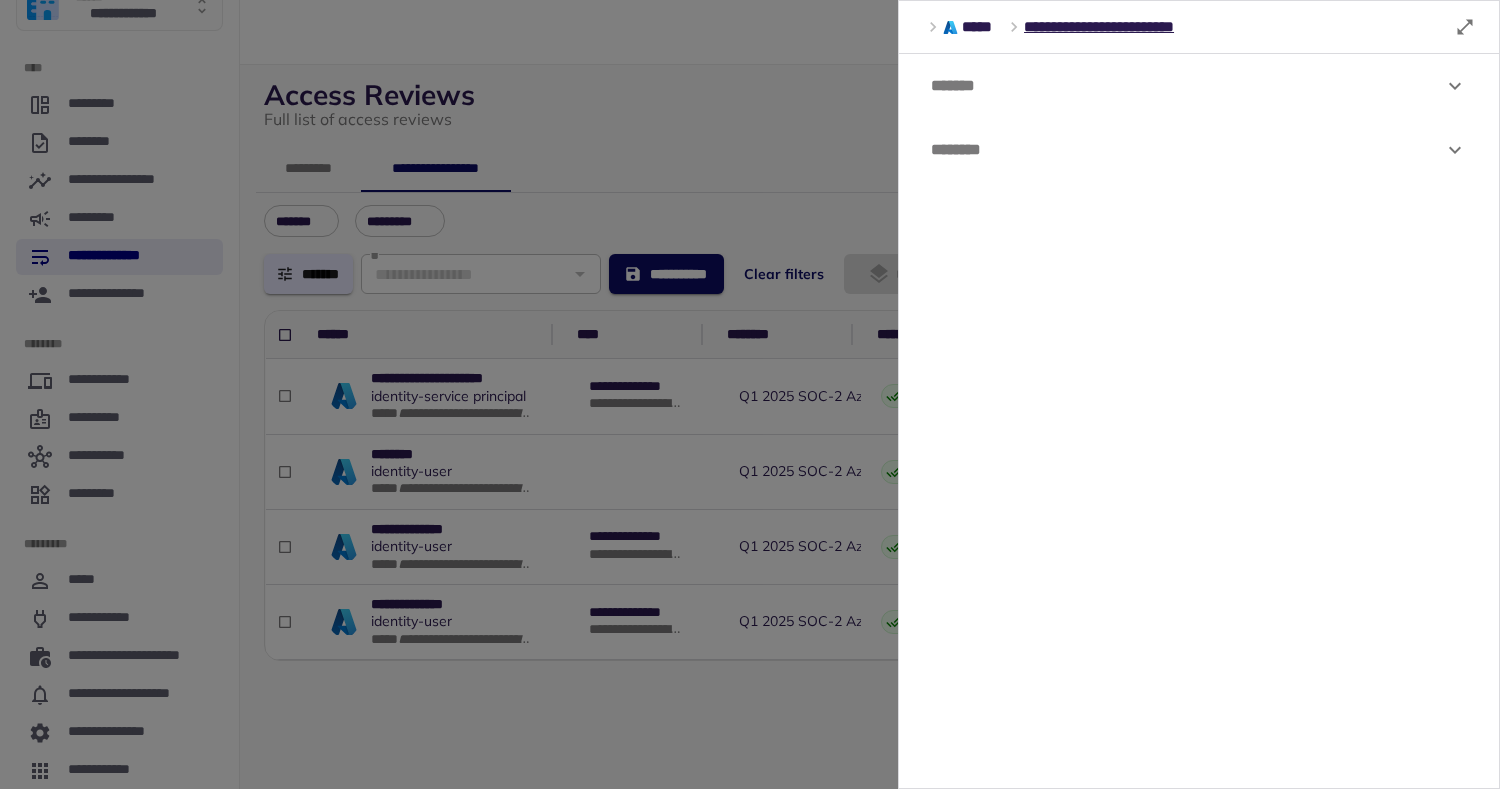 click at bounding box center (750, 394) 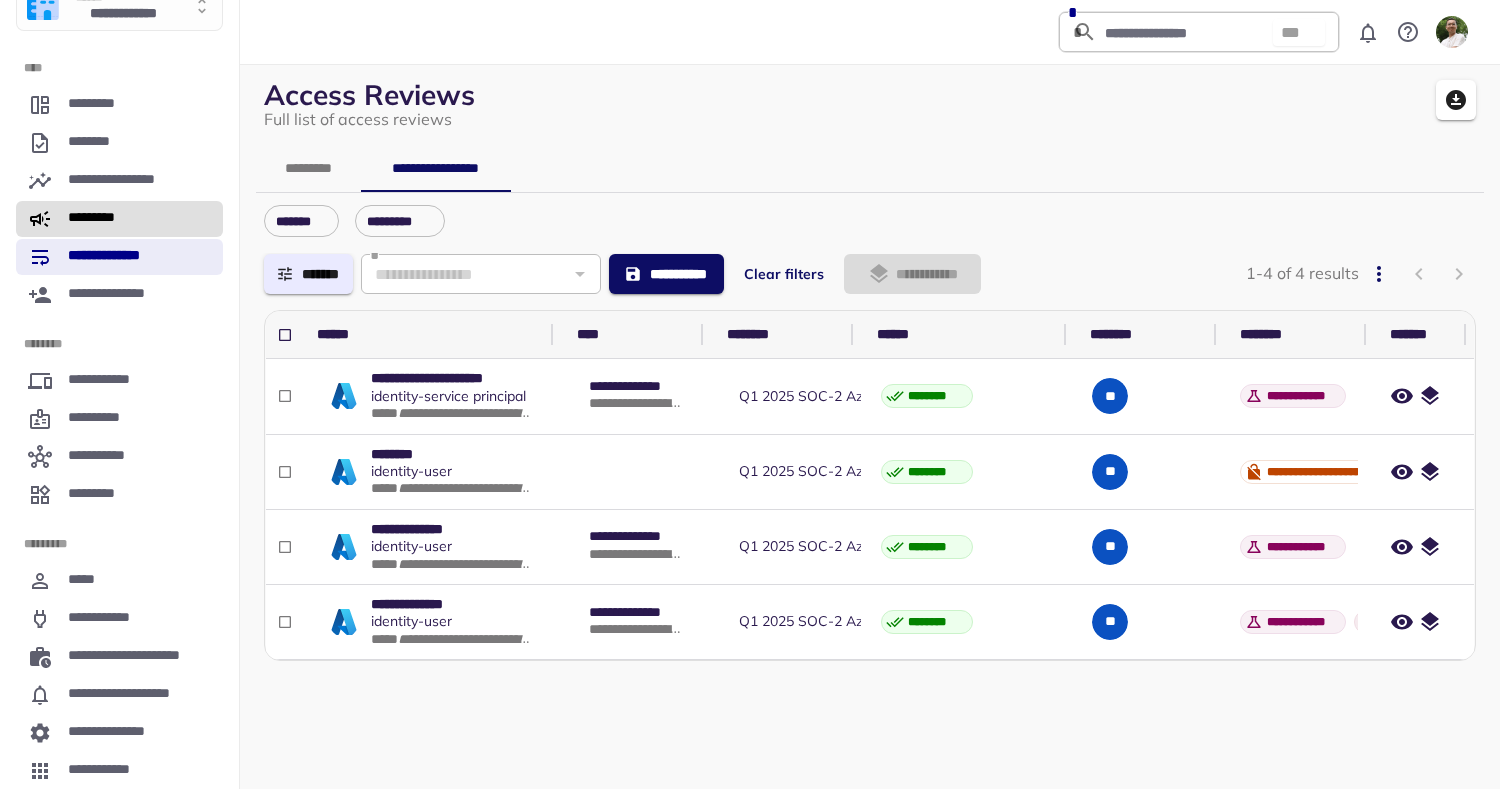 click on "*********" at bounding box center (119, 219) 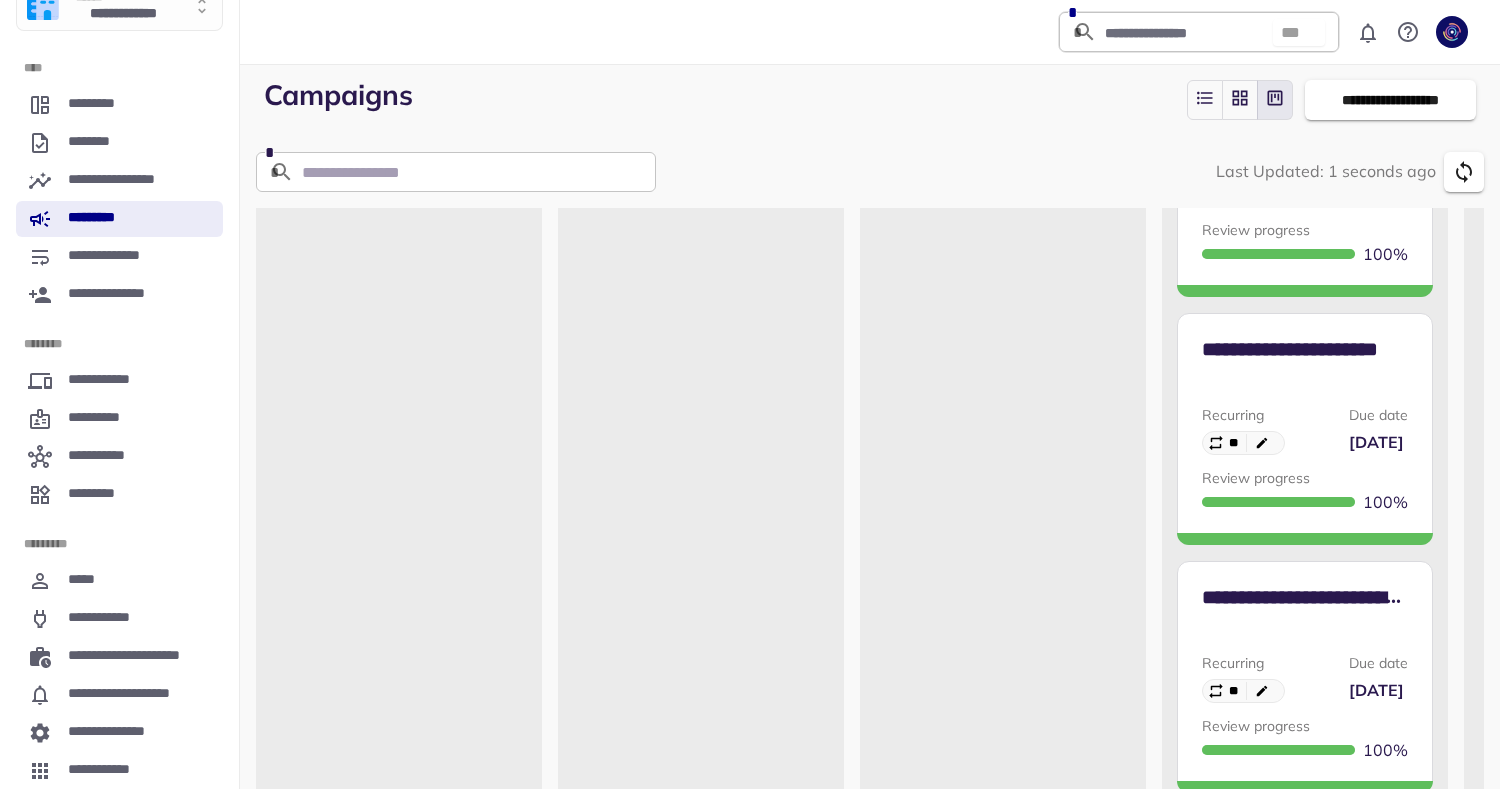 scroll, scrollTop: 3540, scrollLeft: 0, axis: vertical 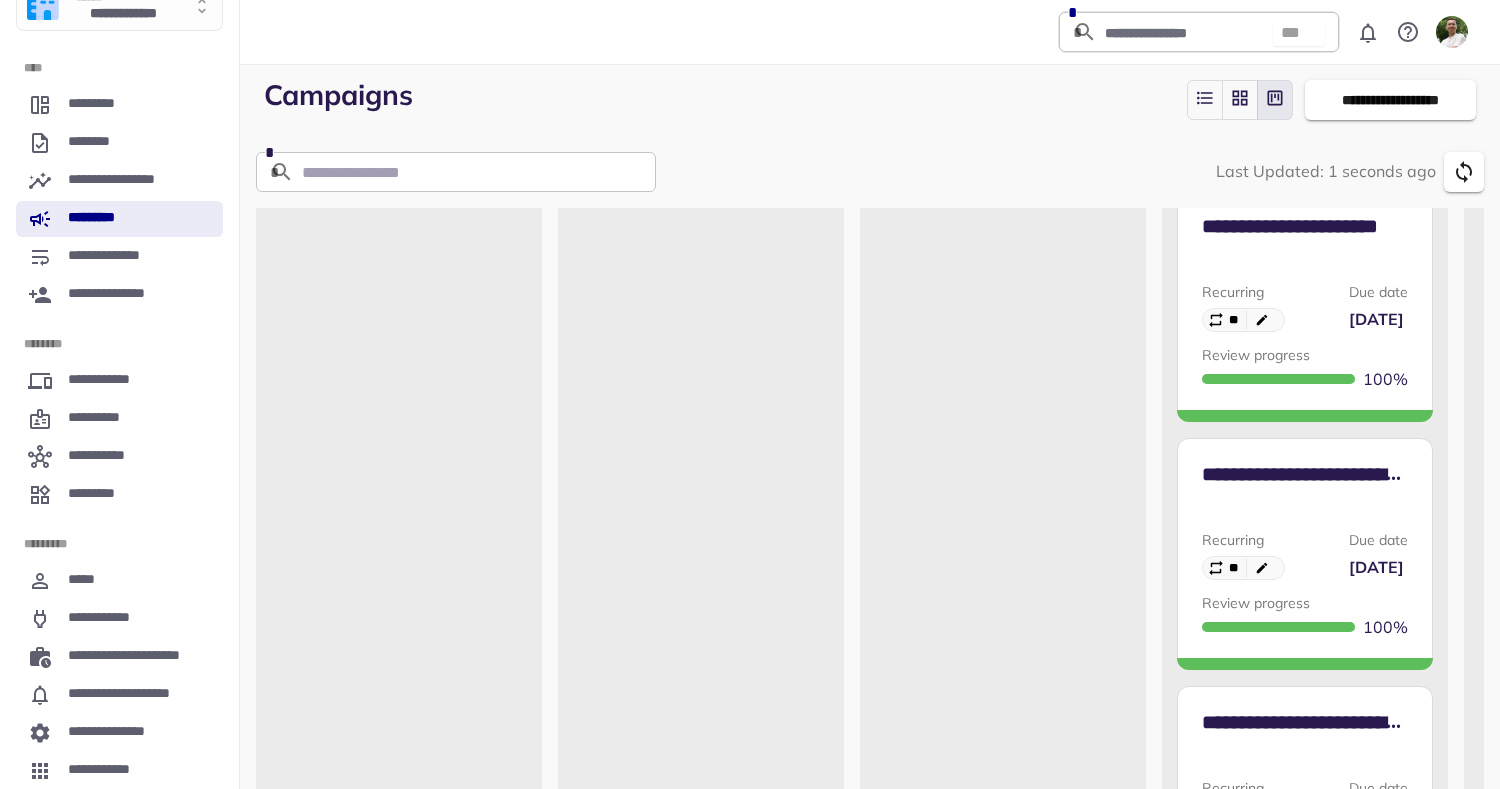 click on "**********" at bounding box center [1305, 521] 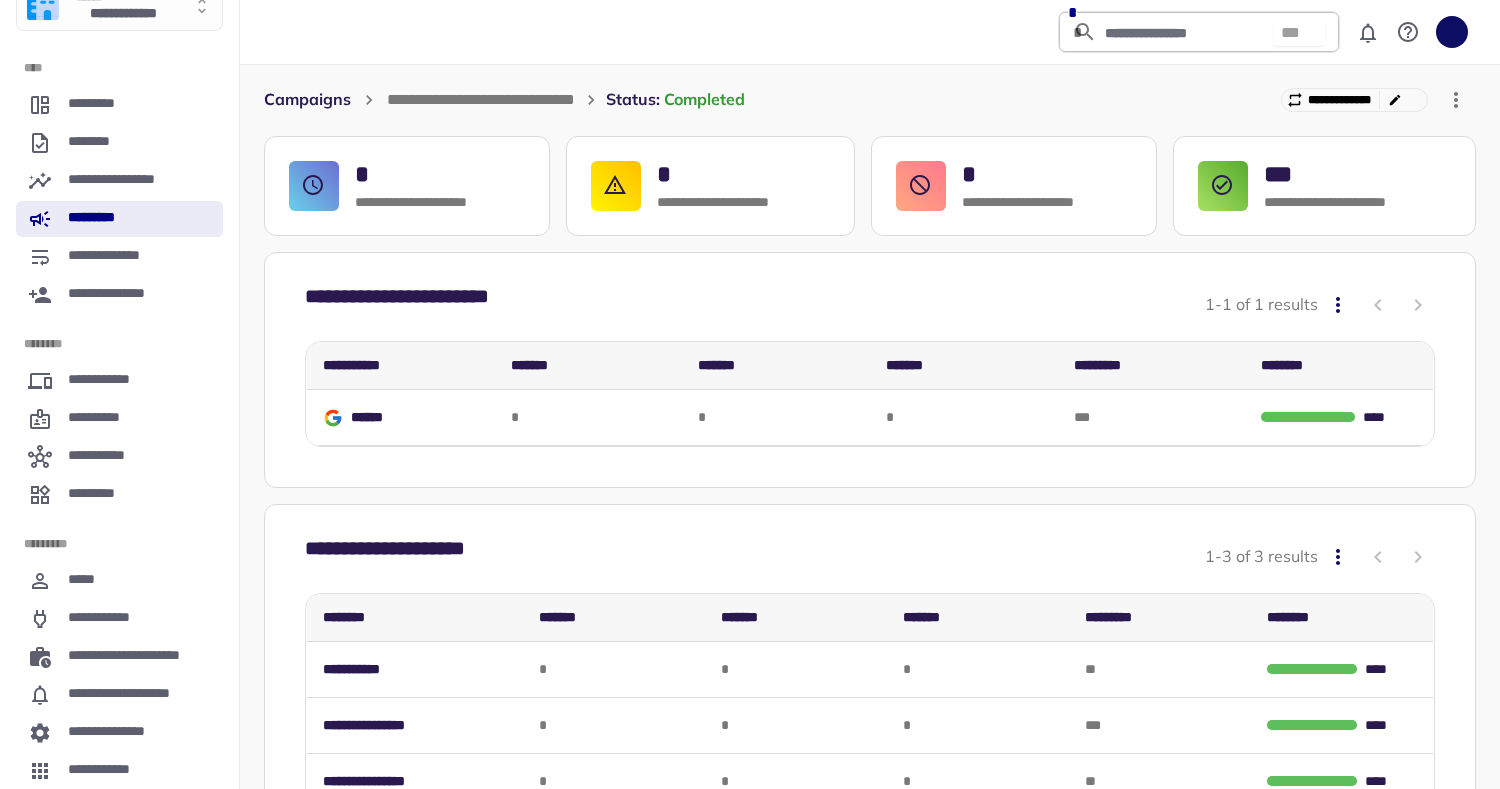 scroll, scrollTop: 151, scrollLeft: 0, axis: vertical 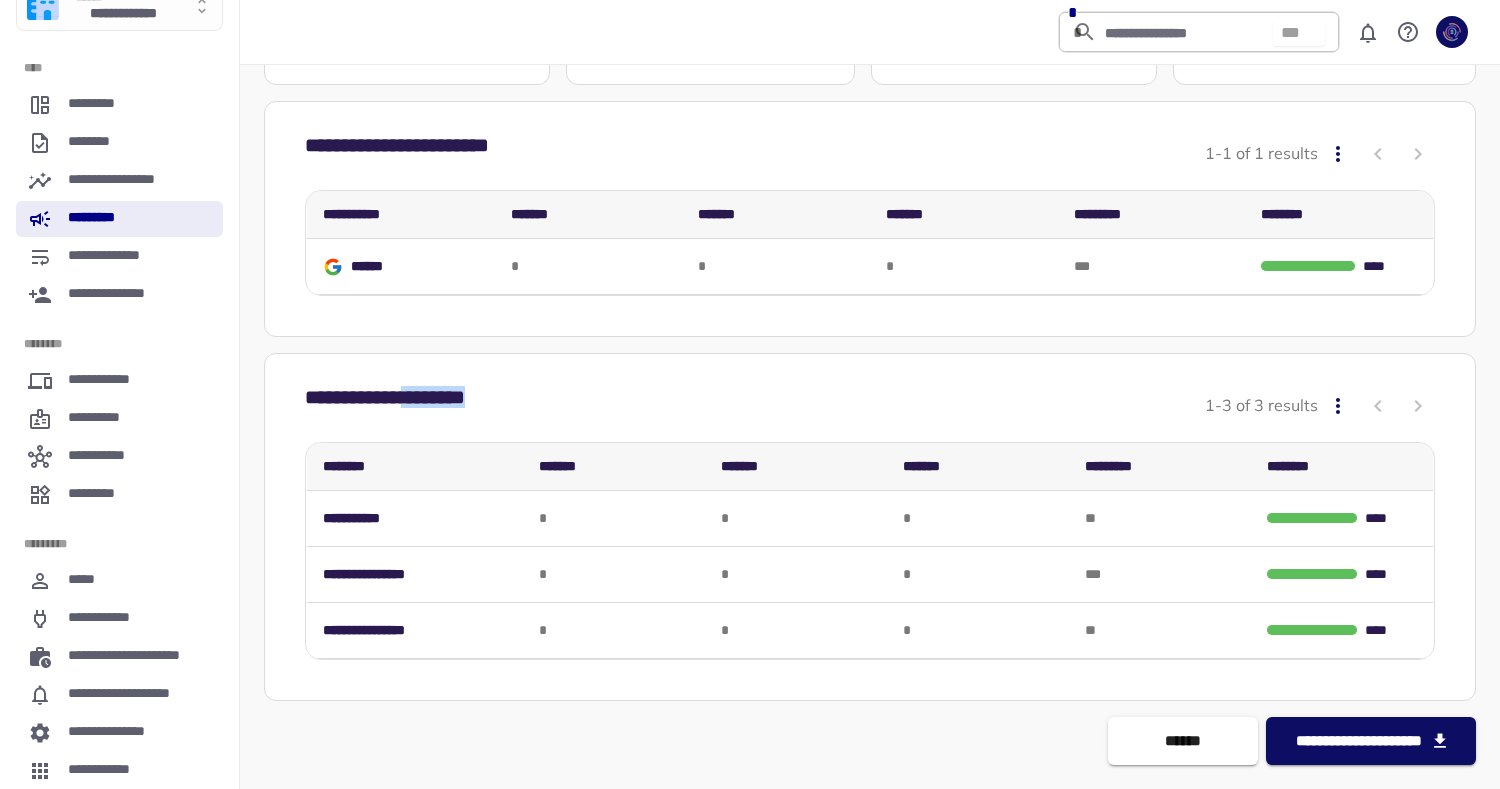 drag, startPoint x: 424, startPoint y: 403, endPoint x: 678, endPoint y: 416, distance: 254.33246 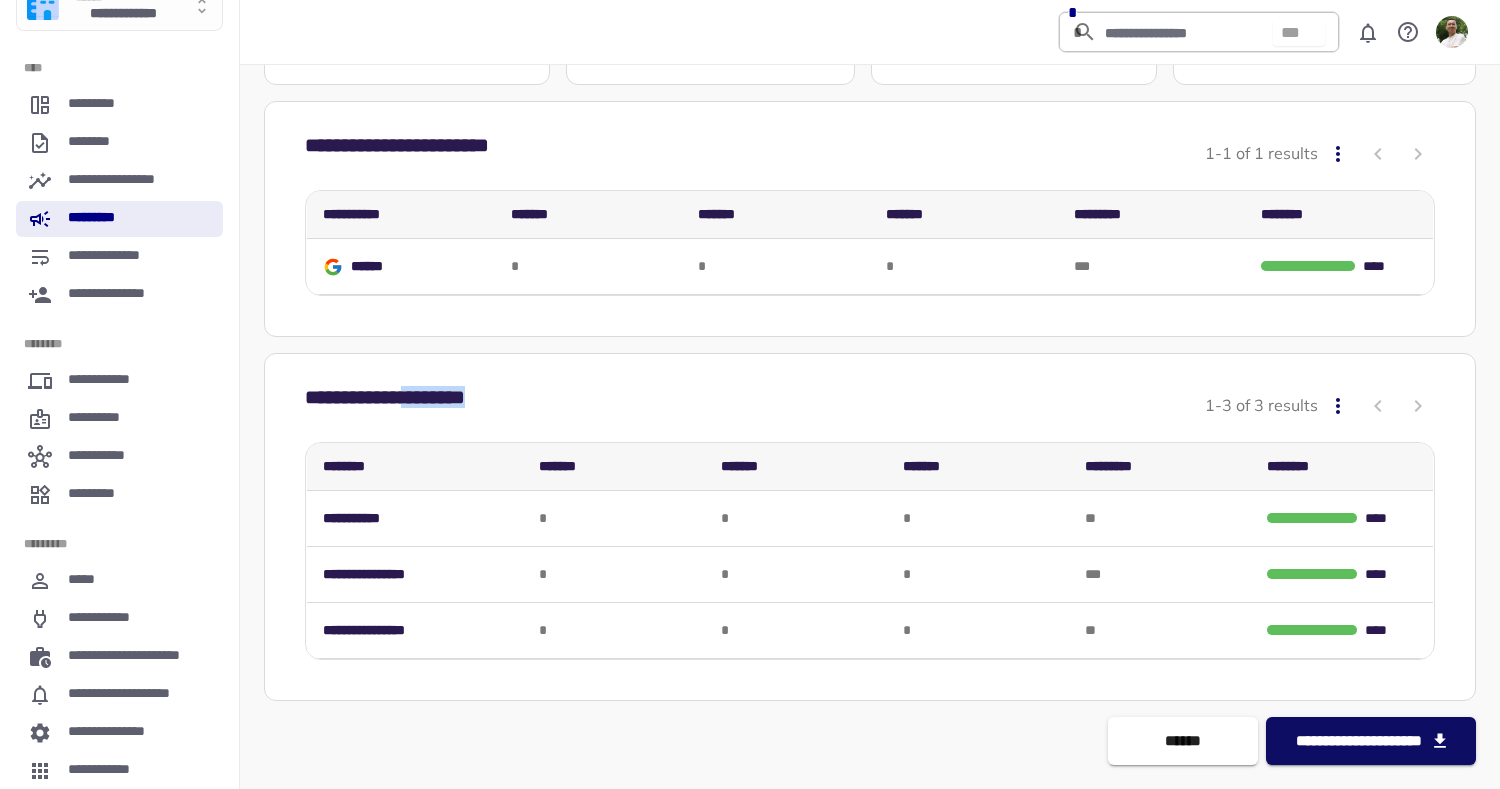click on "**********" at bounding box center (870, 406) 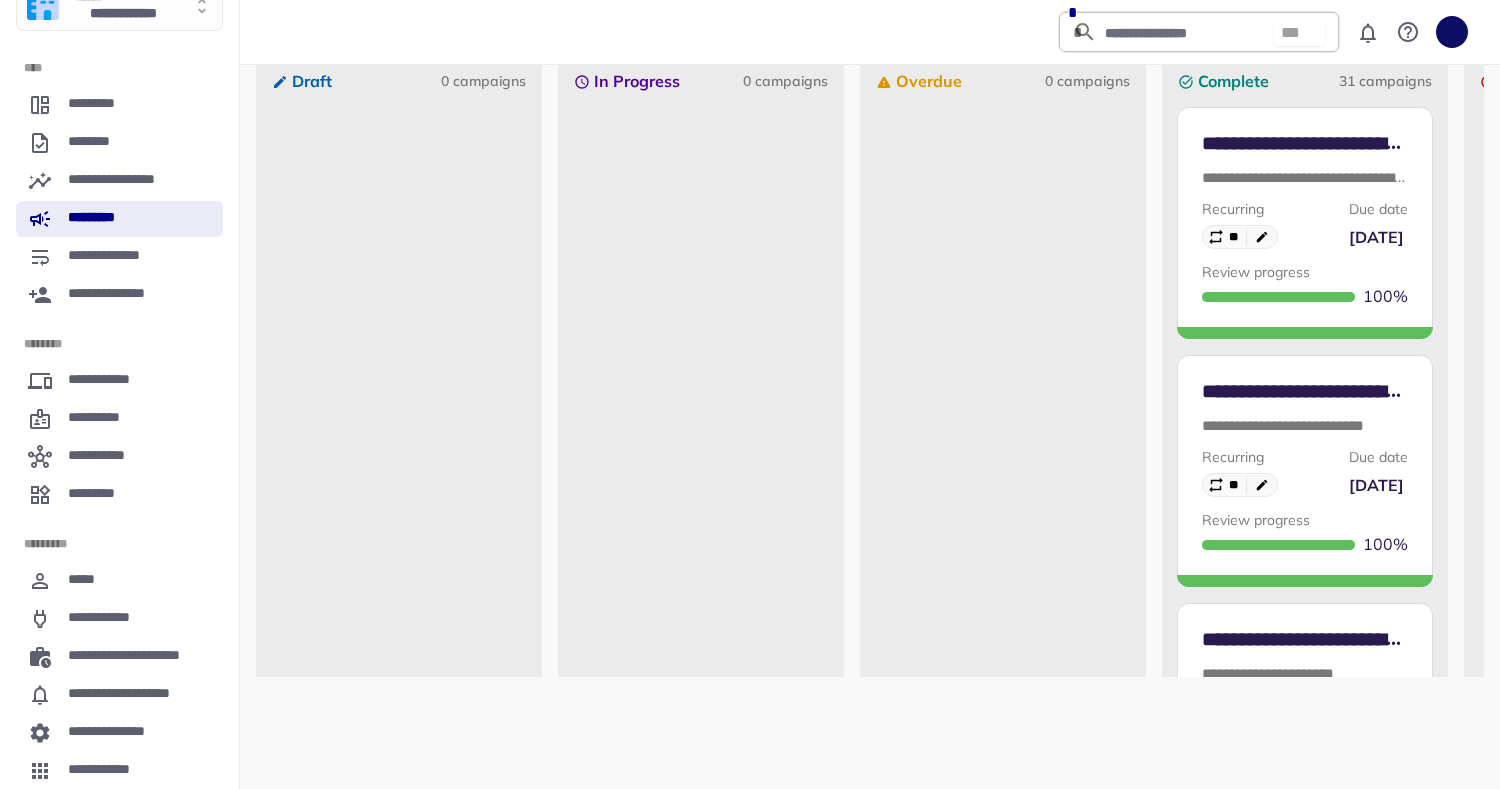 scroll, scrollTop: 55, scrollLeft: 0, axis: vertical 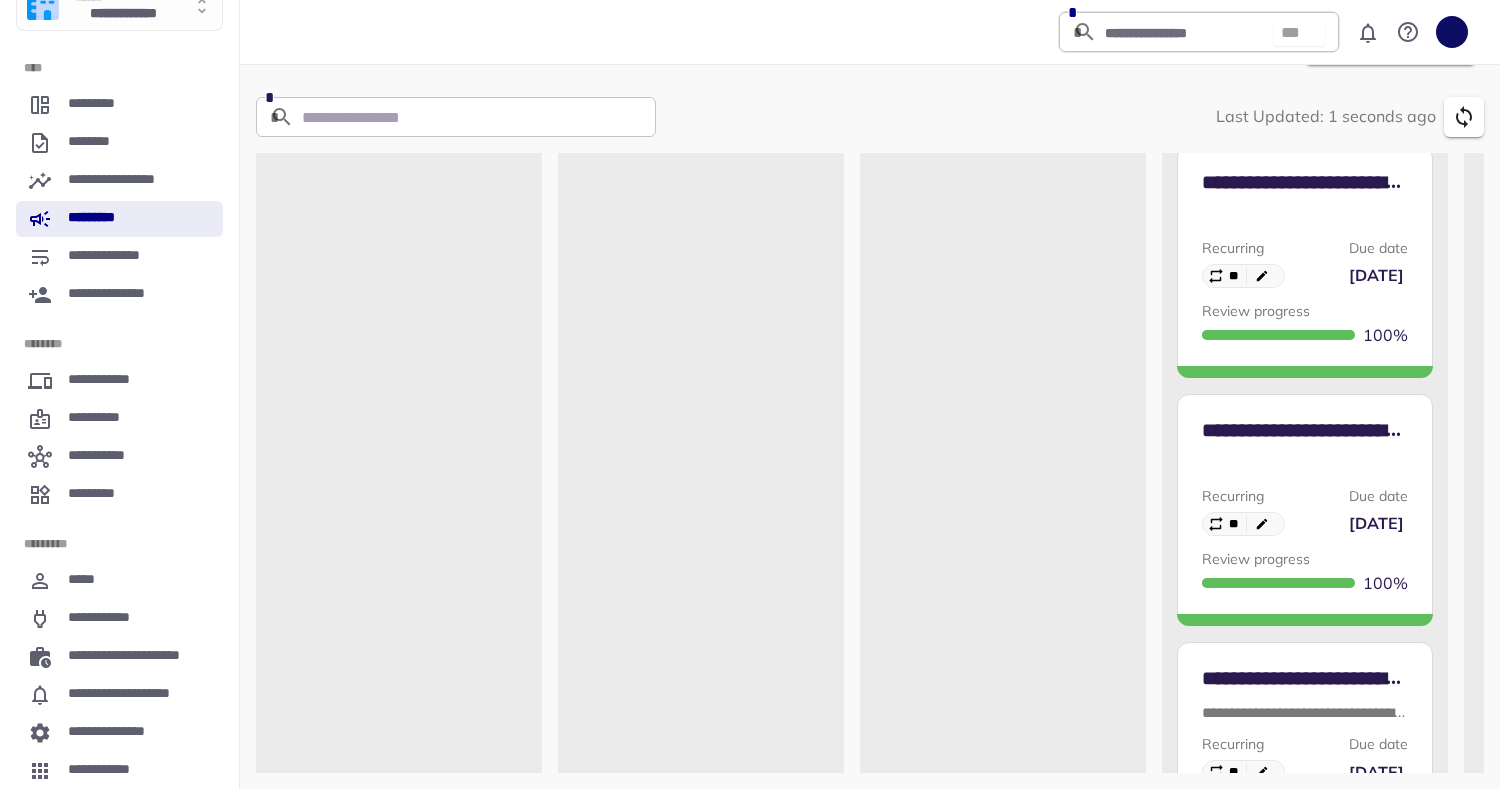 click at bounding box center [1305, 465] 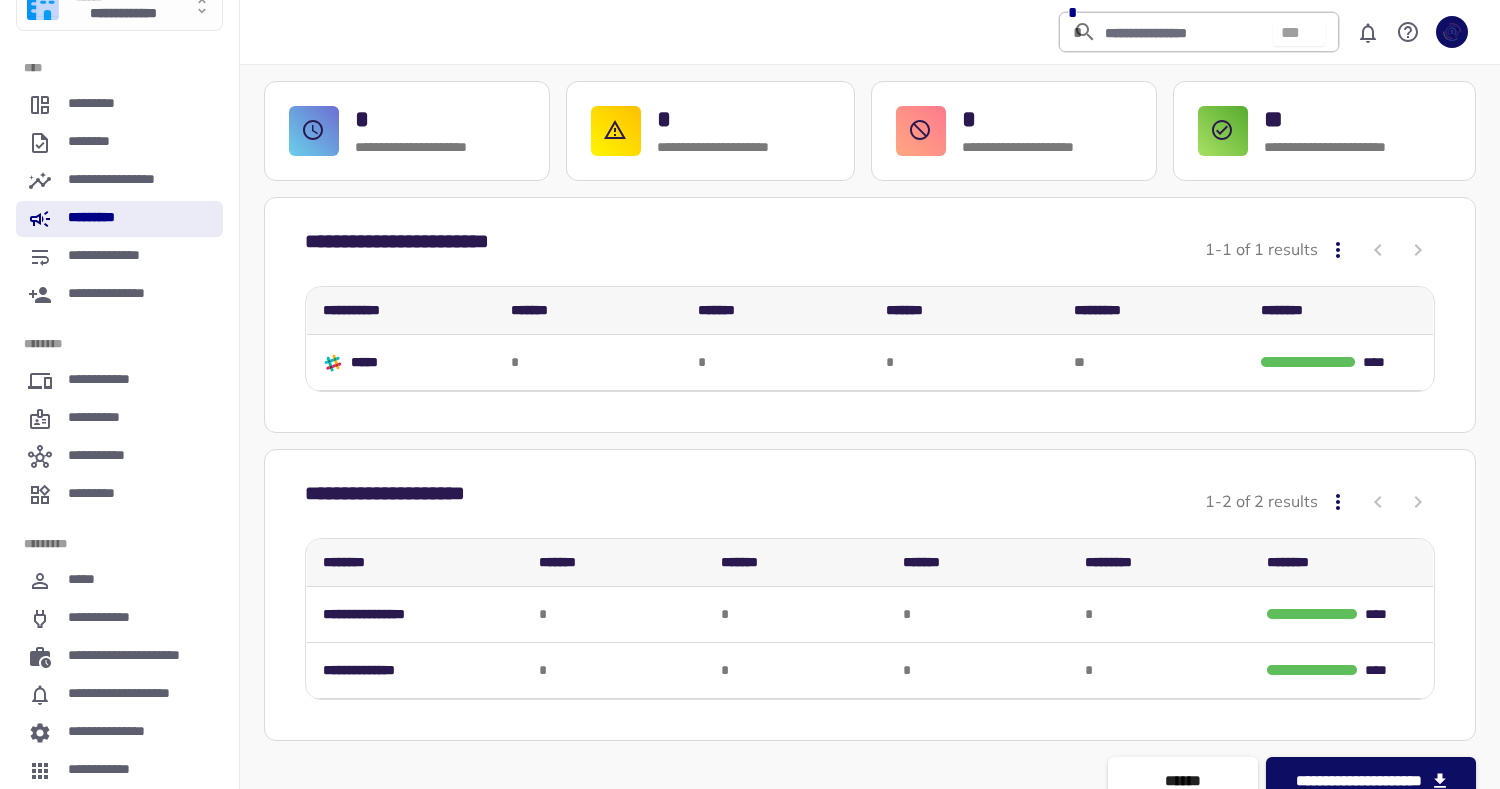 scroll, scrollTop: 0, scrollLeft: 0, axis: both 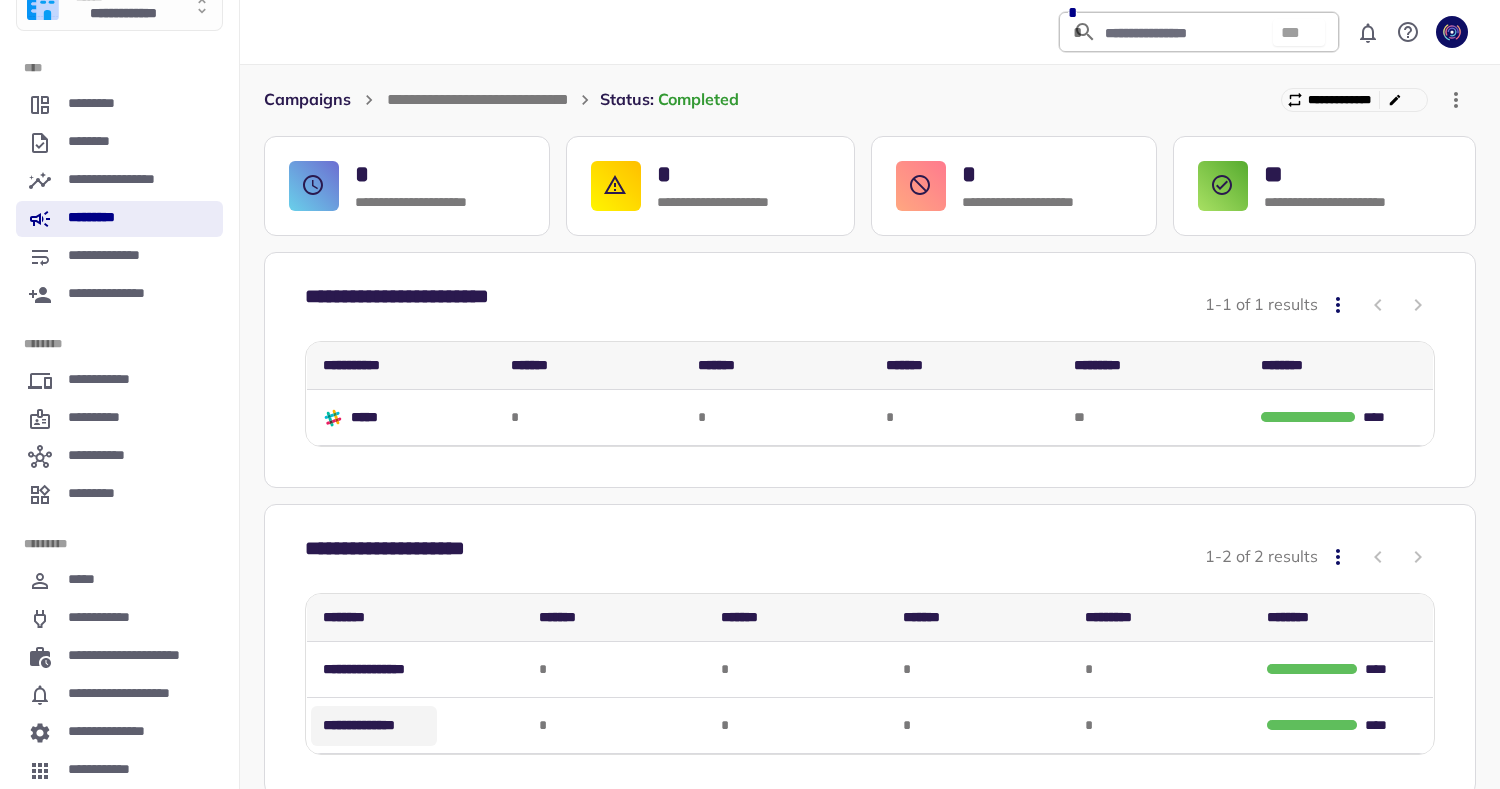 click on "**********" at bounding box center (374, 726) 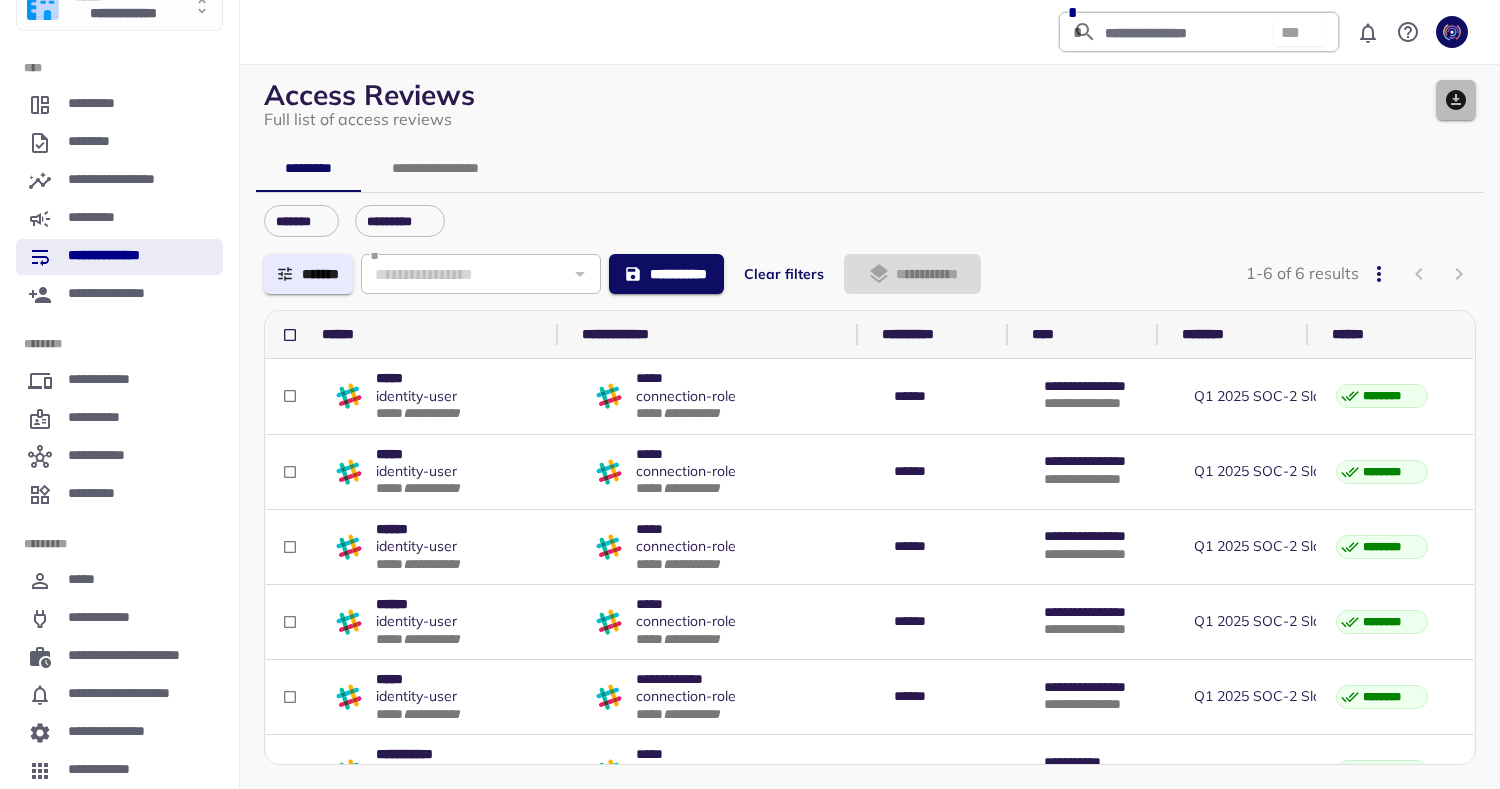 click 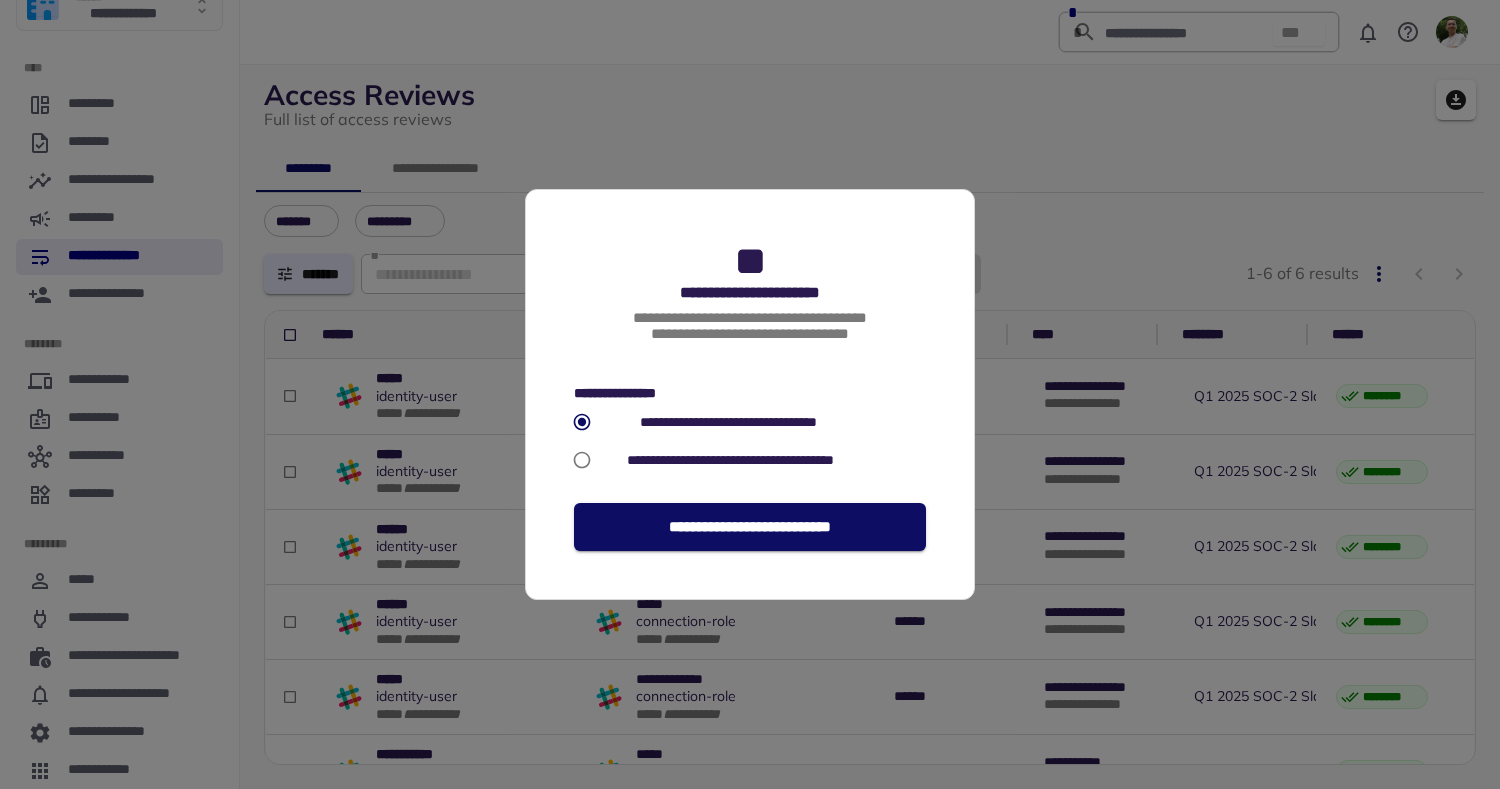 click on "**********" at bounding box center (750, 394) 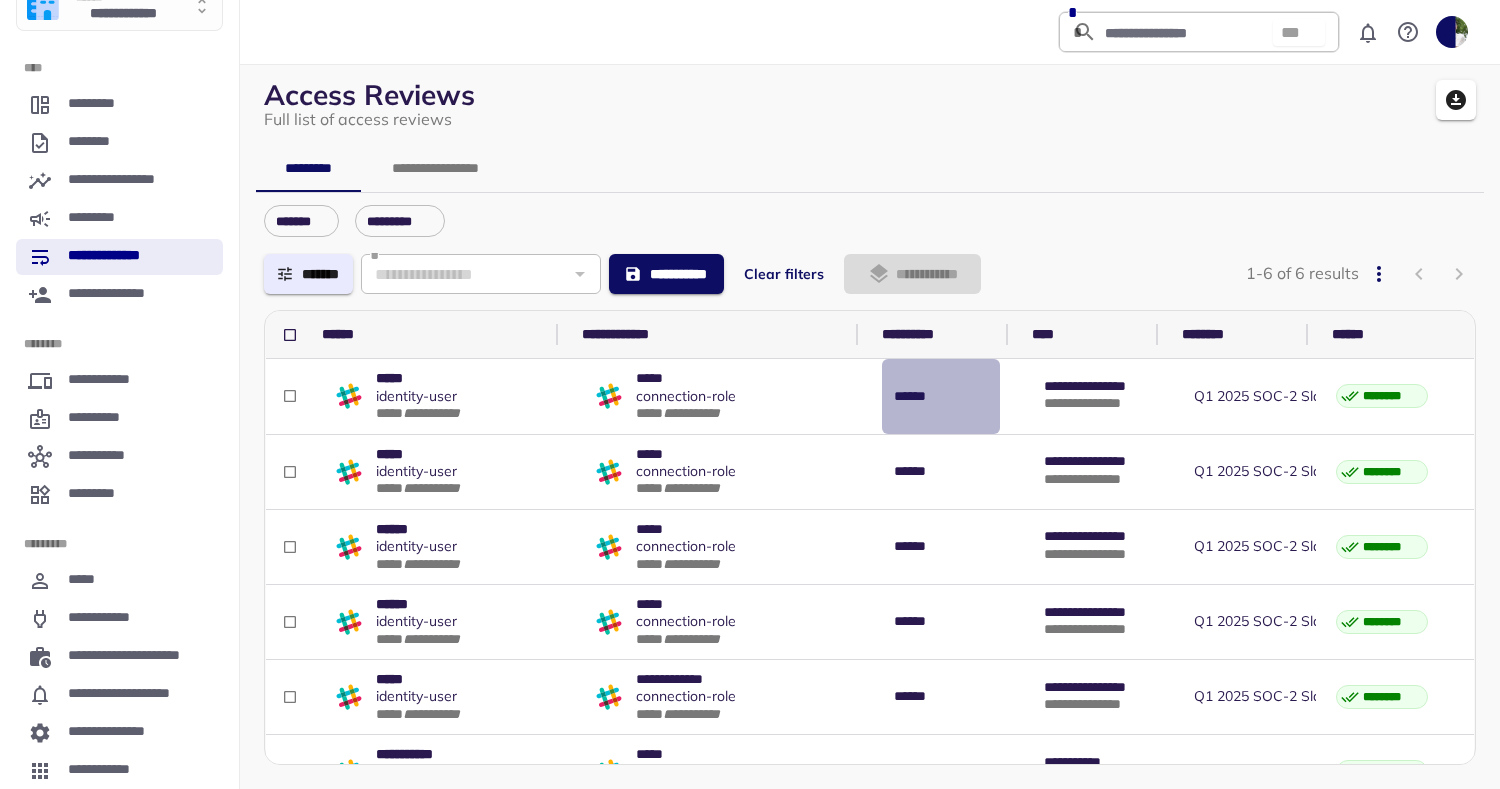 click on "******" at bounding box center [941, 396] 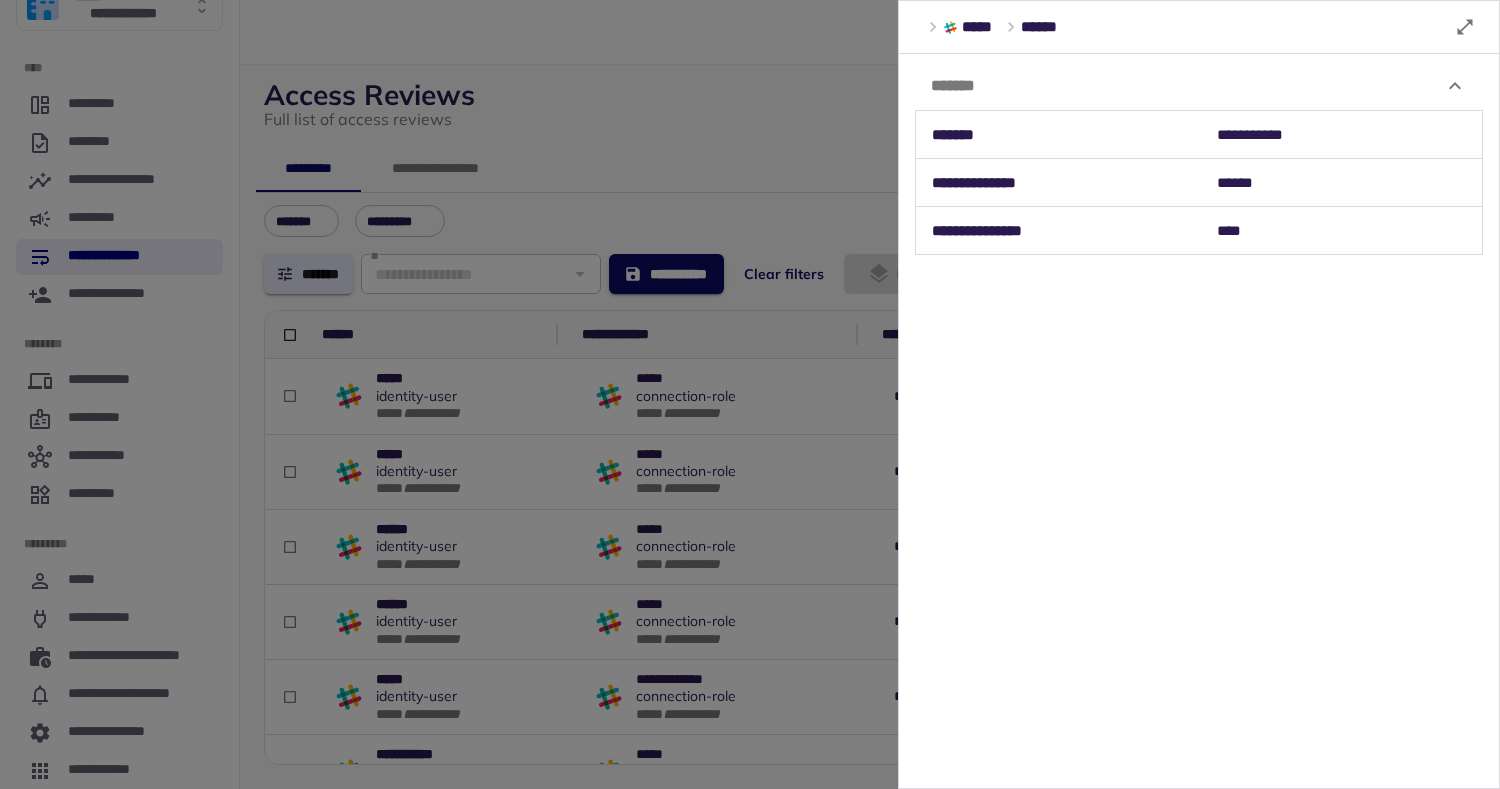 click at bounding box center (750, 394) 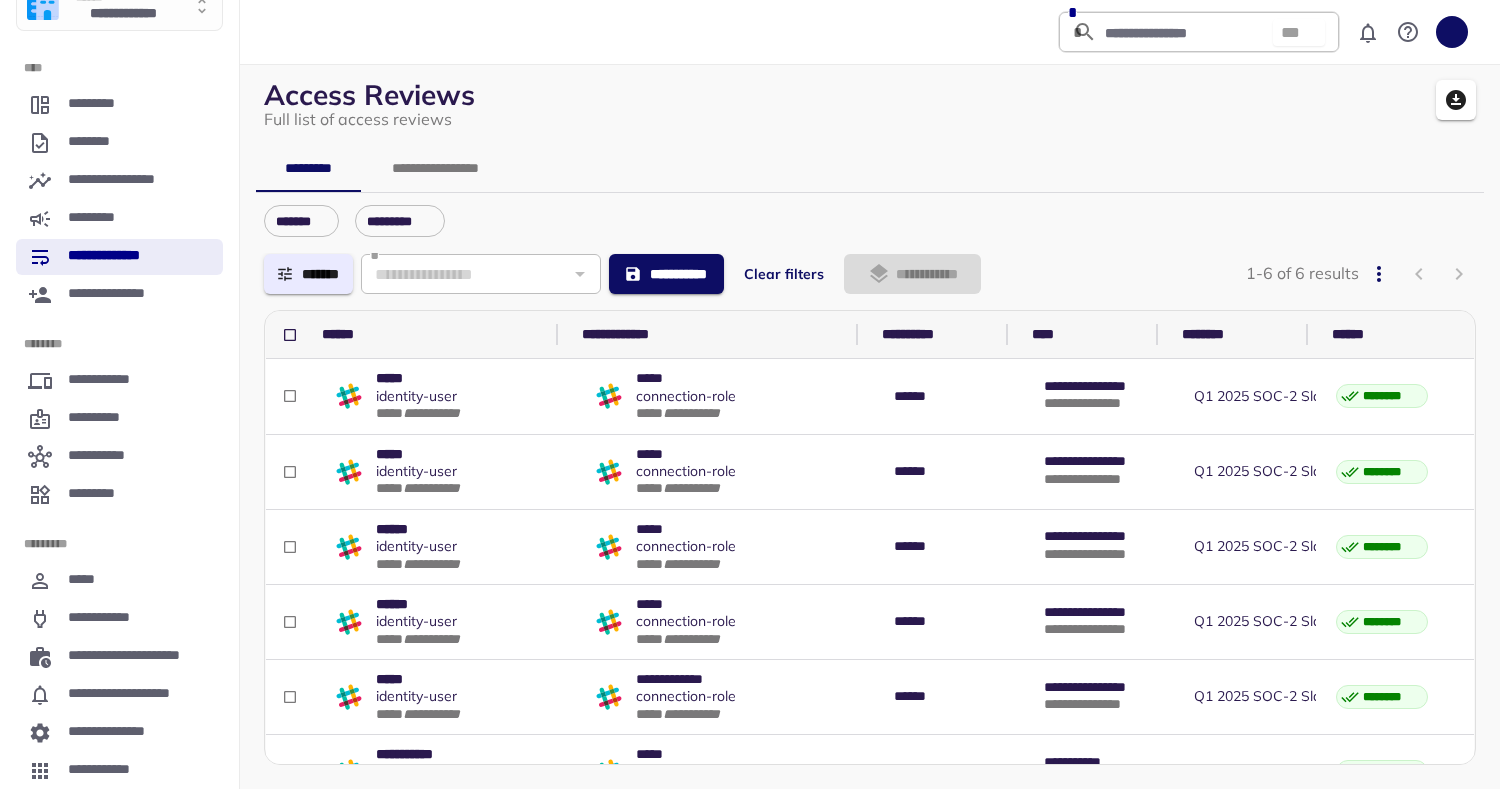 click on "Access Reviews Full list of access reviews" at bounding box center [870, 100] 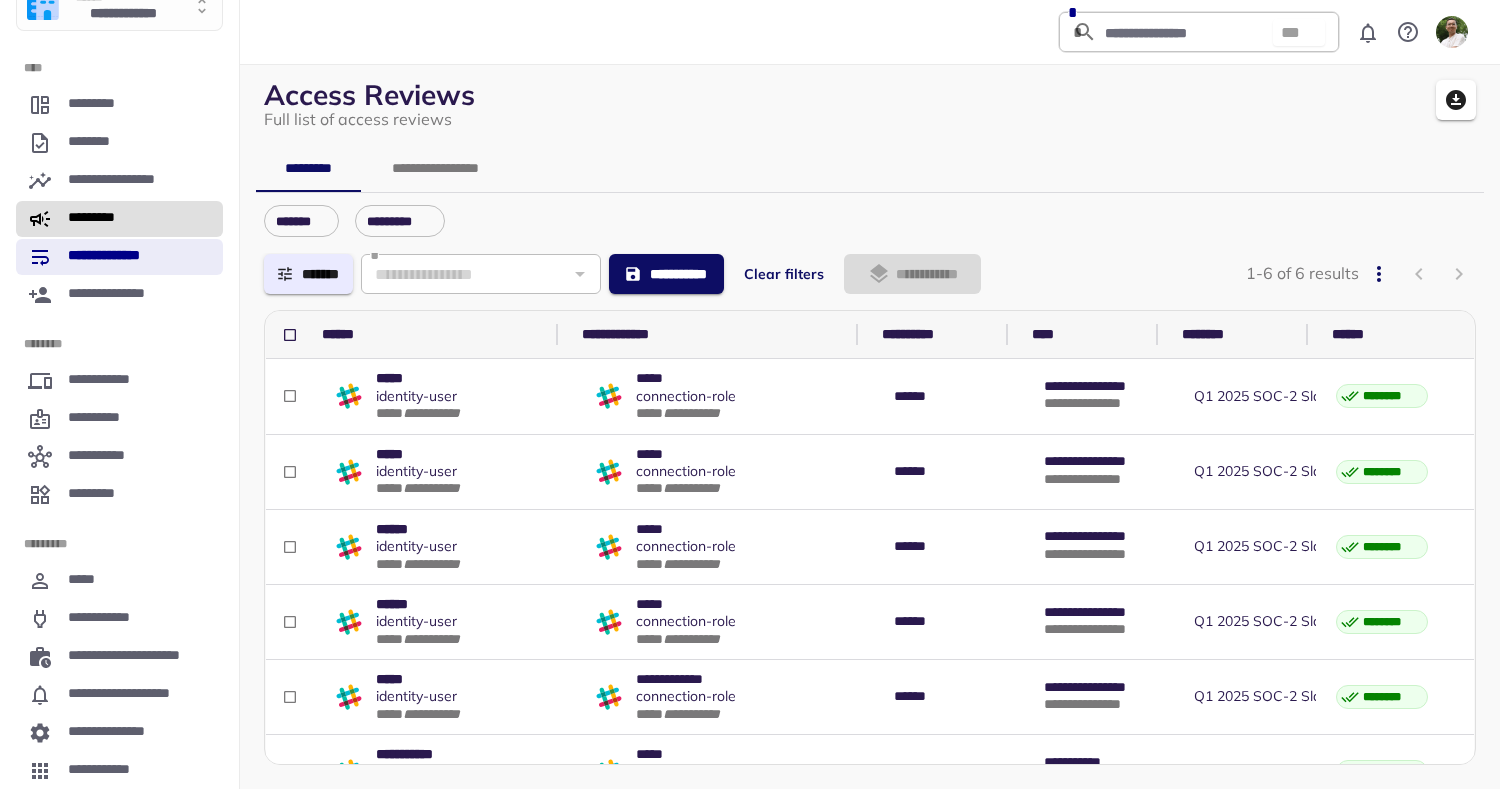 click on "*********" at bounding box center [119, 219] 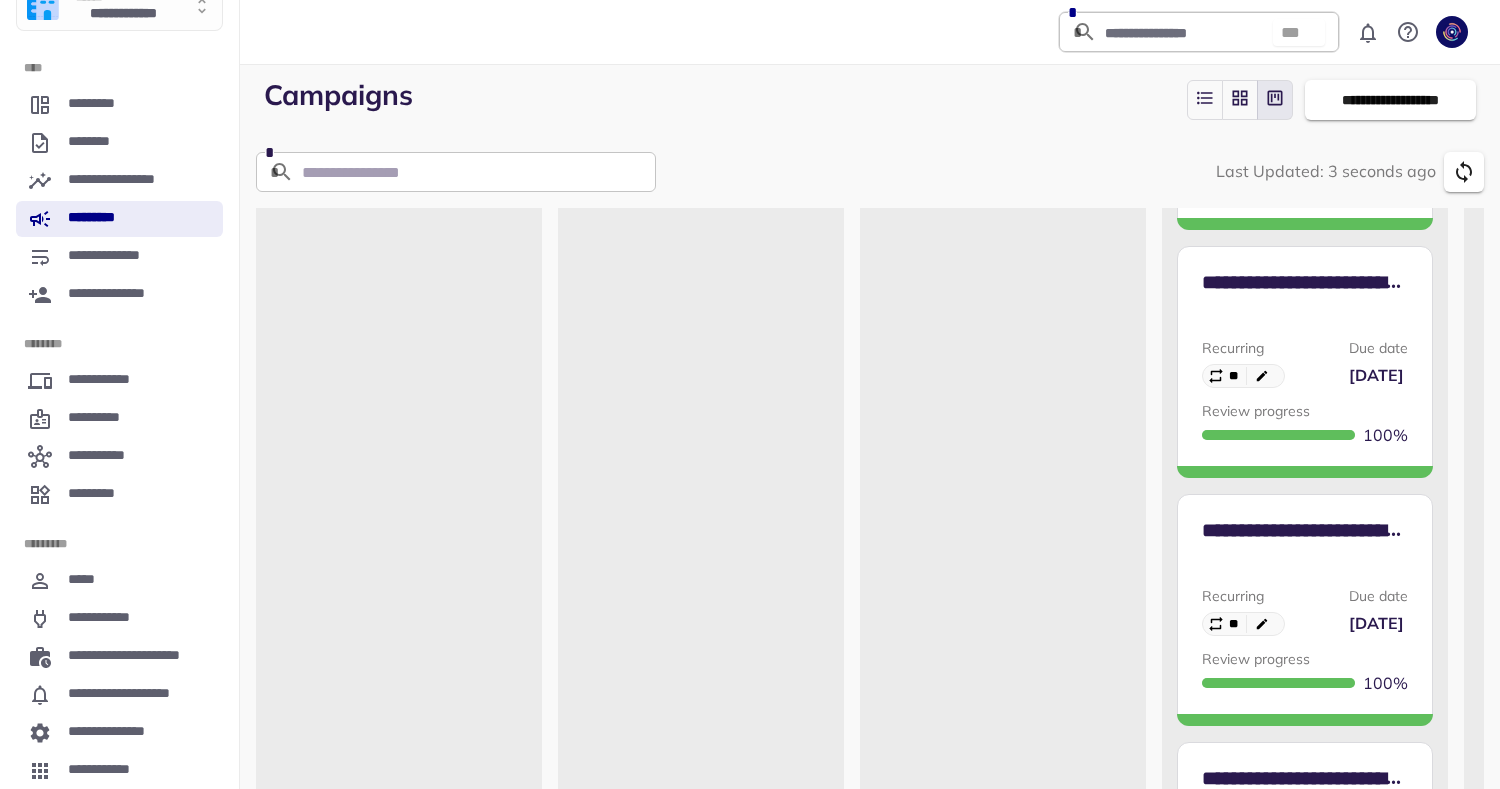 scroll, scrollTop: 4285, scrollLeft: 0, axis: vertical 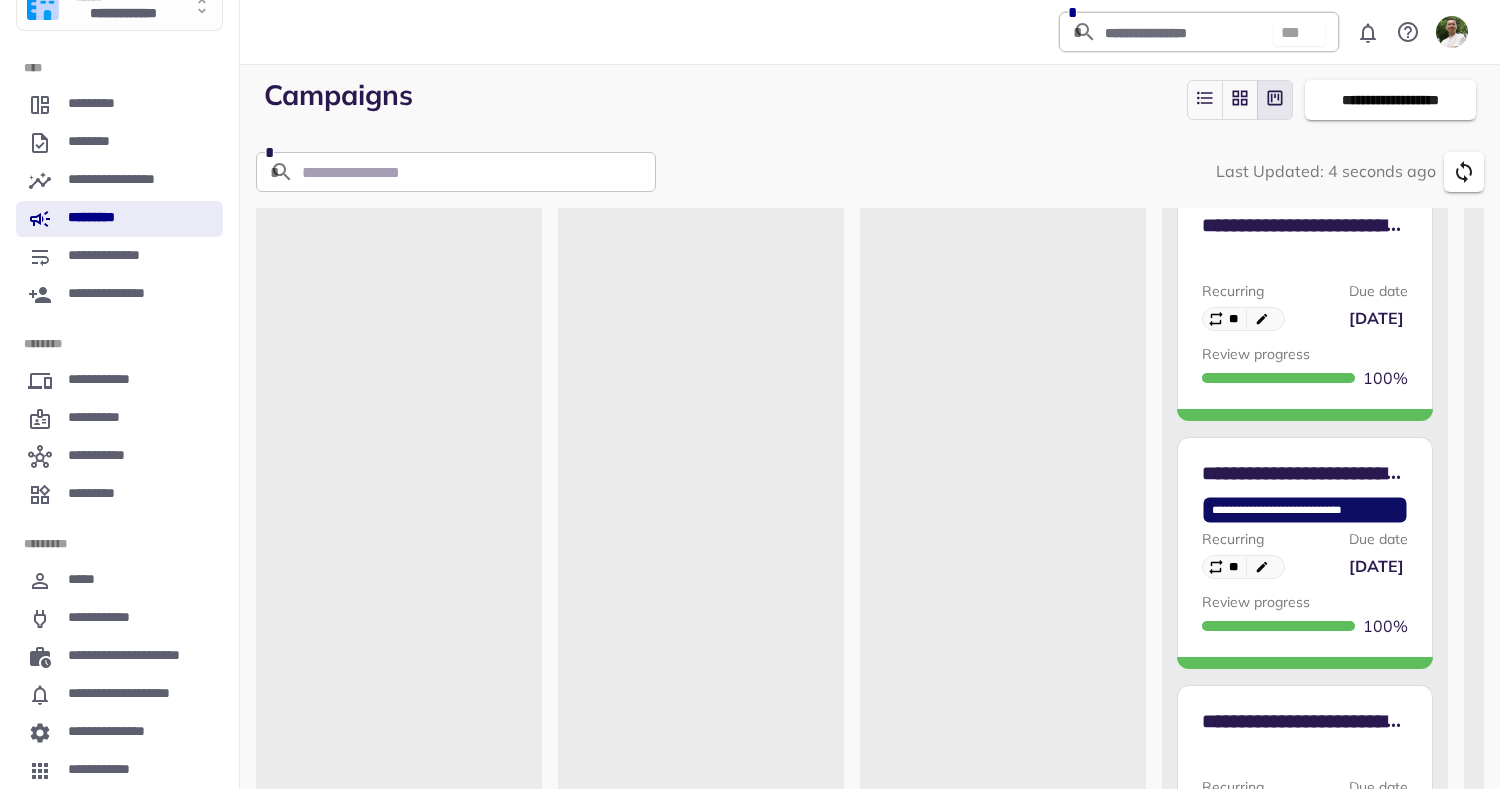 click on "**********" at bounding box center (1305, 473) 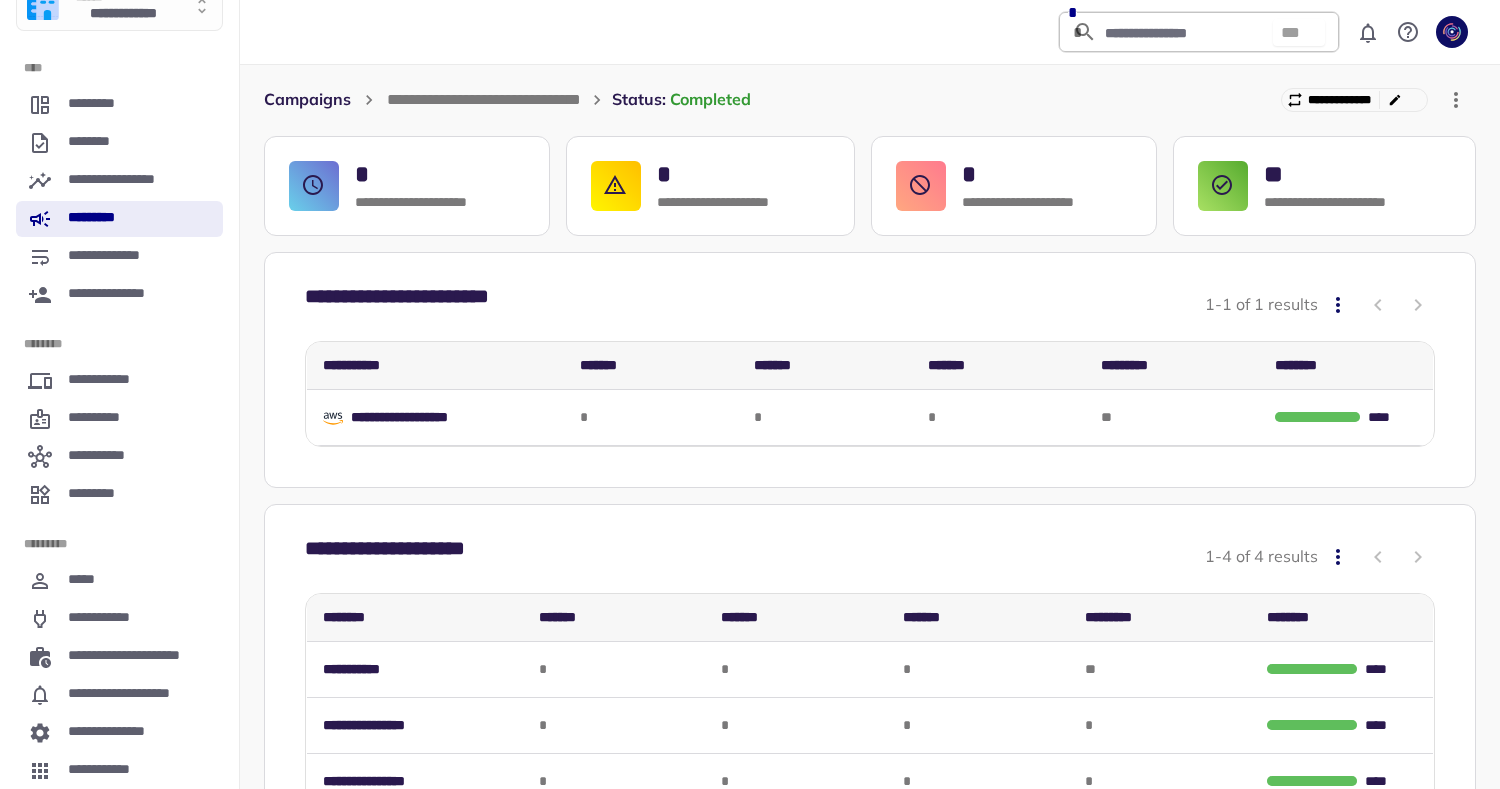 scroll, scrollTop: 207, scrollLeft: 0, axis: vertical 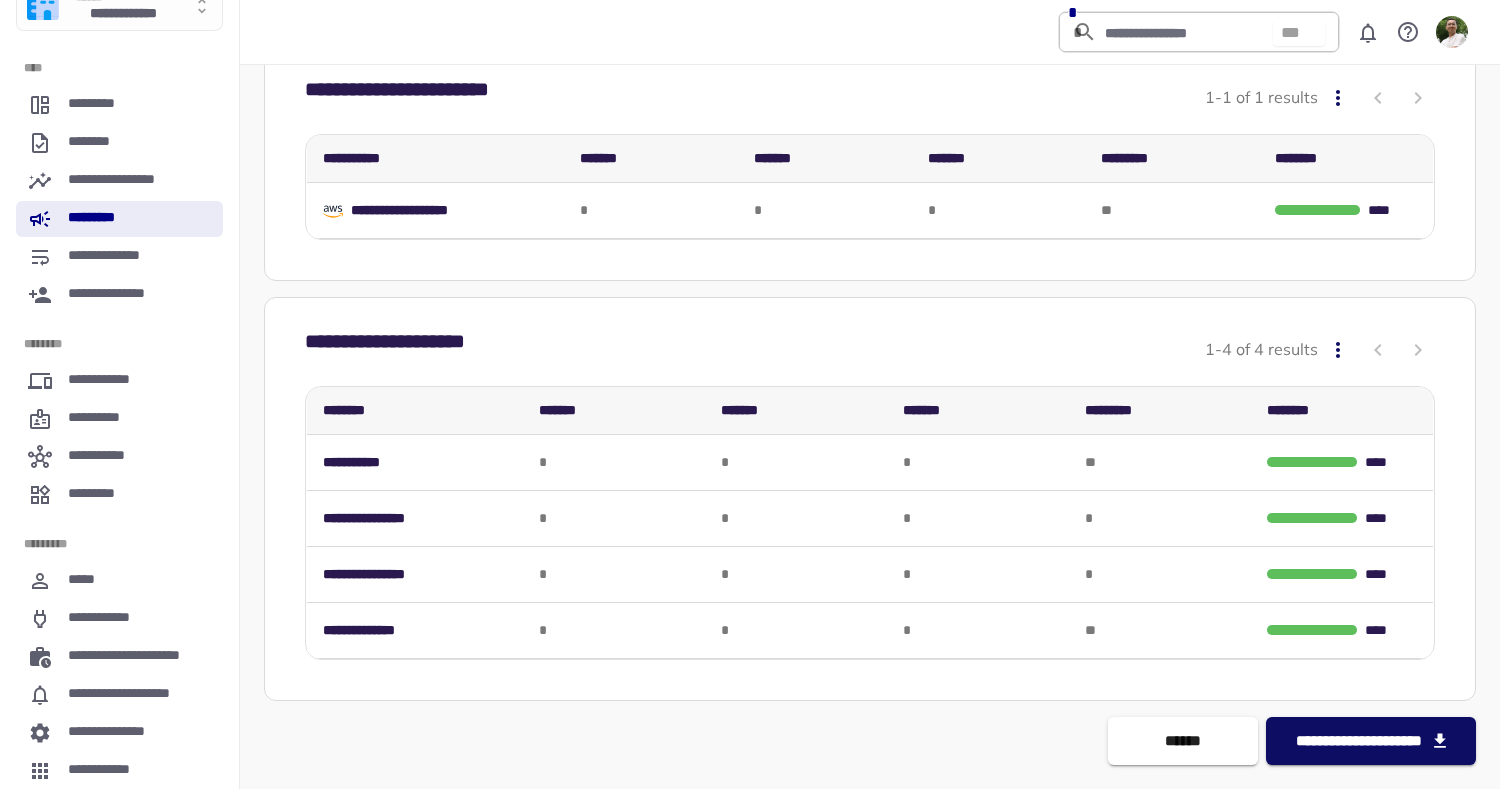 click on "********" at bounding box center [423, 410] 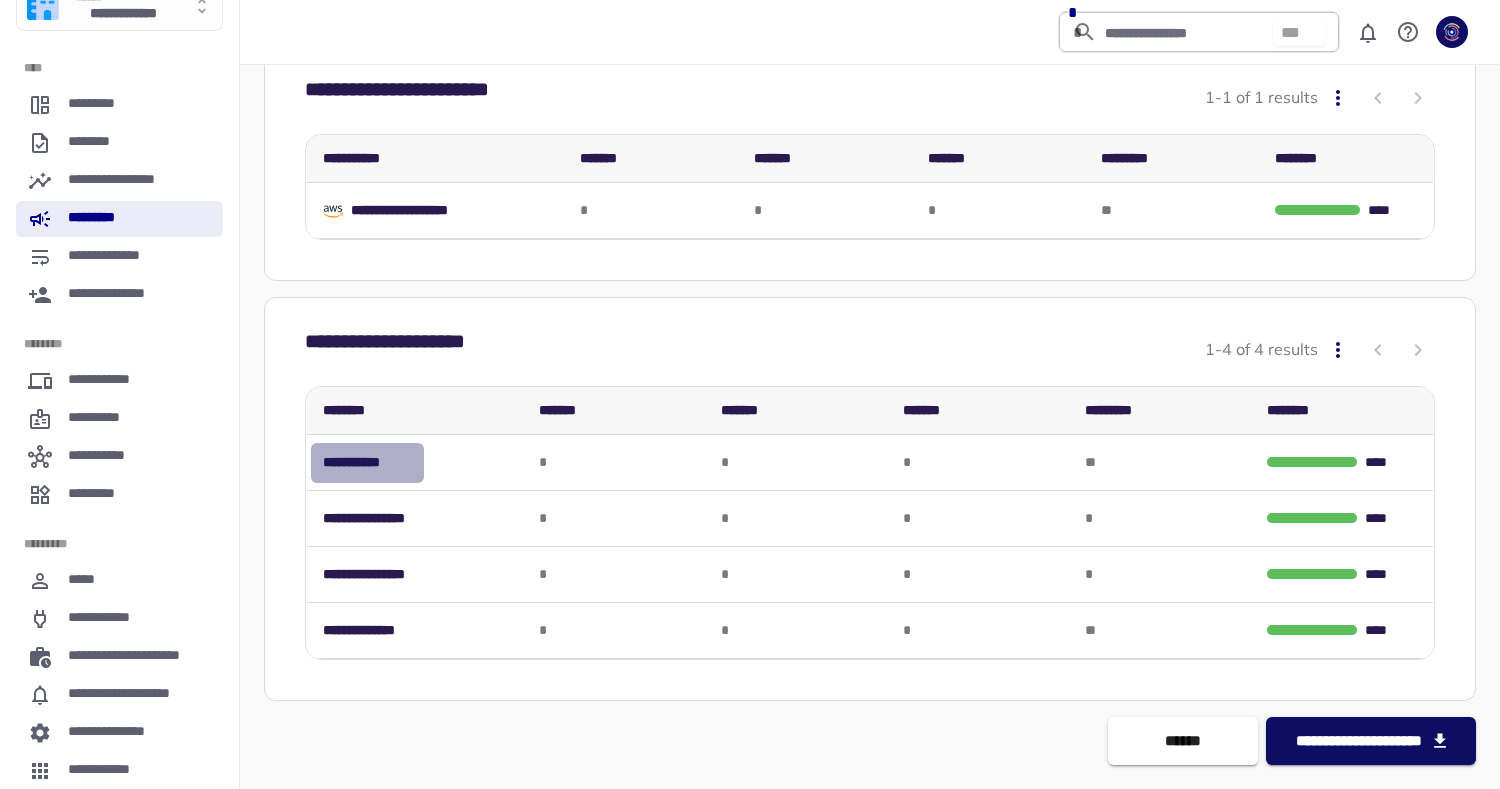 click on "**********" at bounding box center (367, 462) 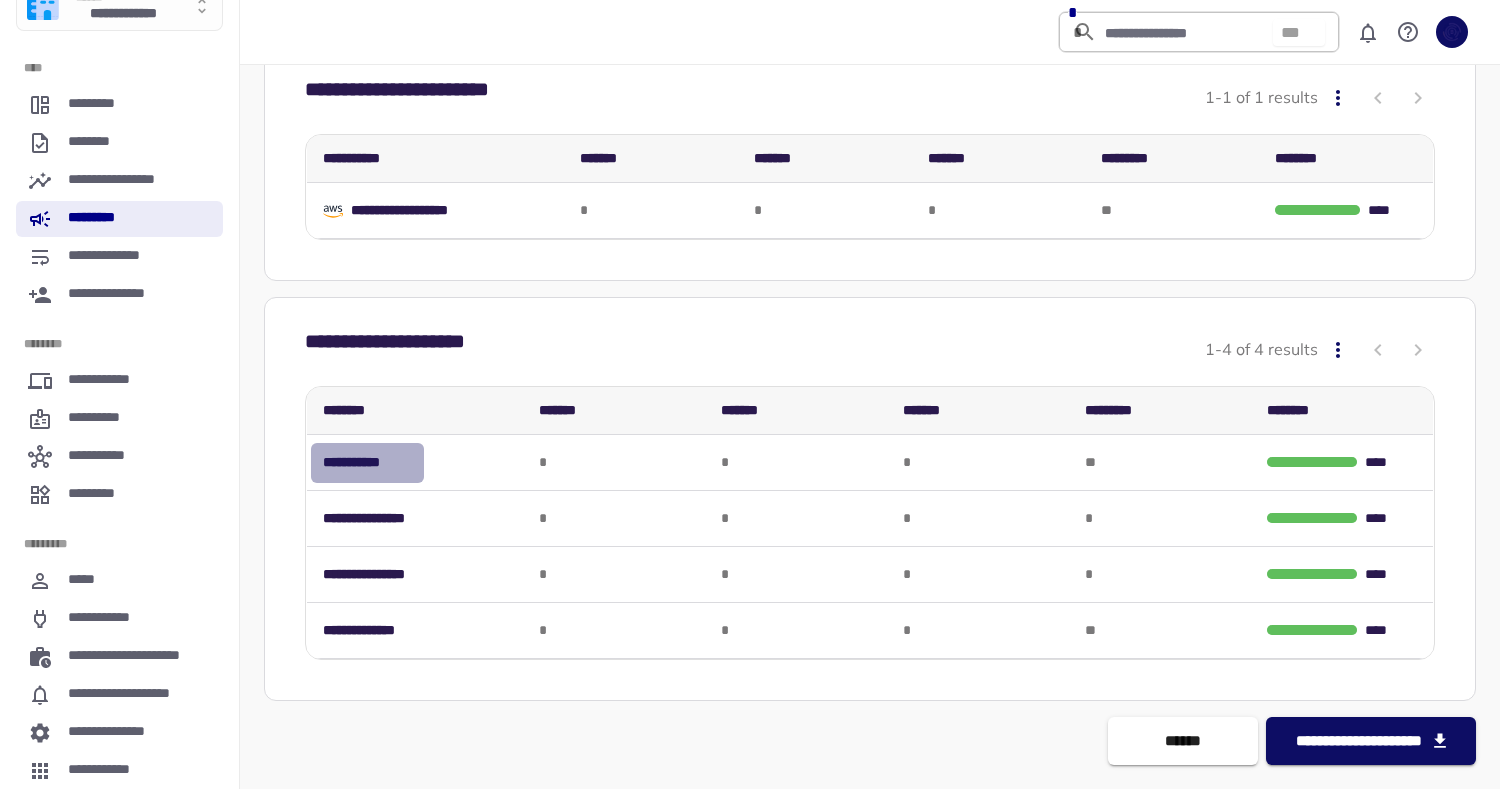 scroll, scrollTop: 0, scrollLeft: 0, axis: both 